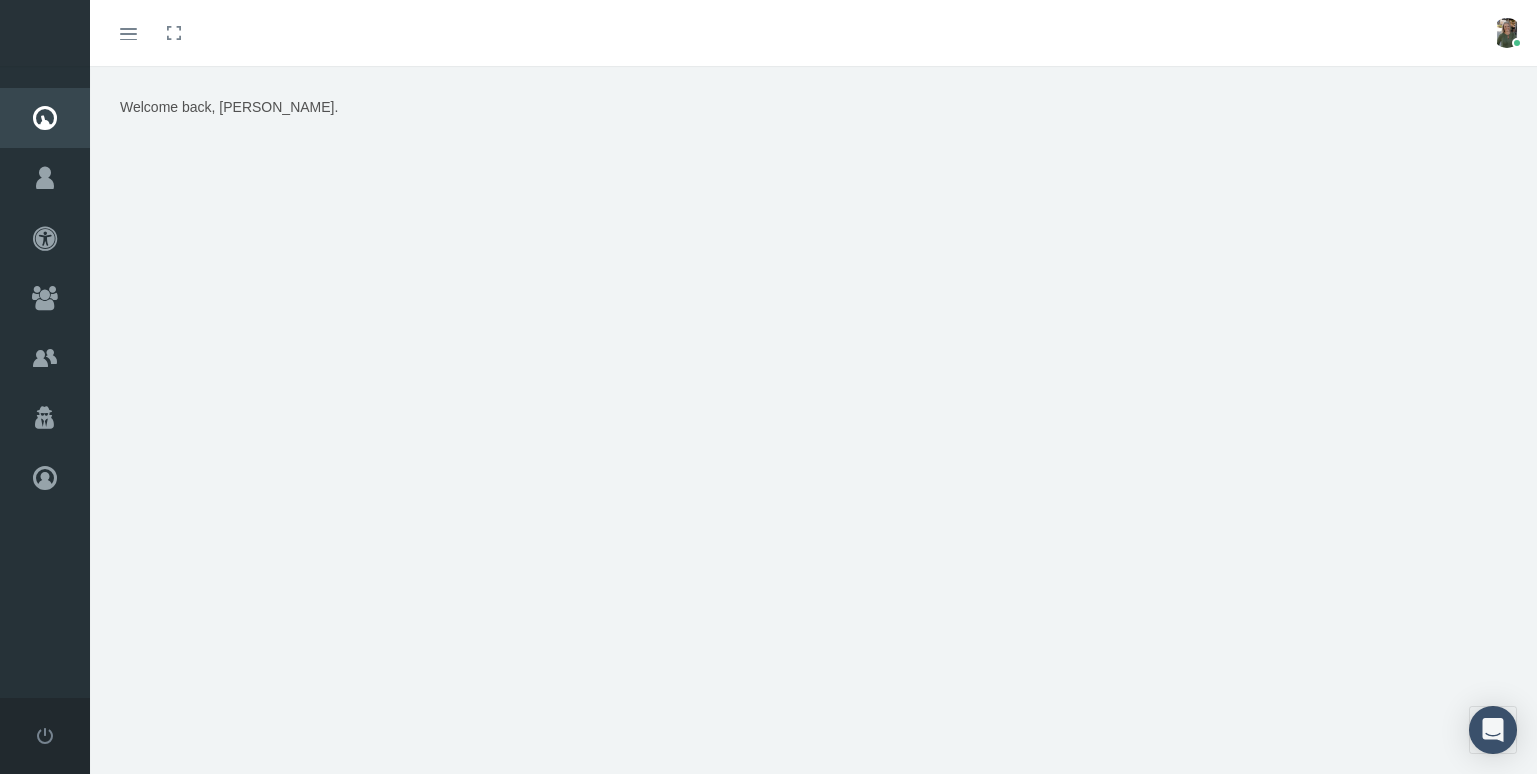 scroll, scrollTop: 0, scrollLeft: 0, axis: both 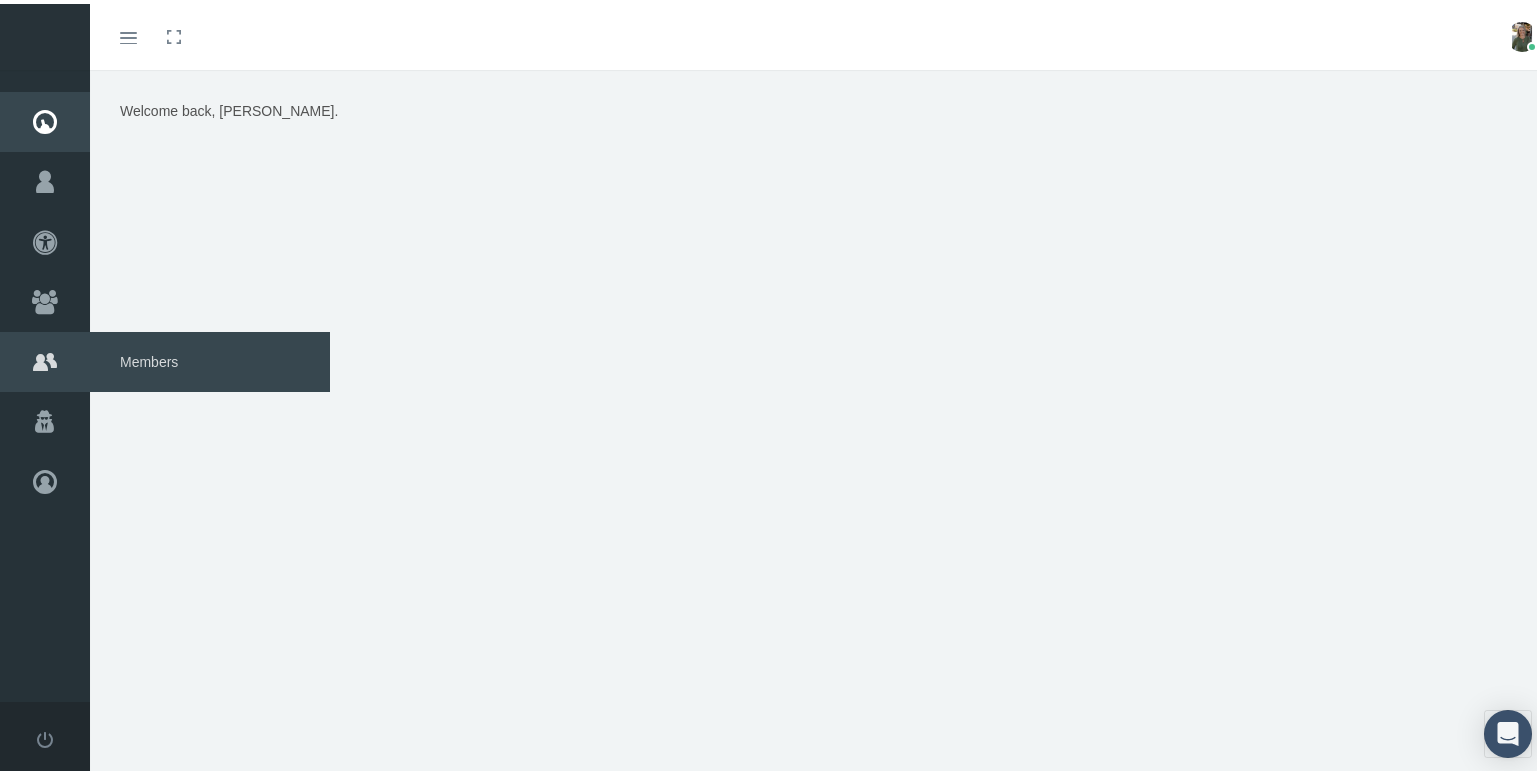 click on "Members" at bounding box center [210, 358] 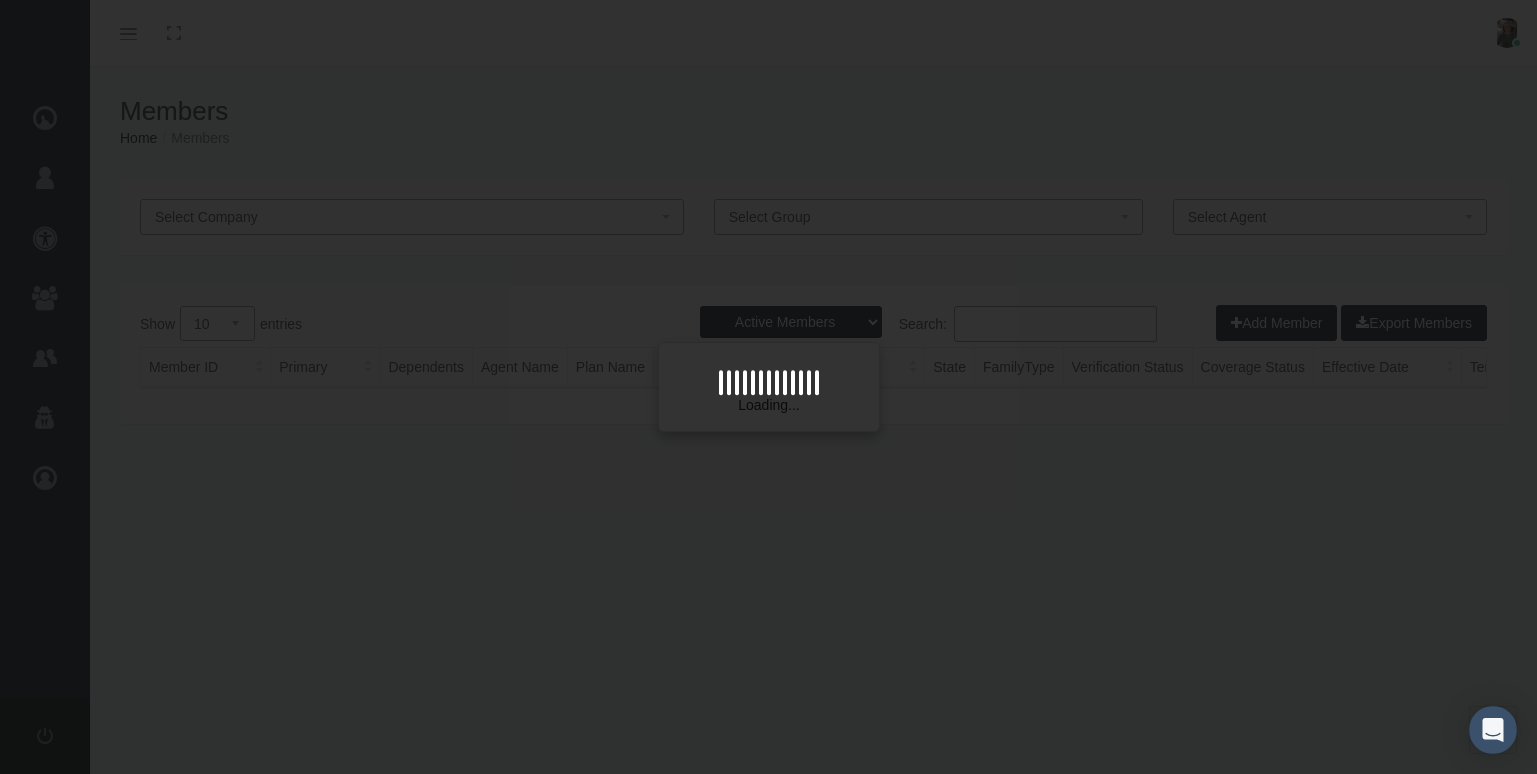 scroll, scrollTop: 0, scrollLeft: 0, axis: both 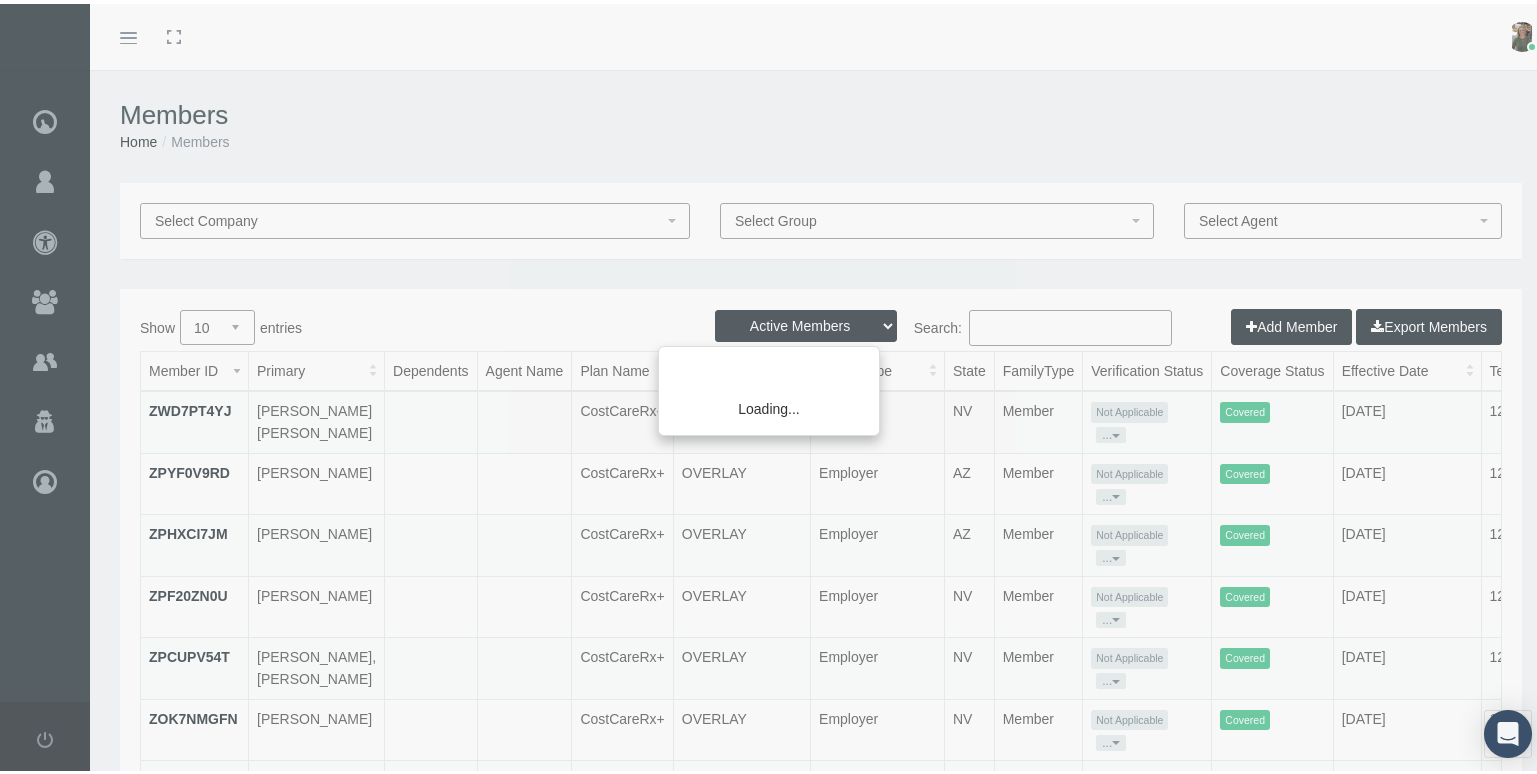 click on "Loading..." at bounding box center (768, 387) 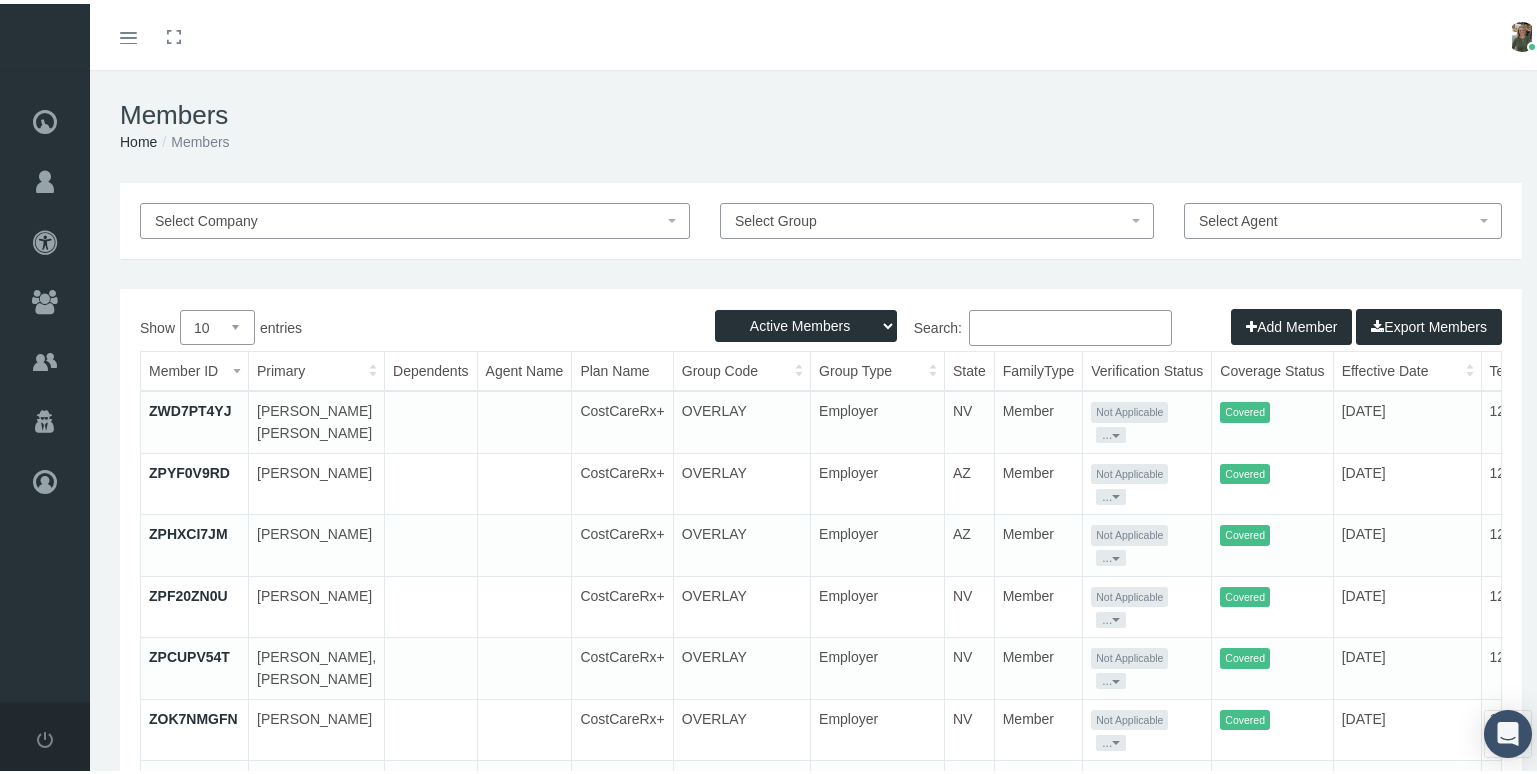 click on "Active Members
Terminated Members
Active & Terminated" at bounding box center [806, 322] 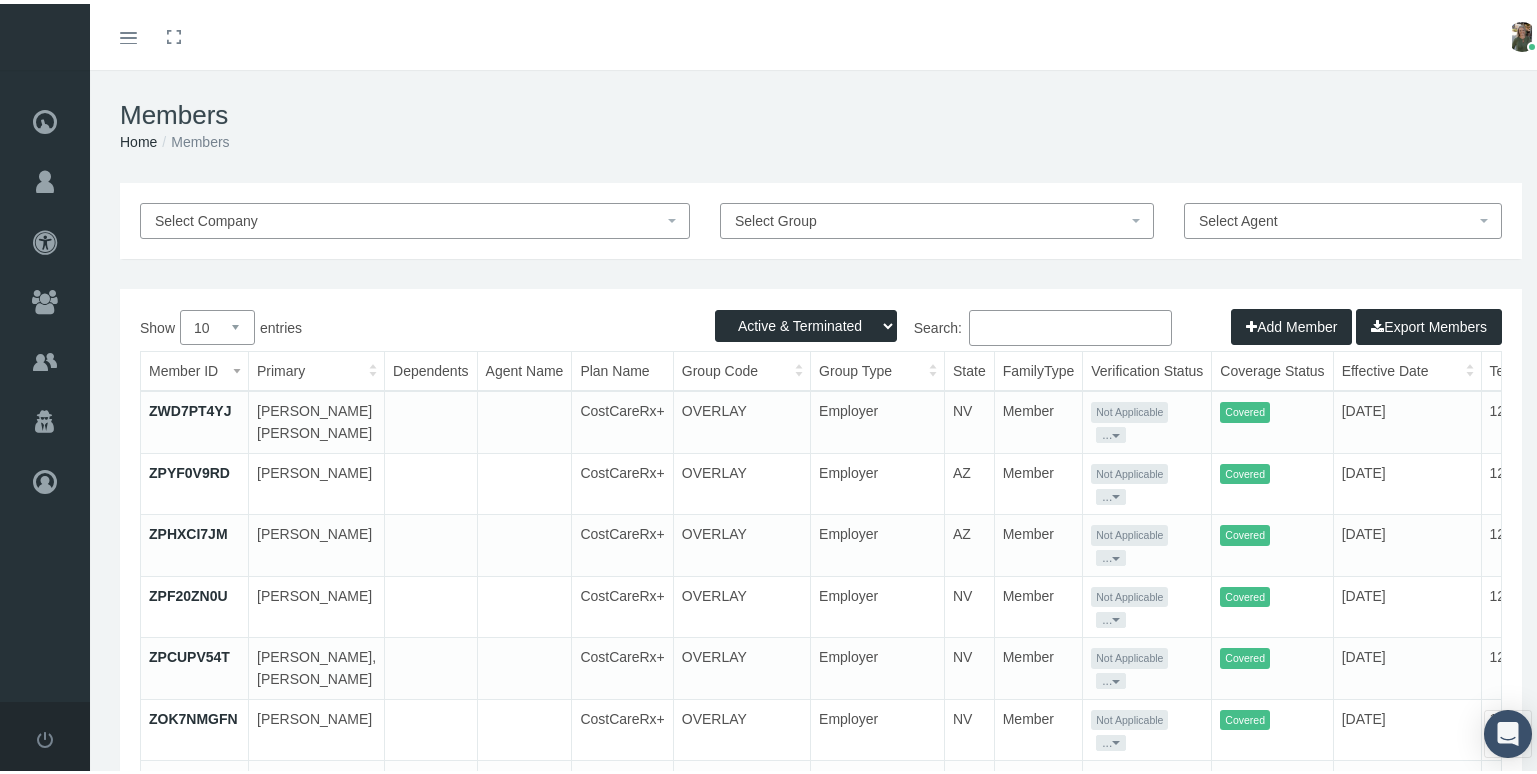 click on "Active Members
Terminated Members
Active & Terminated" at bounding box center (806, 322) 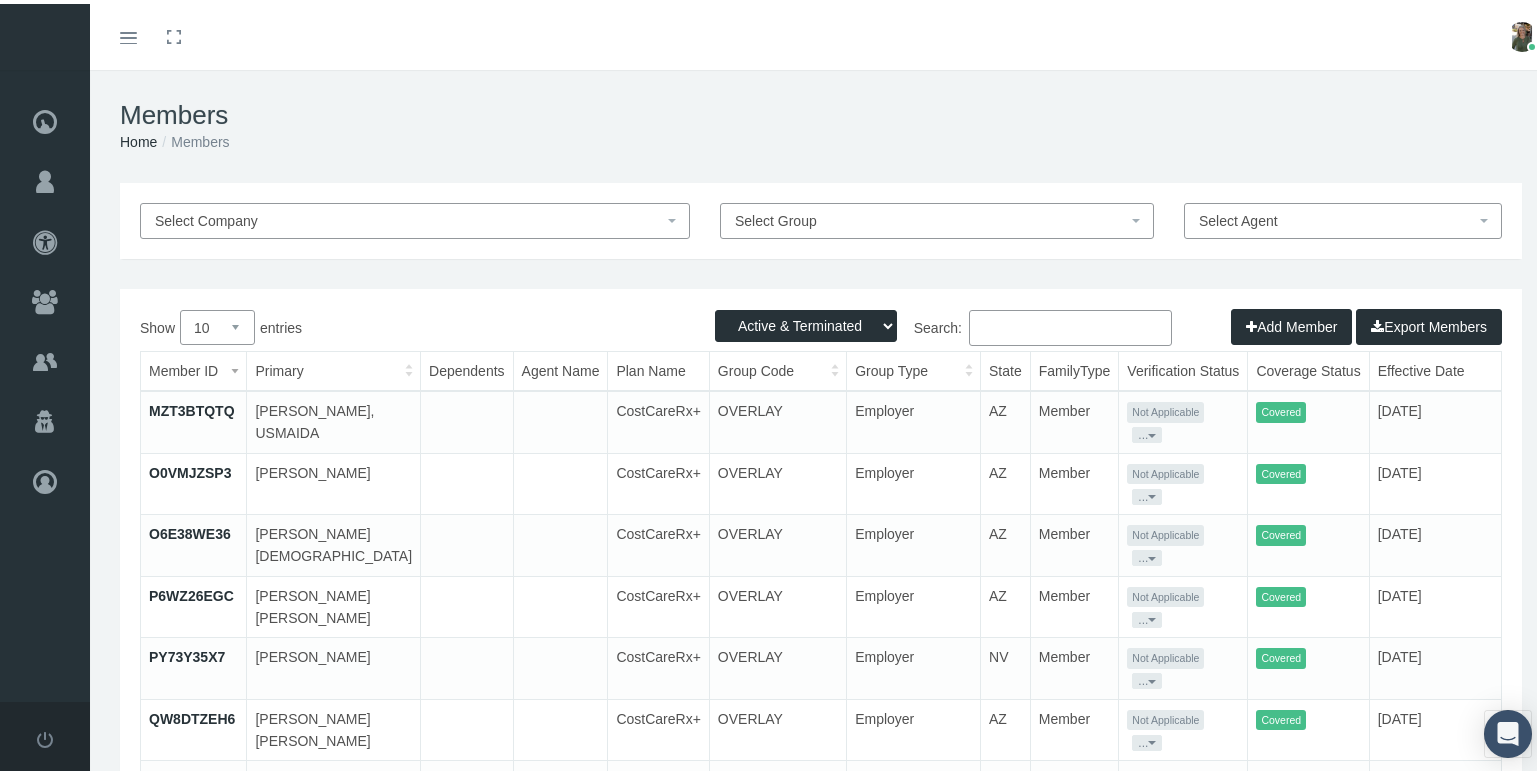 click on "Search:" at bounding box center [1070, 324] 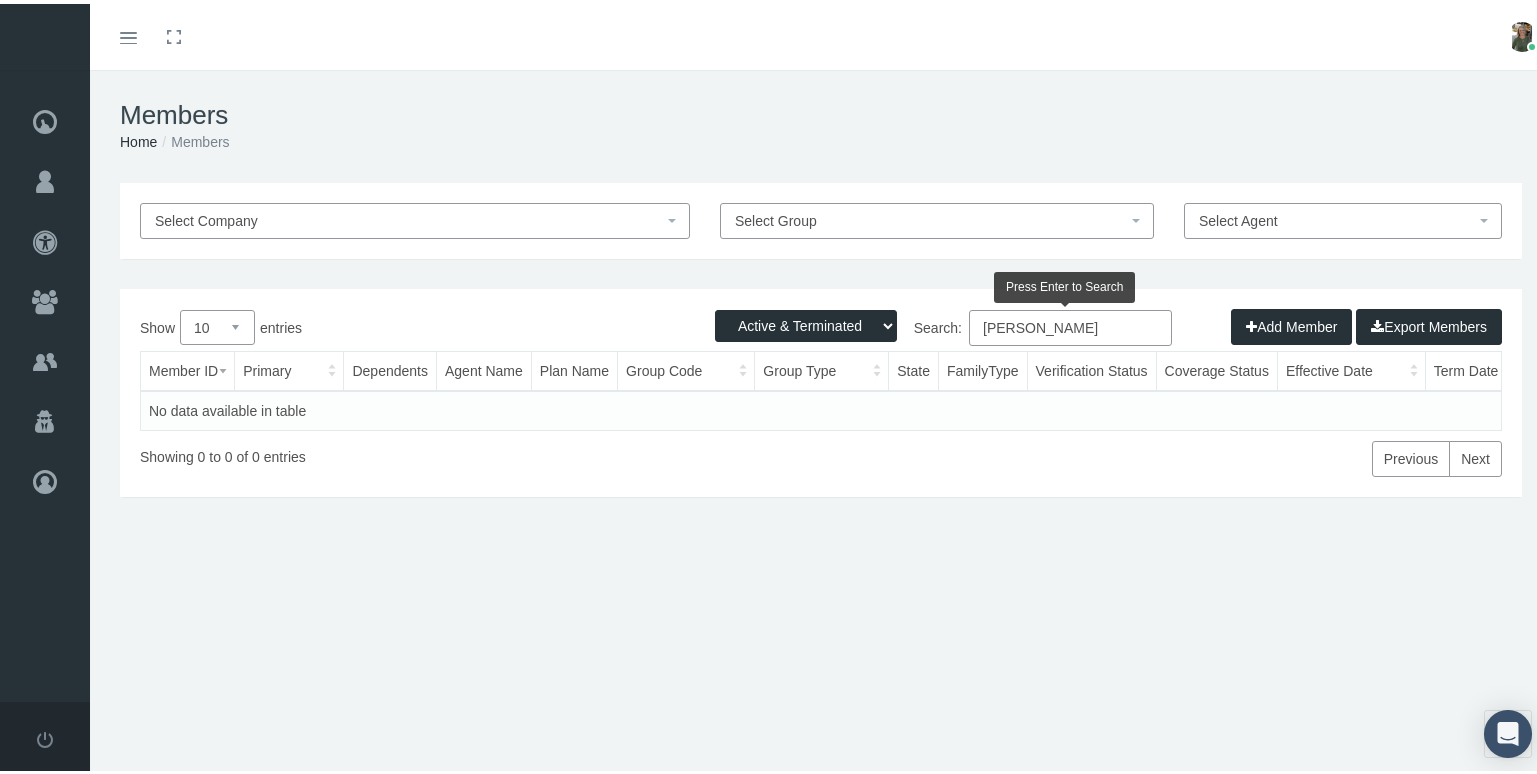 click on "April Palmer" at bounding box center (1070, 324) 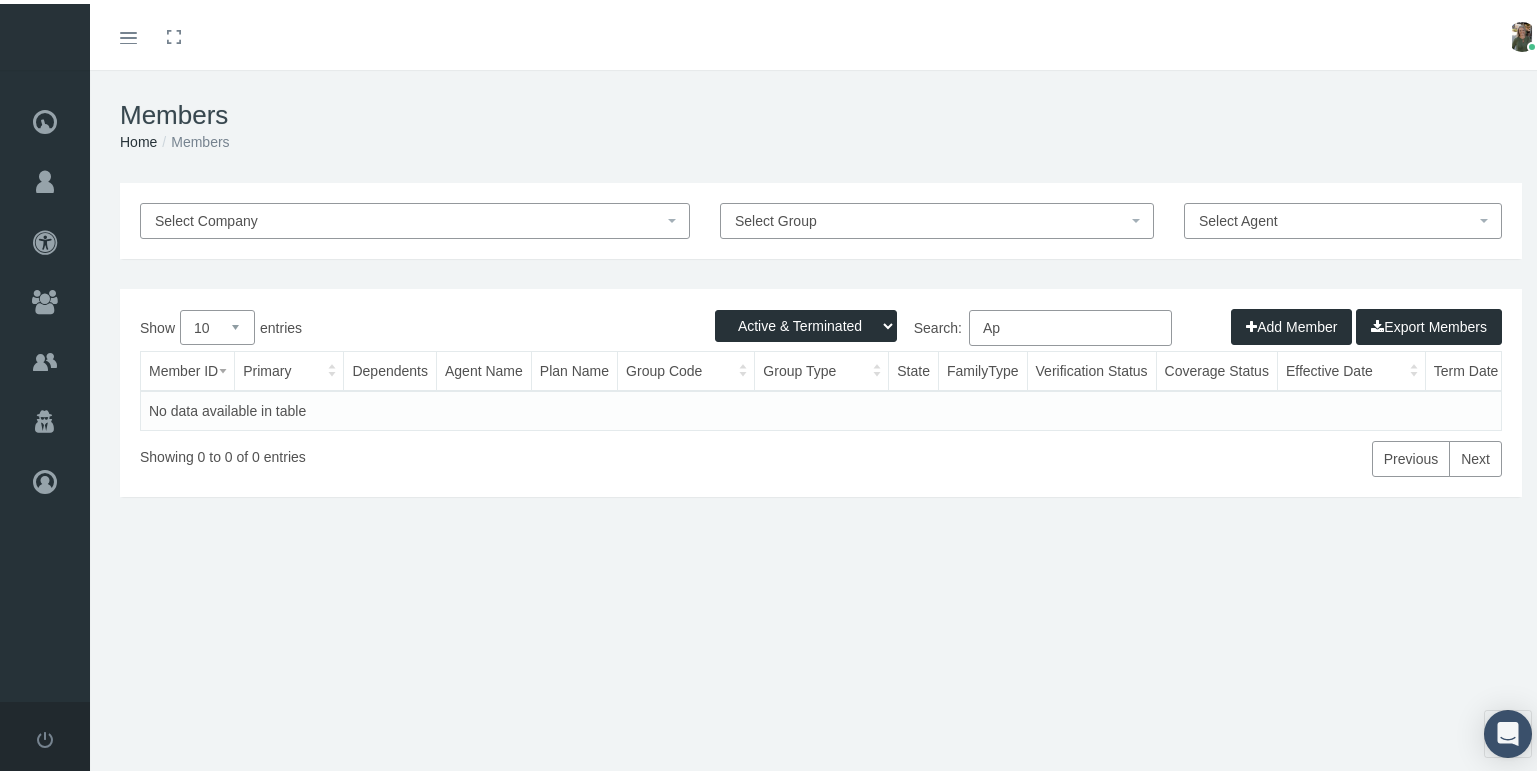 type on "A" 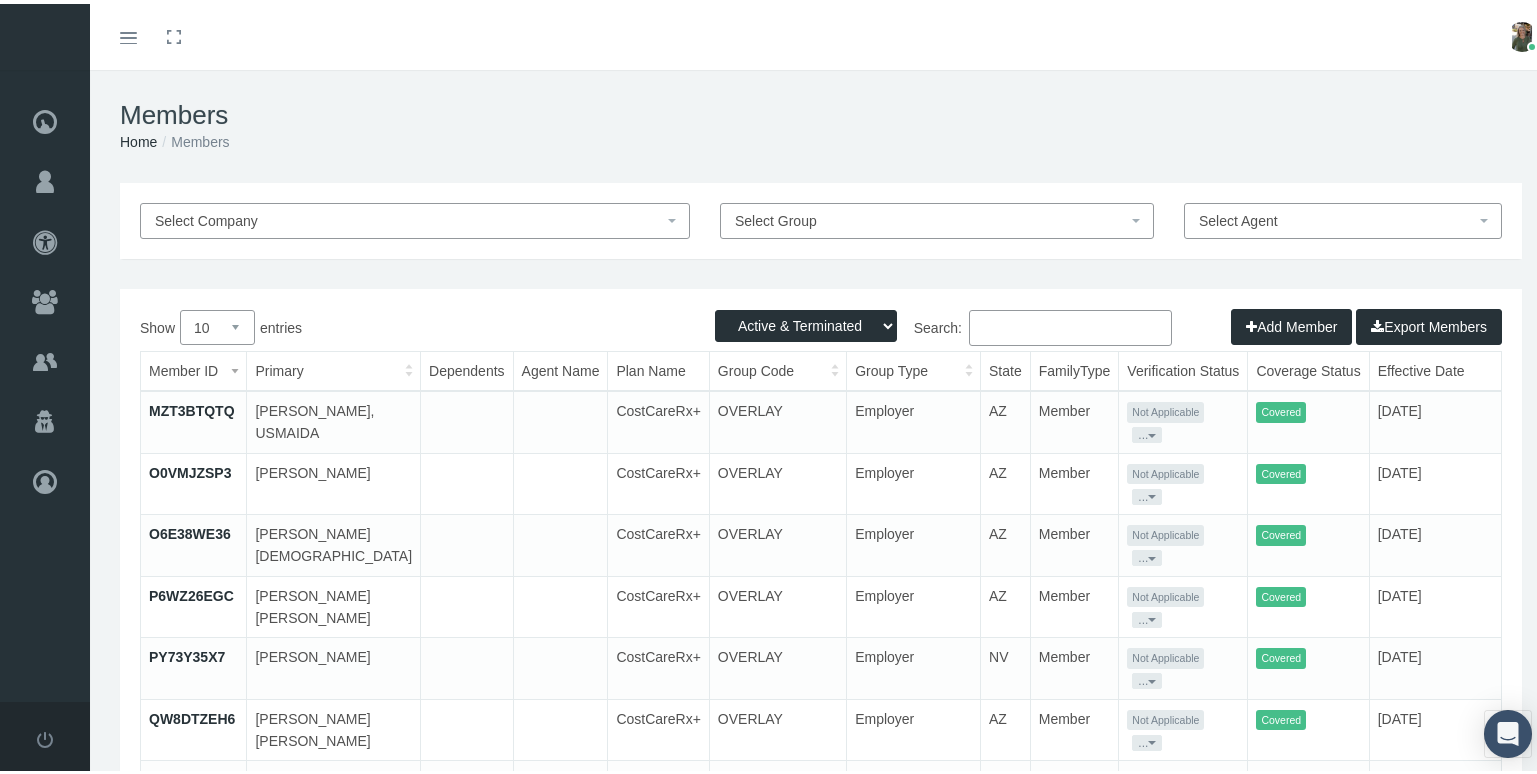click on "Search:" at bounding box center (1070, 324) 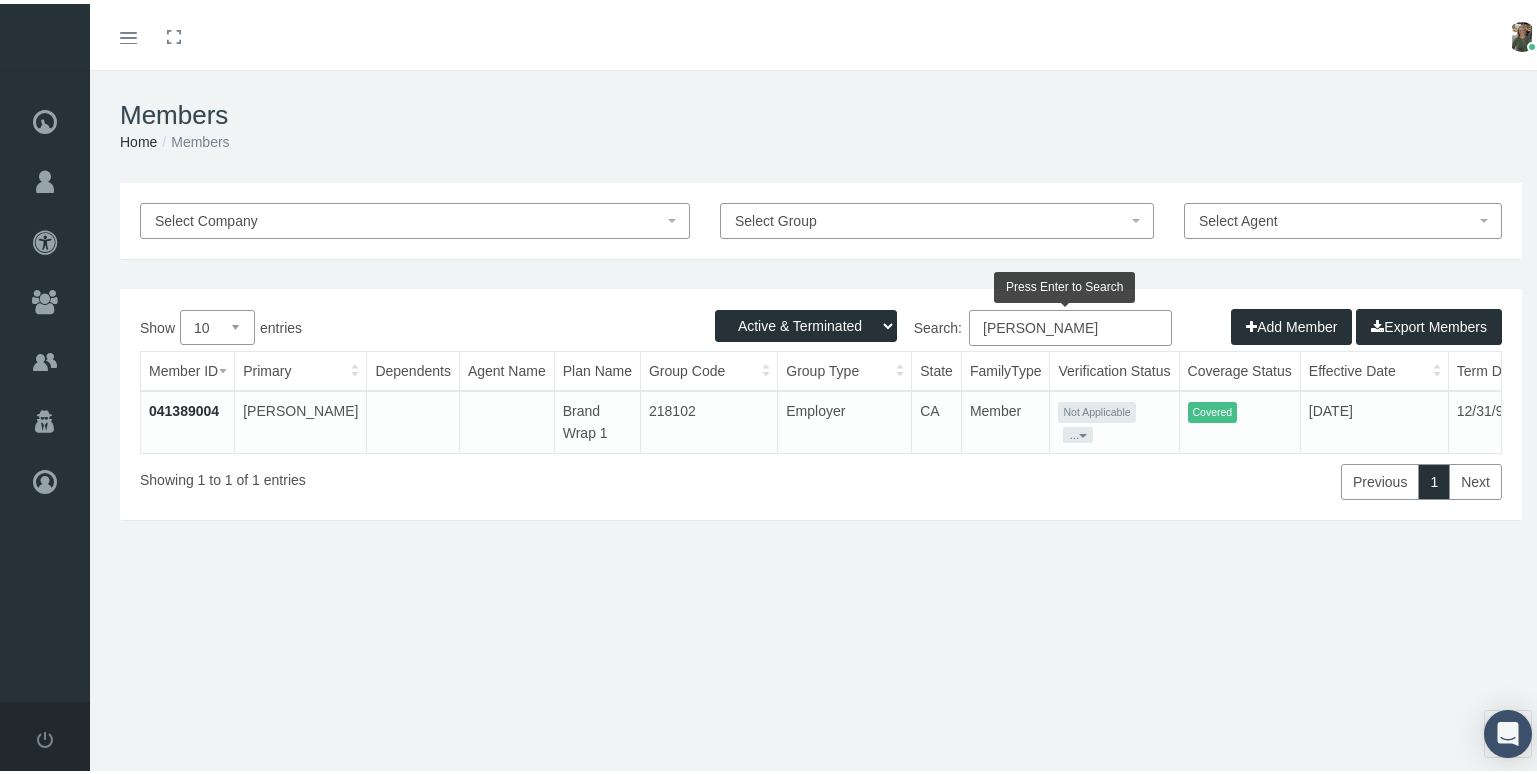 type on "ana cerezo" 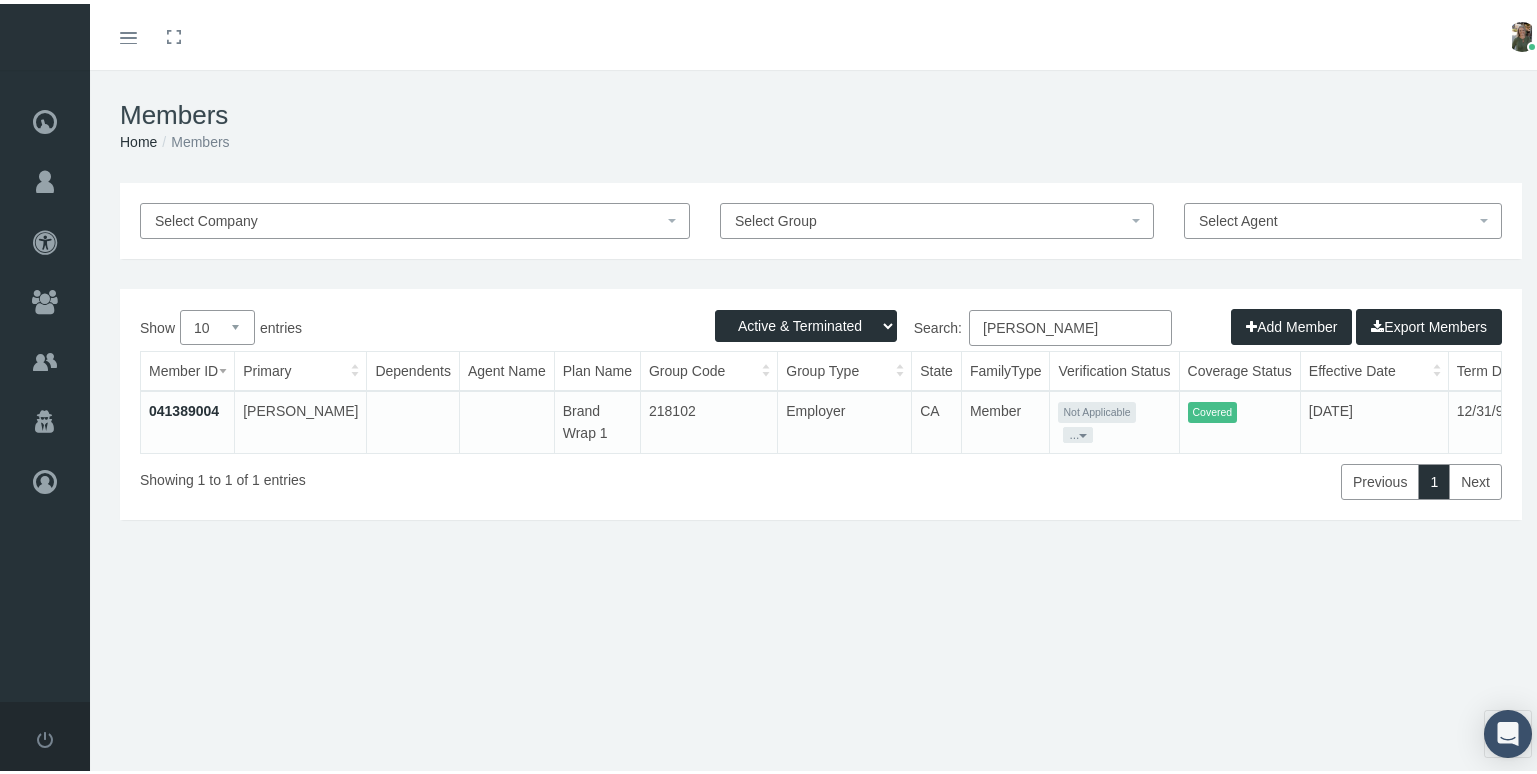 click on "041389004" at bounding box center (184, 407) 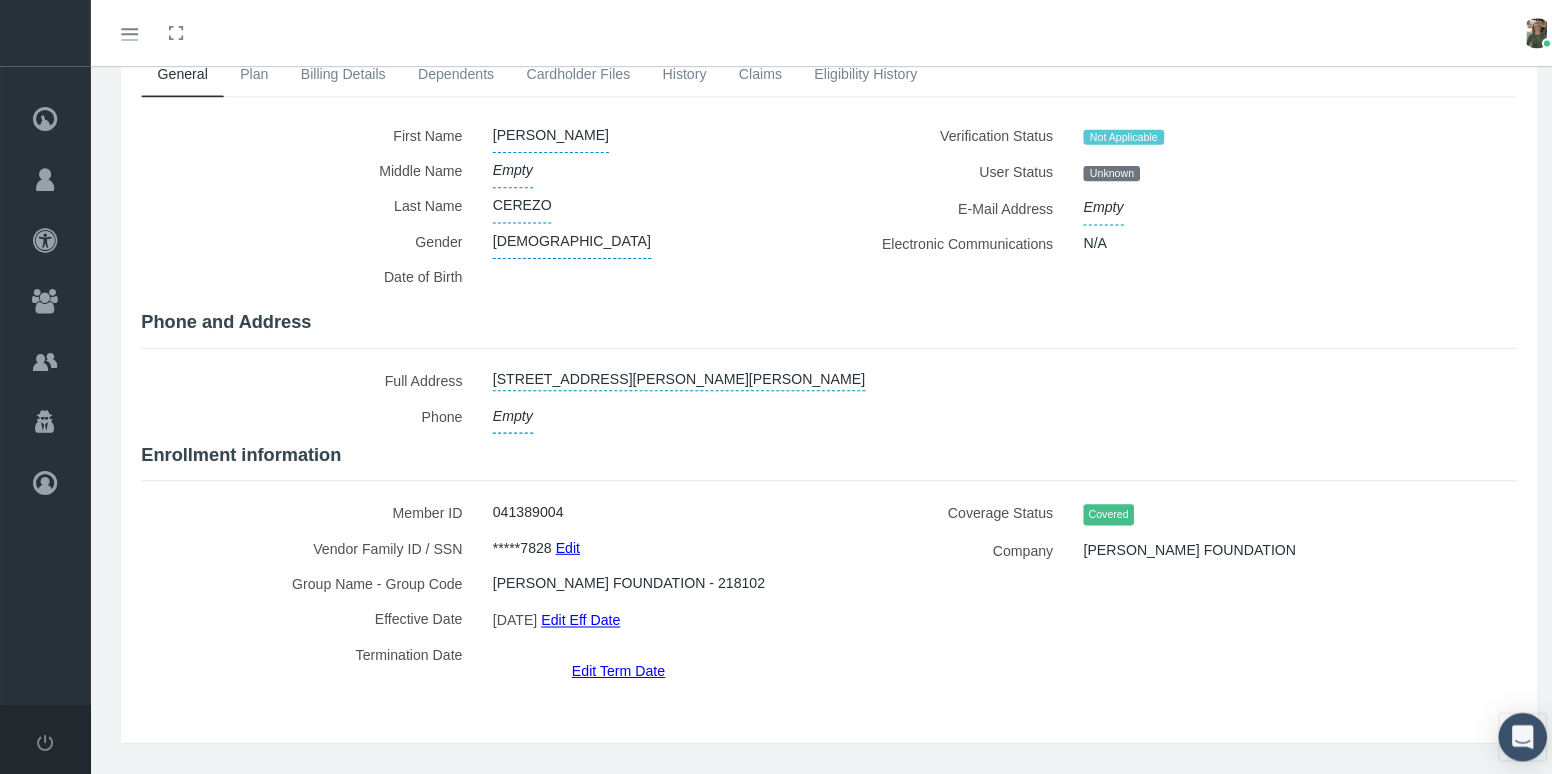 scroll, scrollTop: 175, scrollLeft: 0, axis: vertical 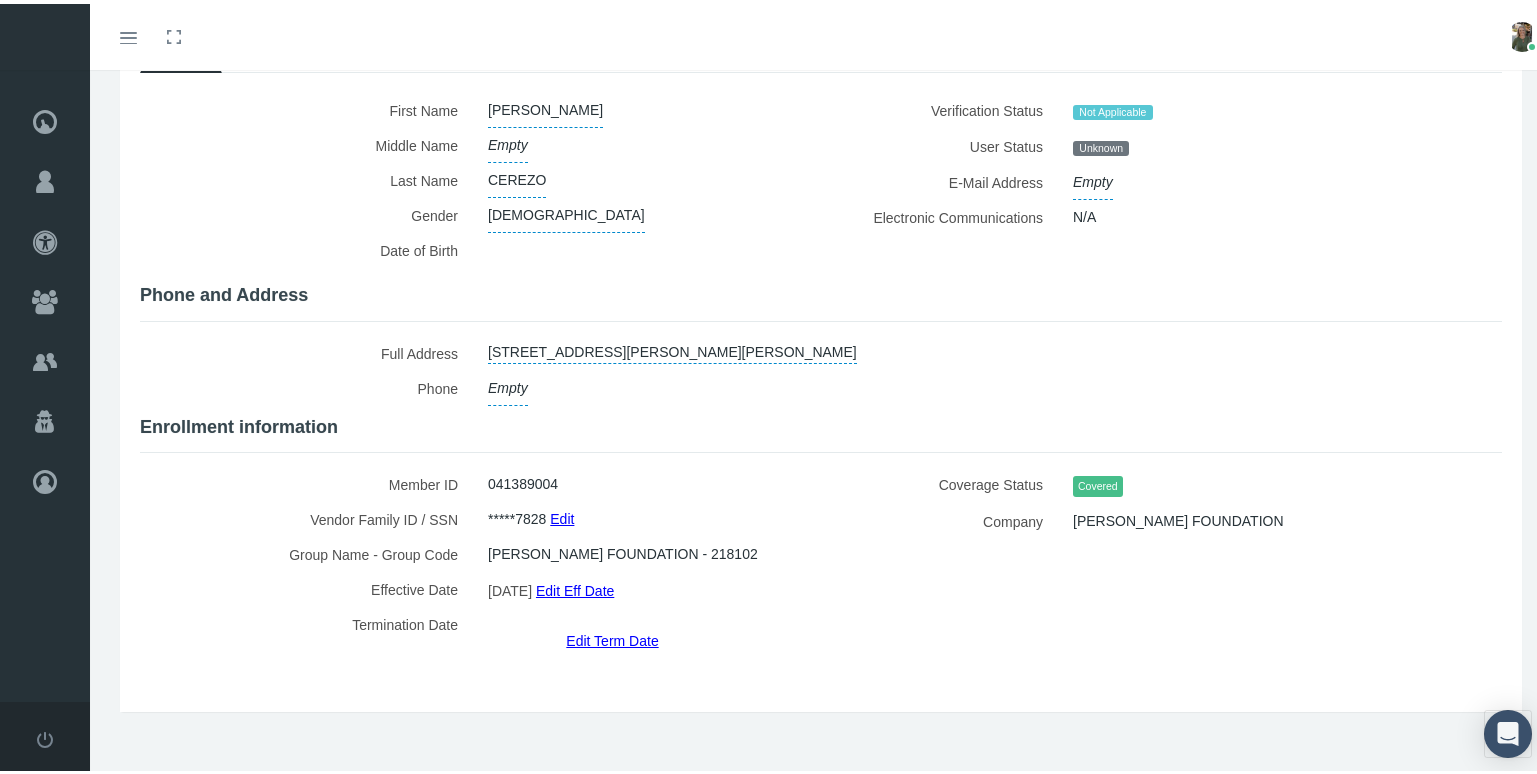 click at bounding box center [45, 33] 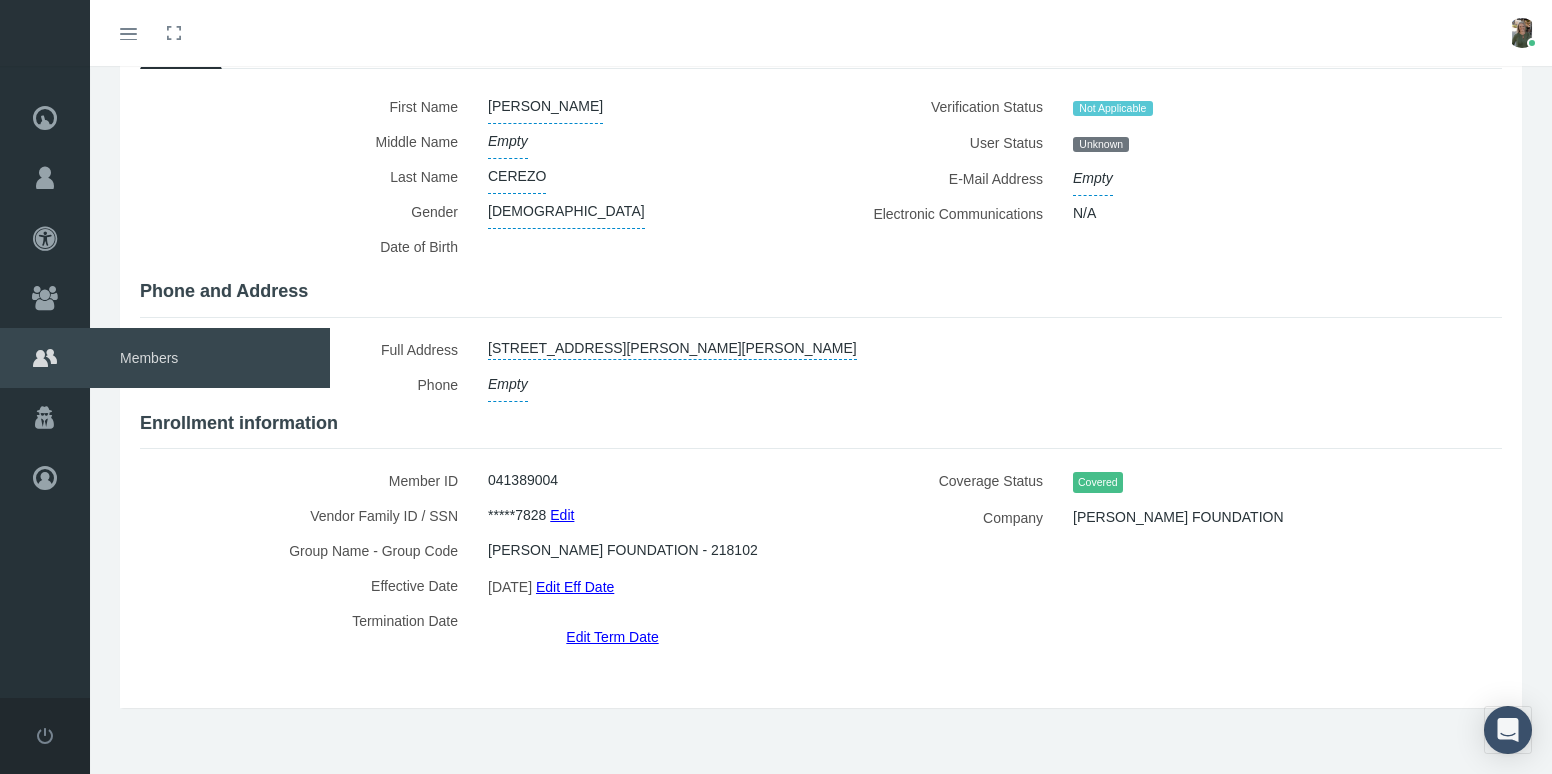 click at bounding box center [45, 358] 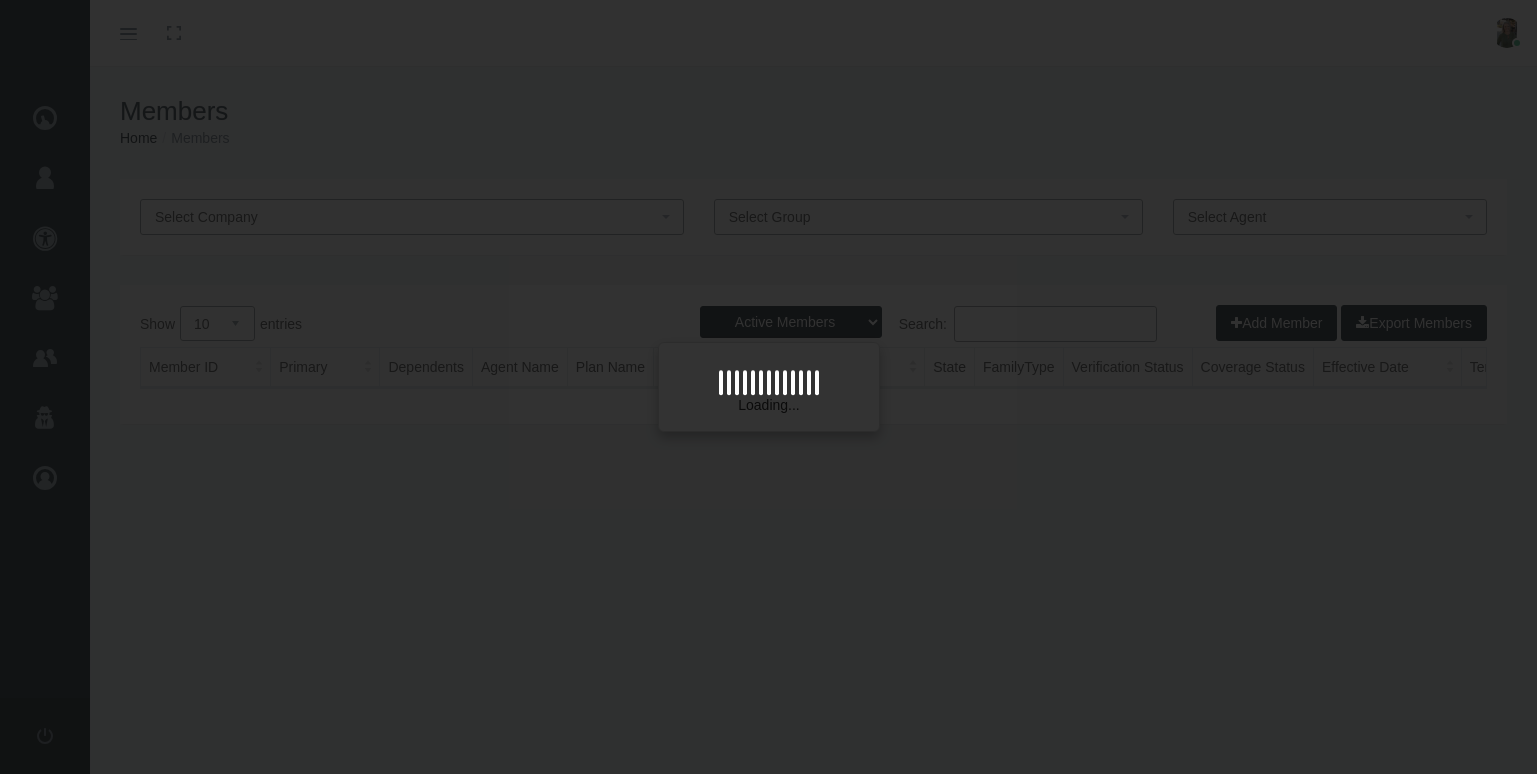 scroll, scrollTop: 0, scrollLeft: 0, axis: both 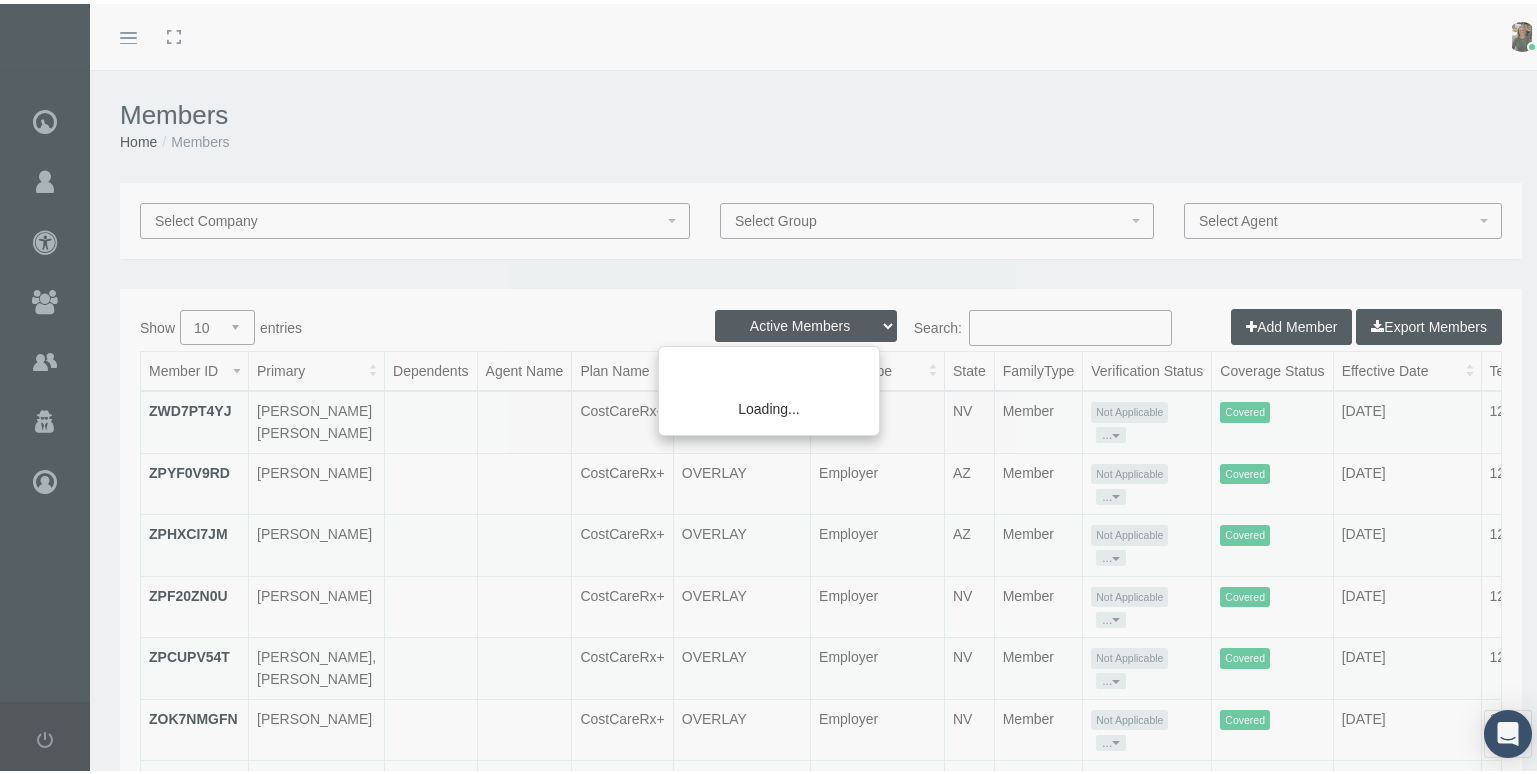 click on "Loading..." at bounding box center (768, 387) 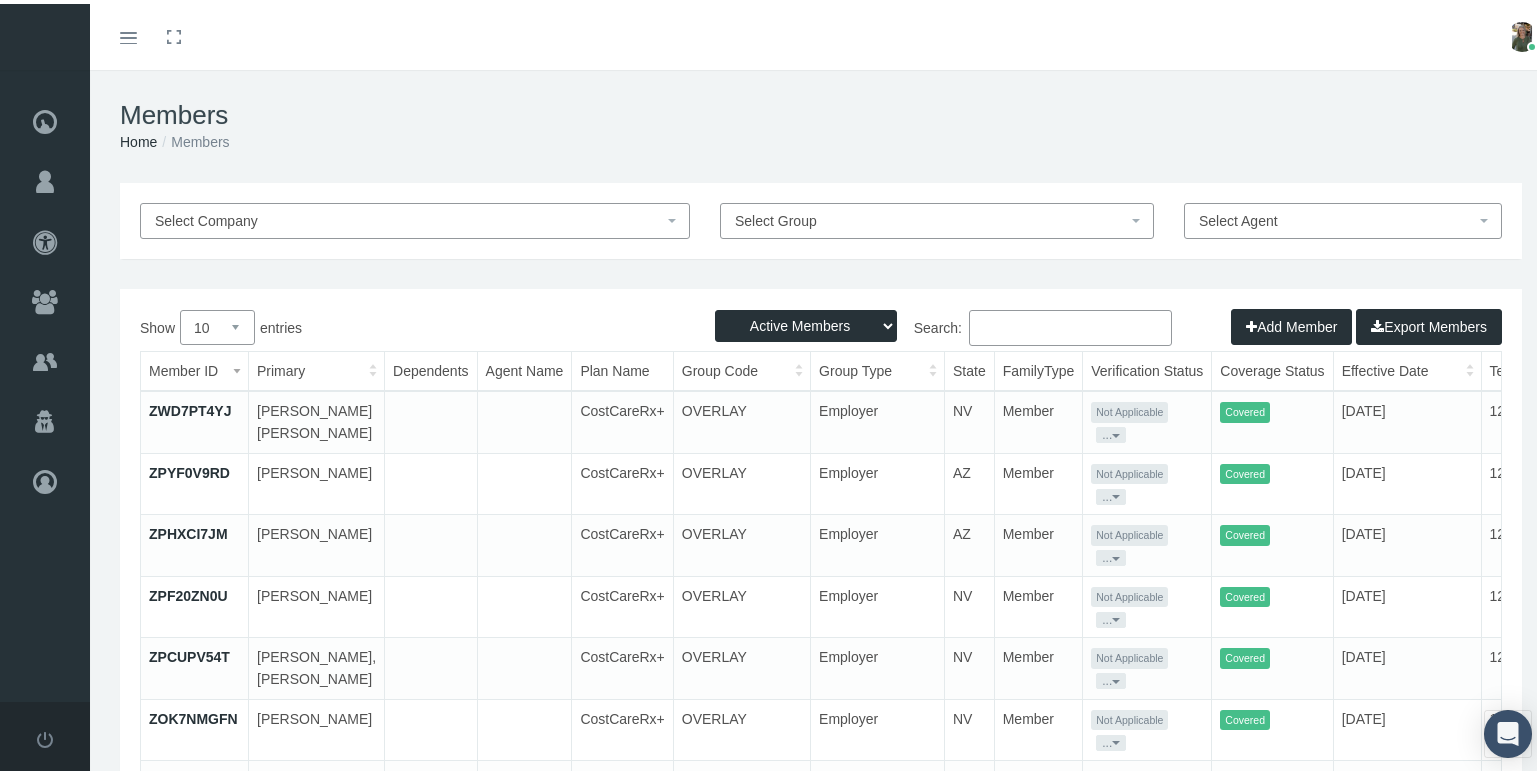click on "Search:" at bounding box center (1070, 324) 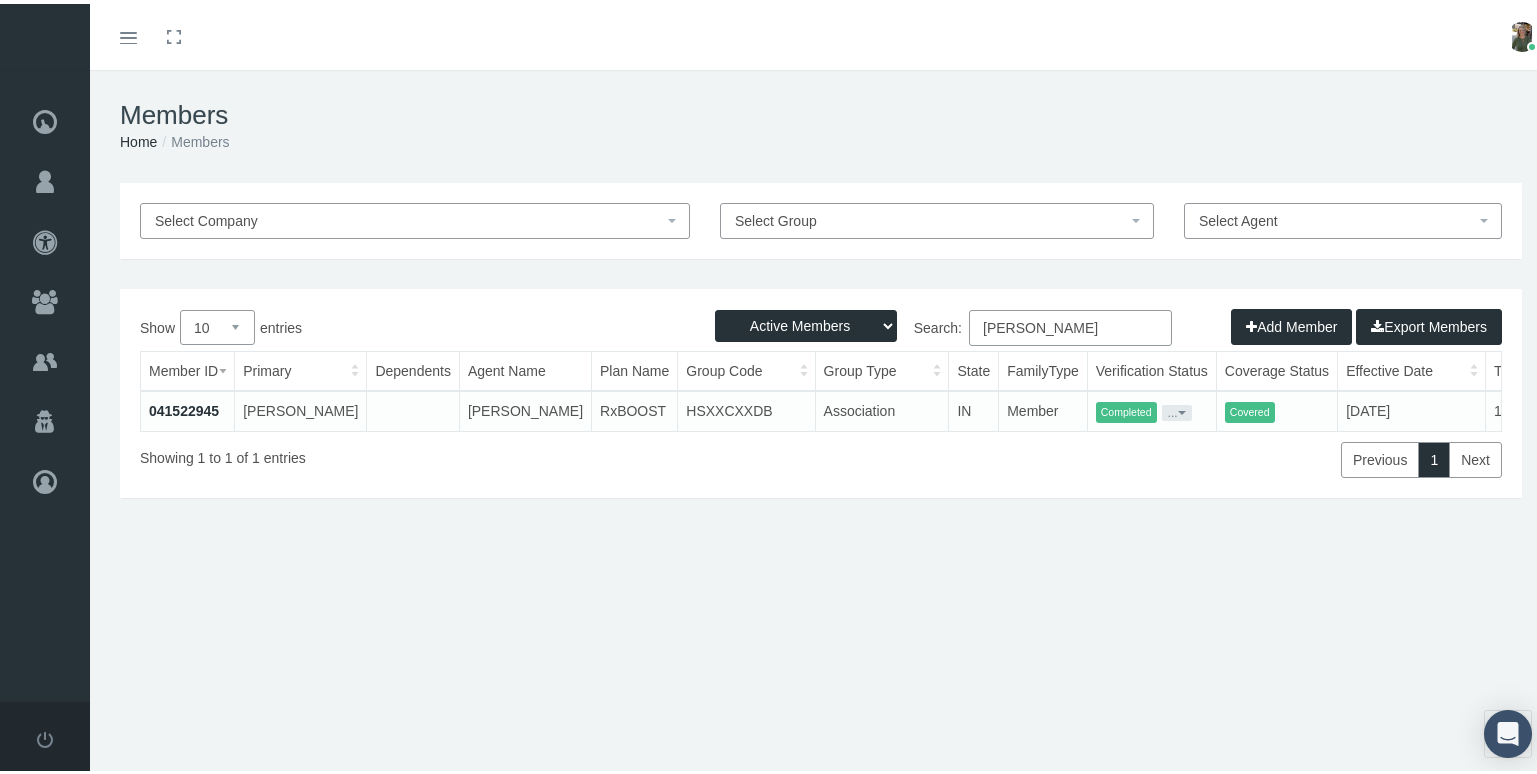 type on "corinne connerton" 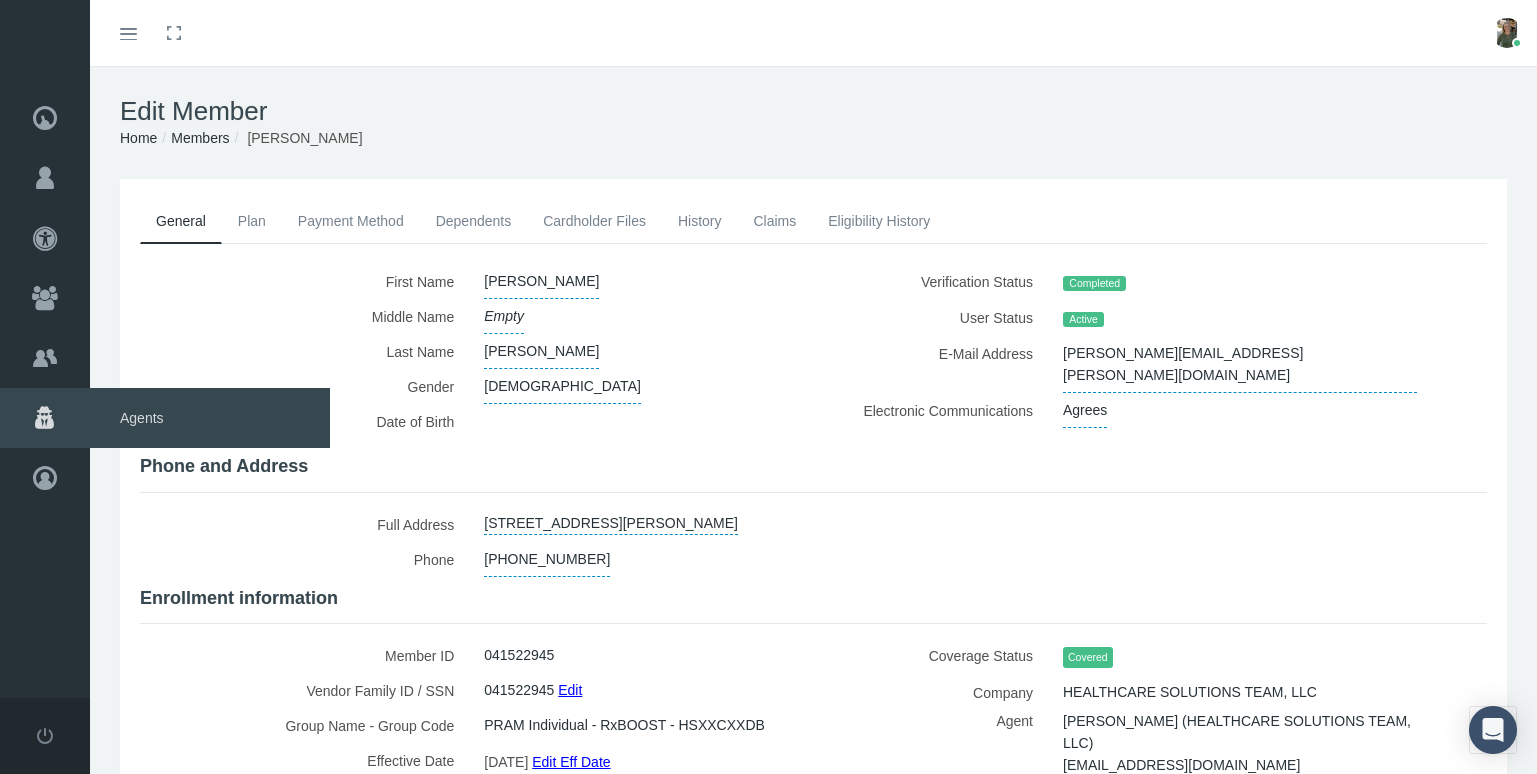 scroll, scrollTop: 0, scrollLeft: 0, axis: both 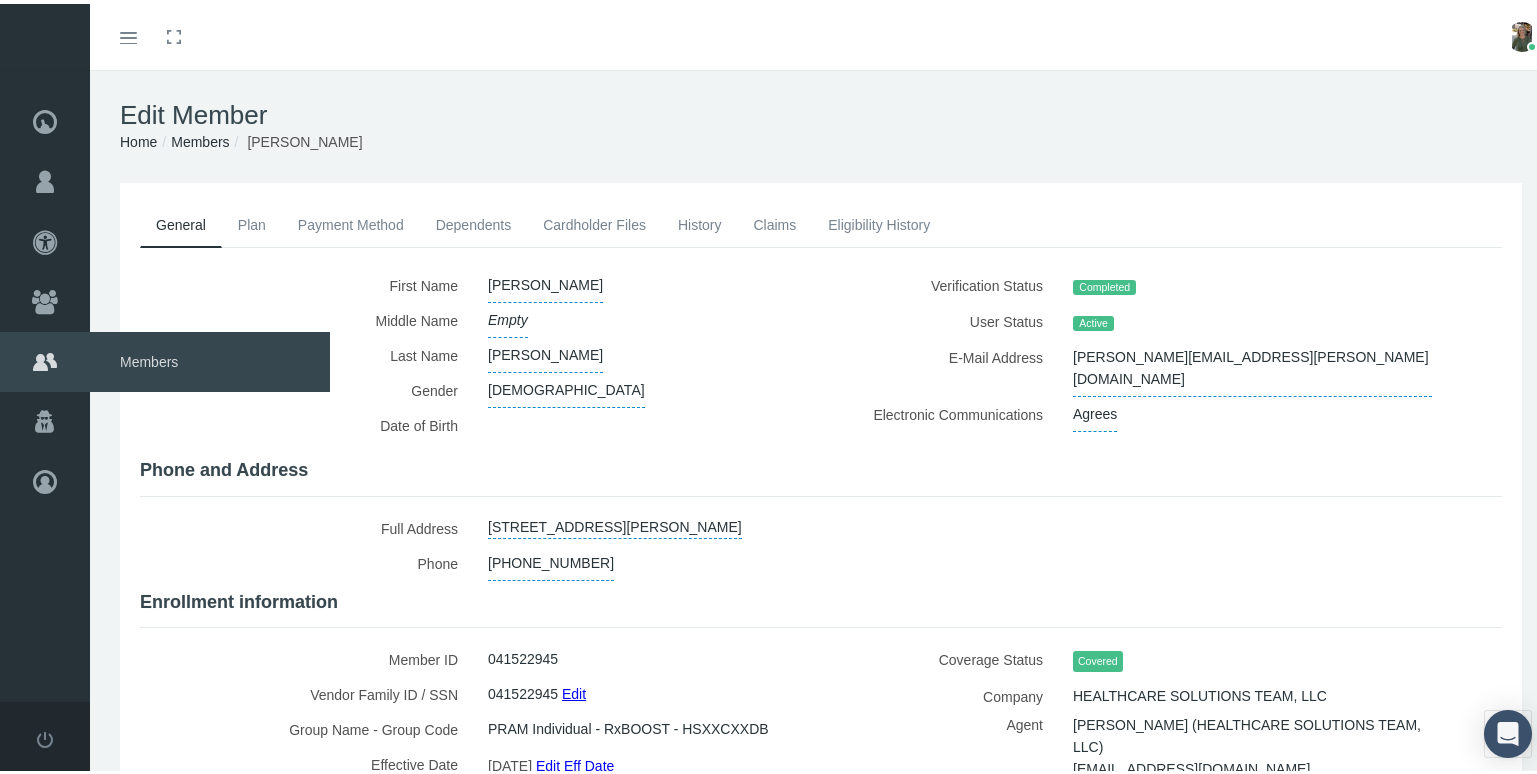 click on "Members" 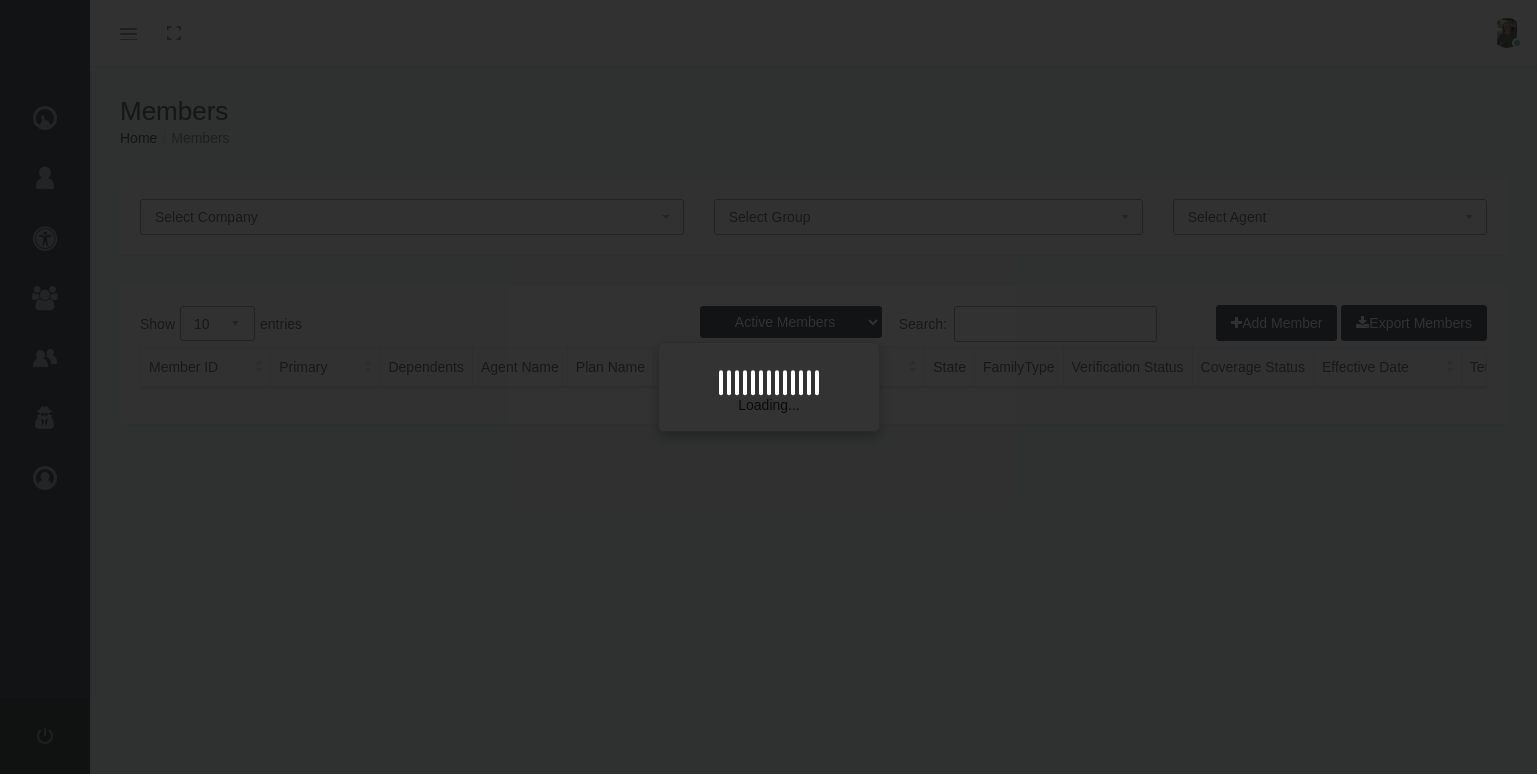 scroll, scrollTop: 0, scrollLeft: 0, axis: both 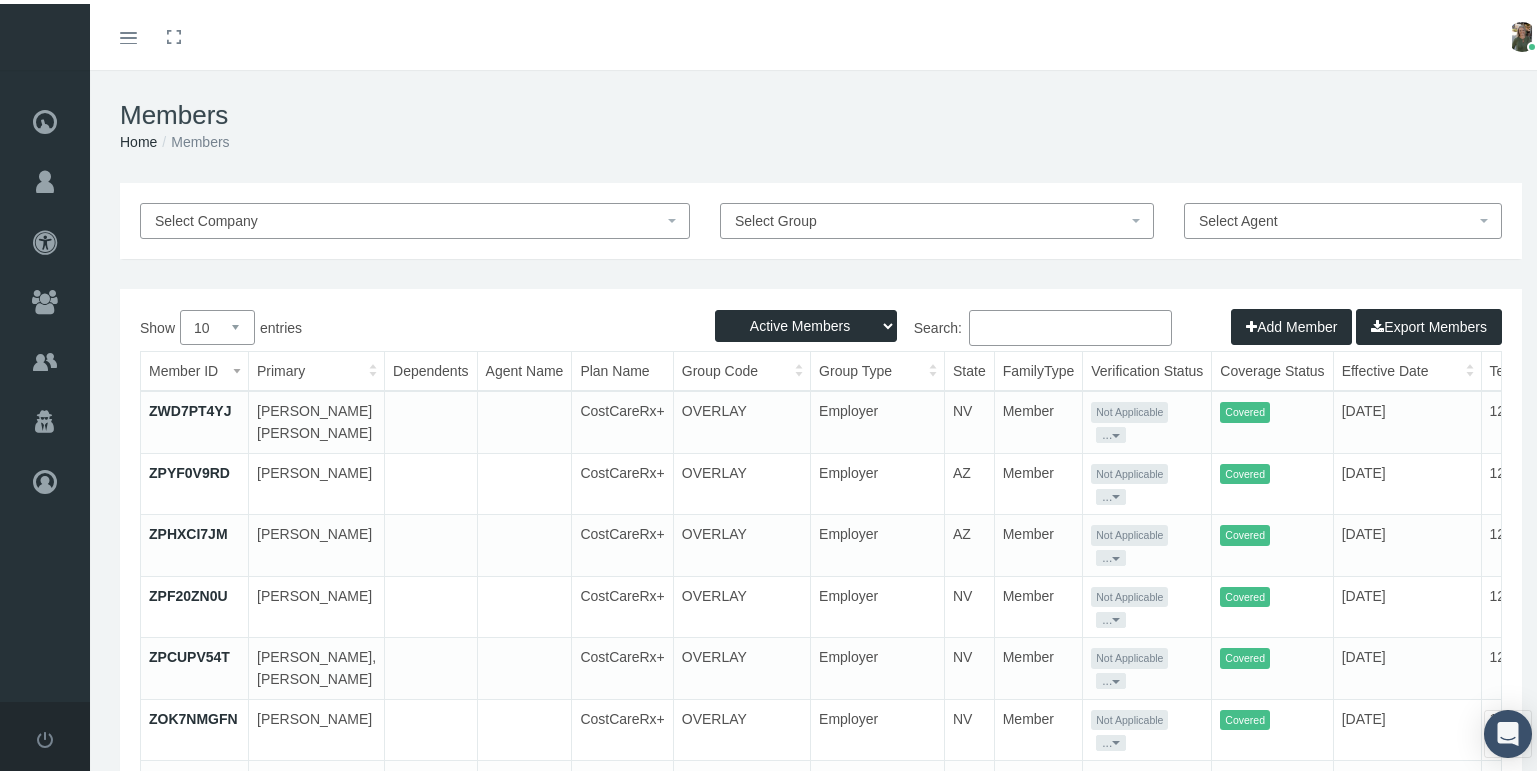 click on "Search:" at bounding box center [1070, 324] 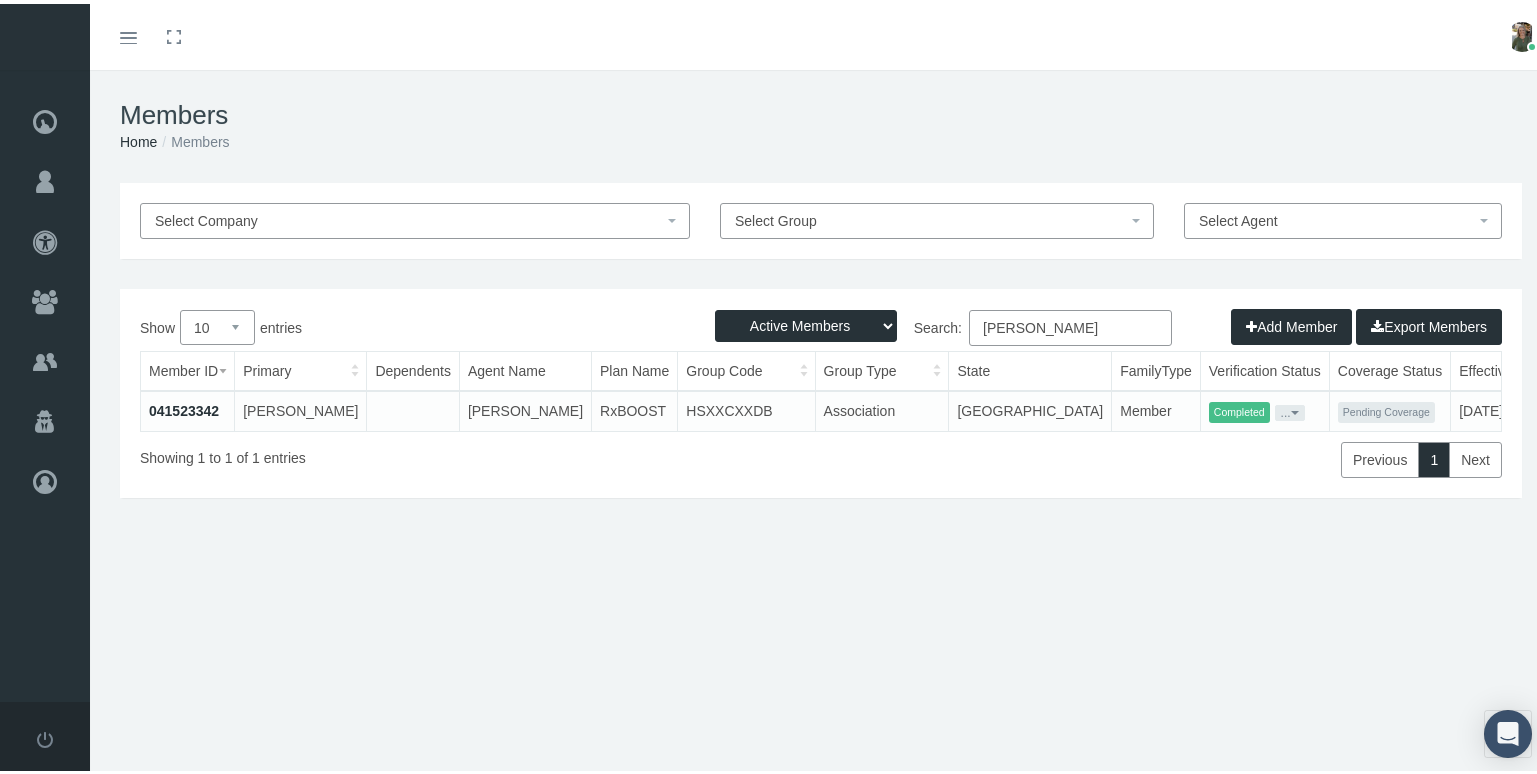 type on "kelli bridges" 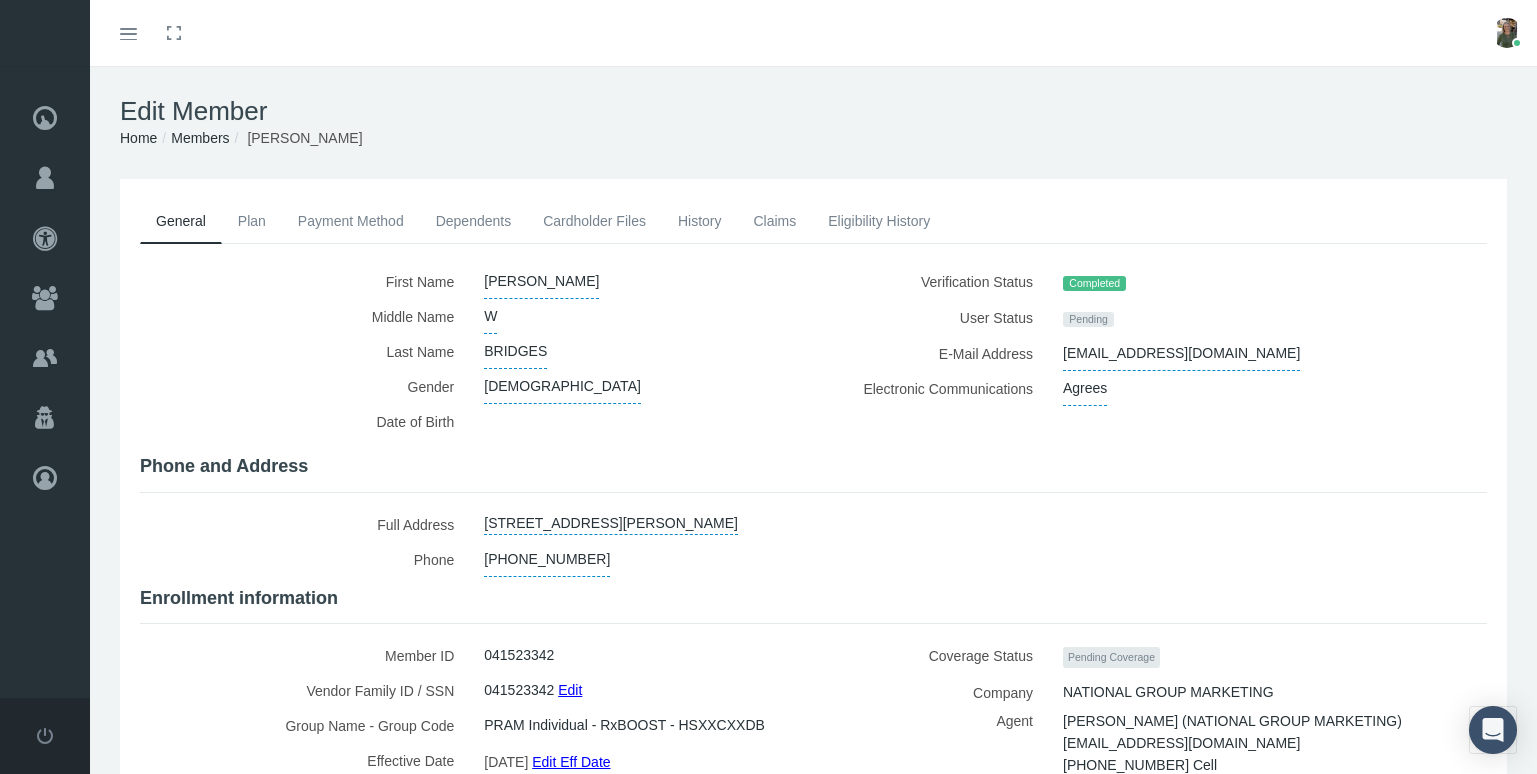 scroll, scrollTop: 0, scrollLeft: 0, axis: both 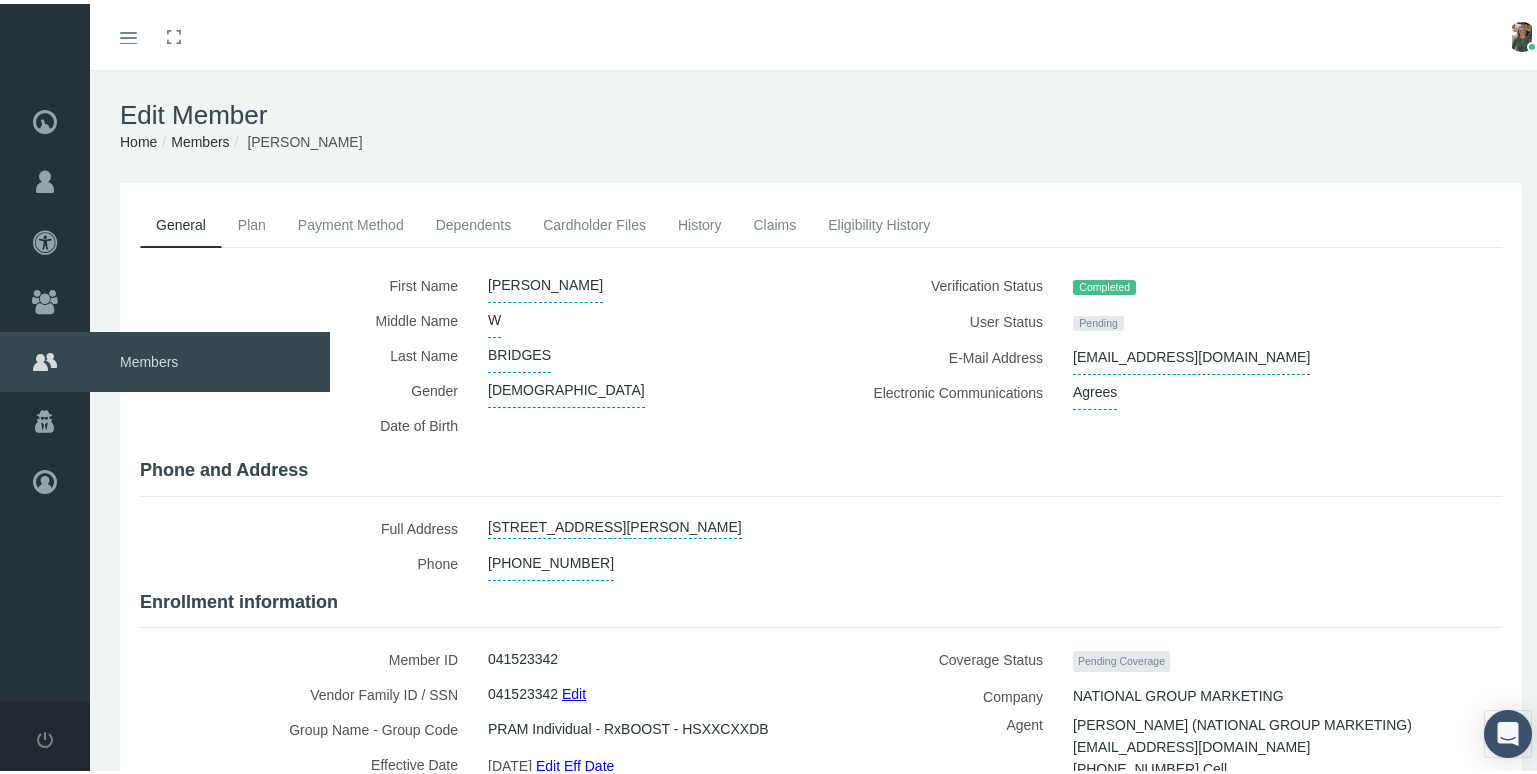 click on "Members" at bounding box center [210, 358] 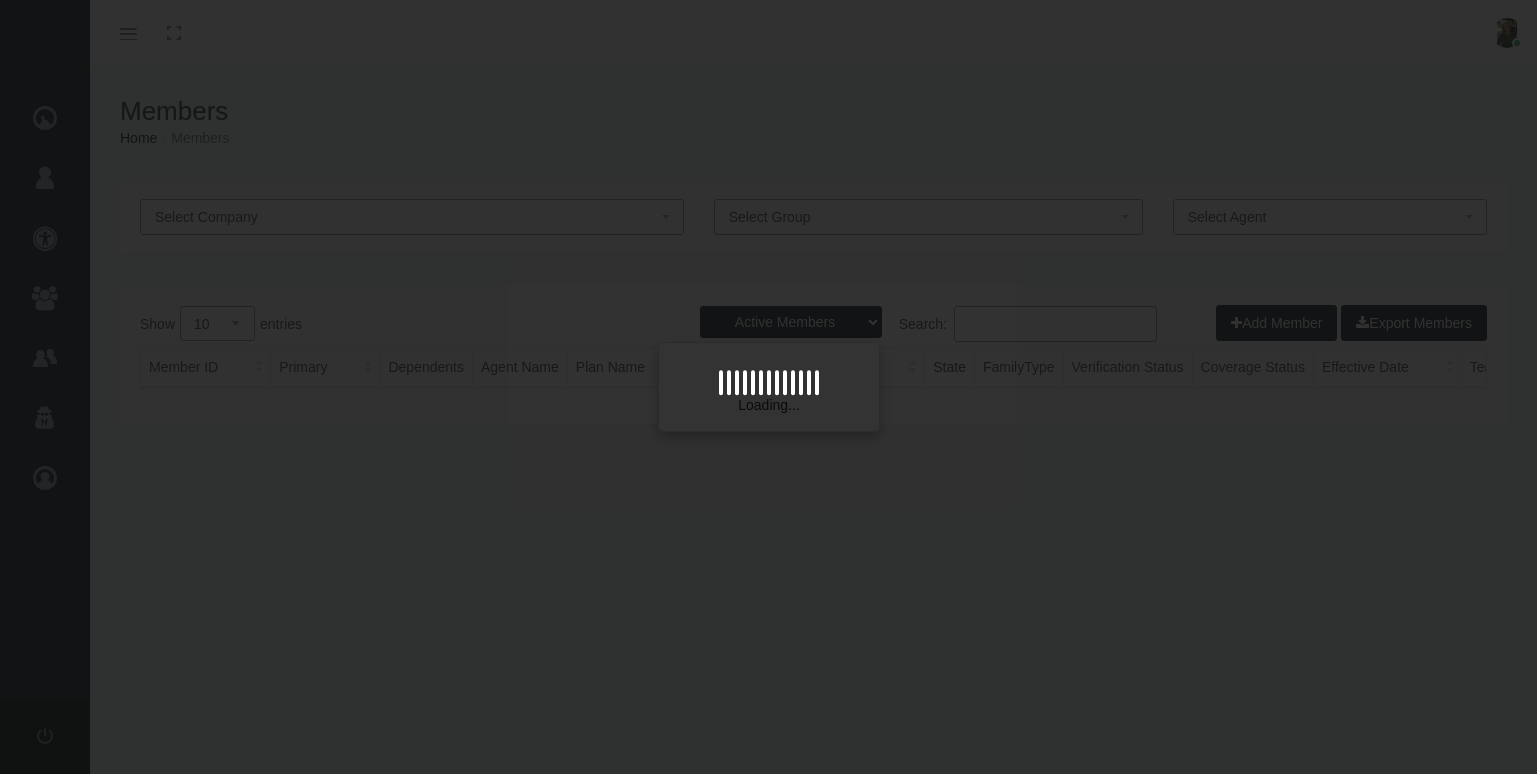 scroll, scrollTop: 0, scrollLeft: 0, axis: both 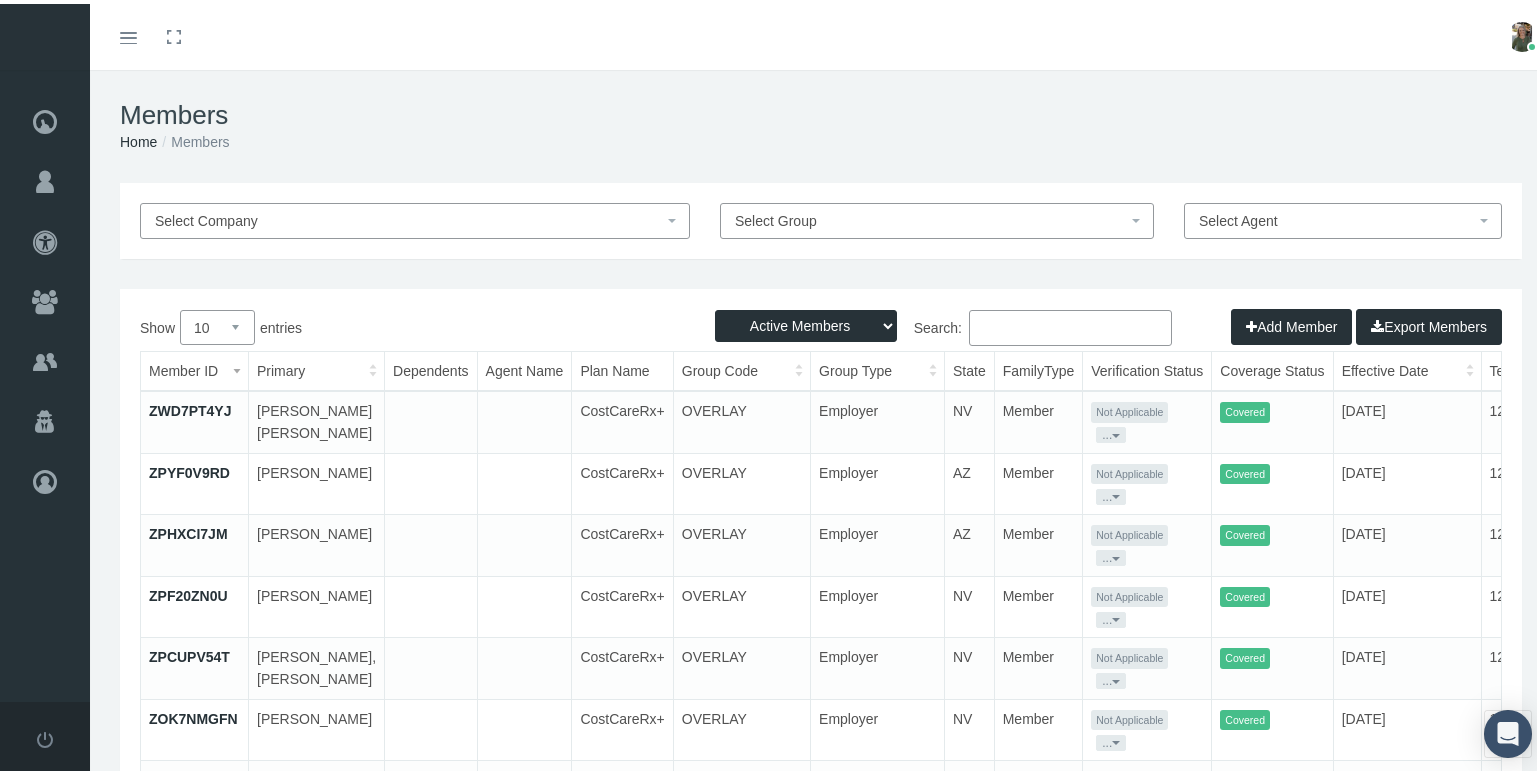 click on "Search:" at bounding box center [1070, 324] 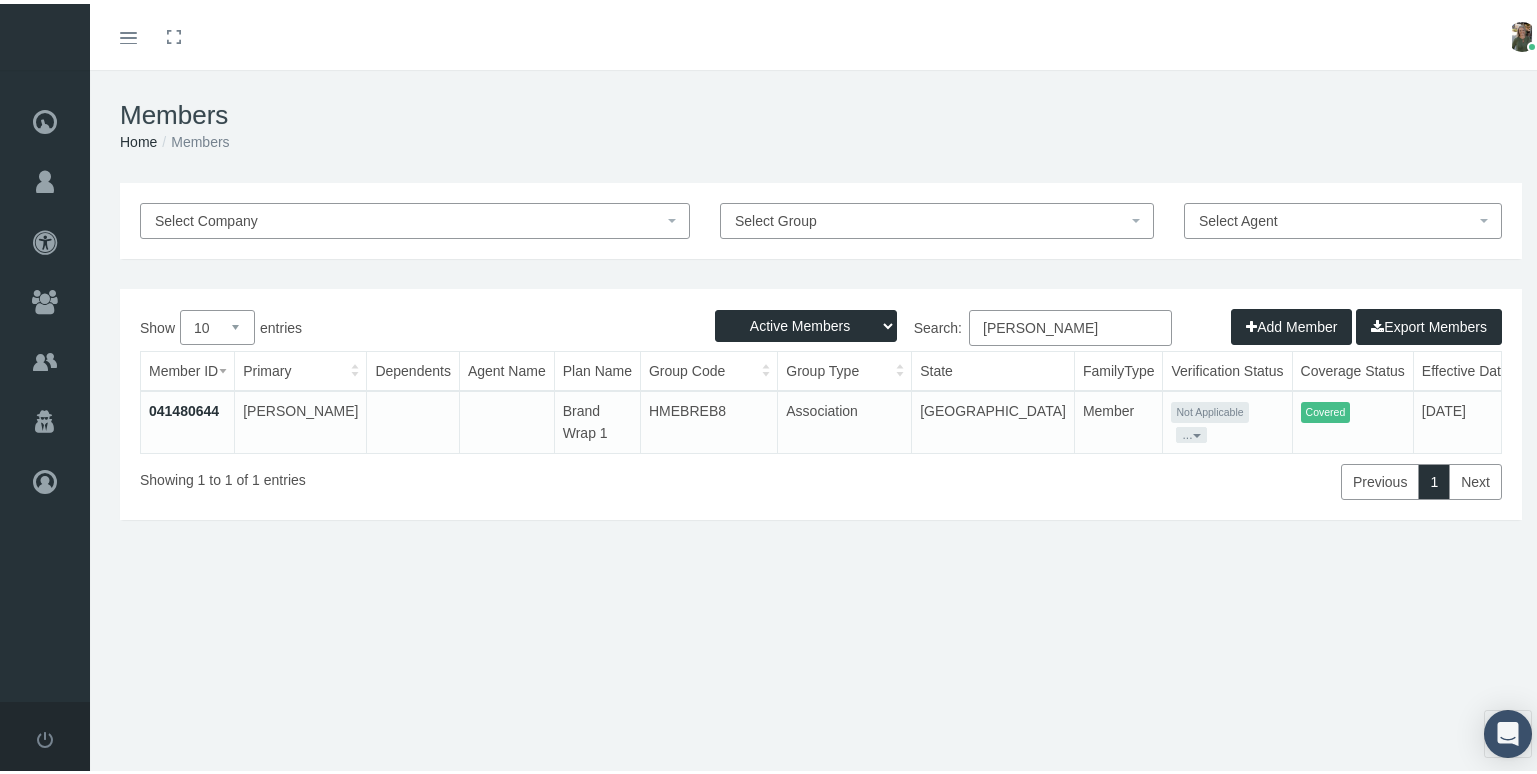 type on "gerald Suarez" 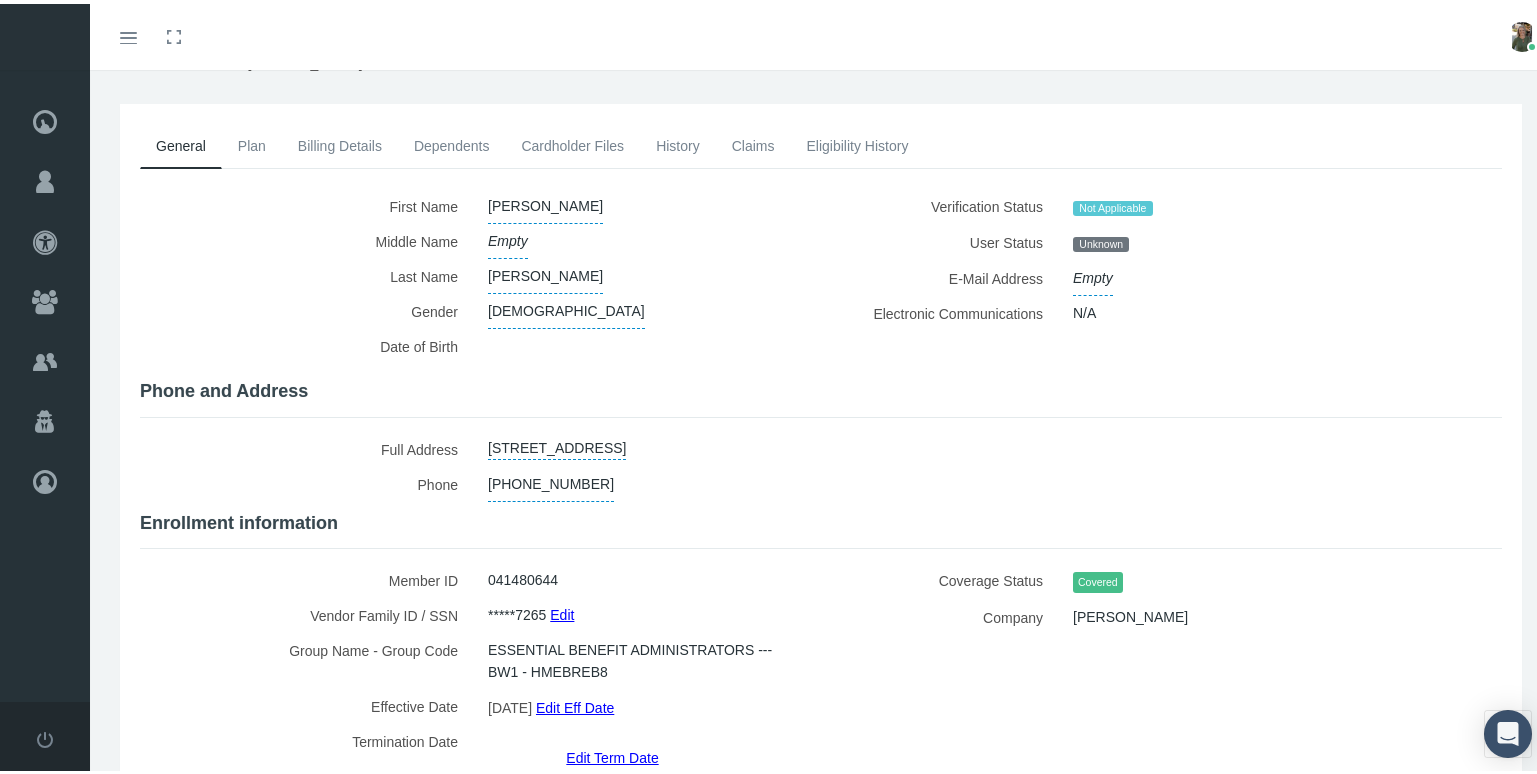 scroll, scrollTop: 196, scrollLeft: 0, axis: vertical 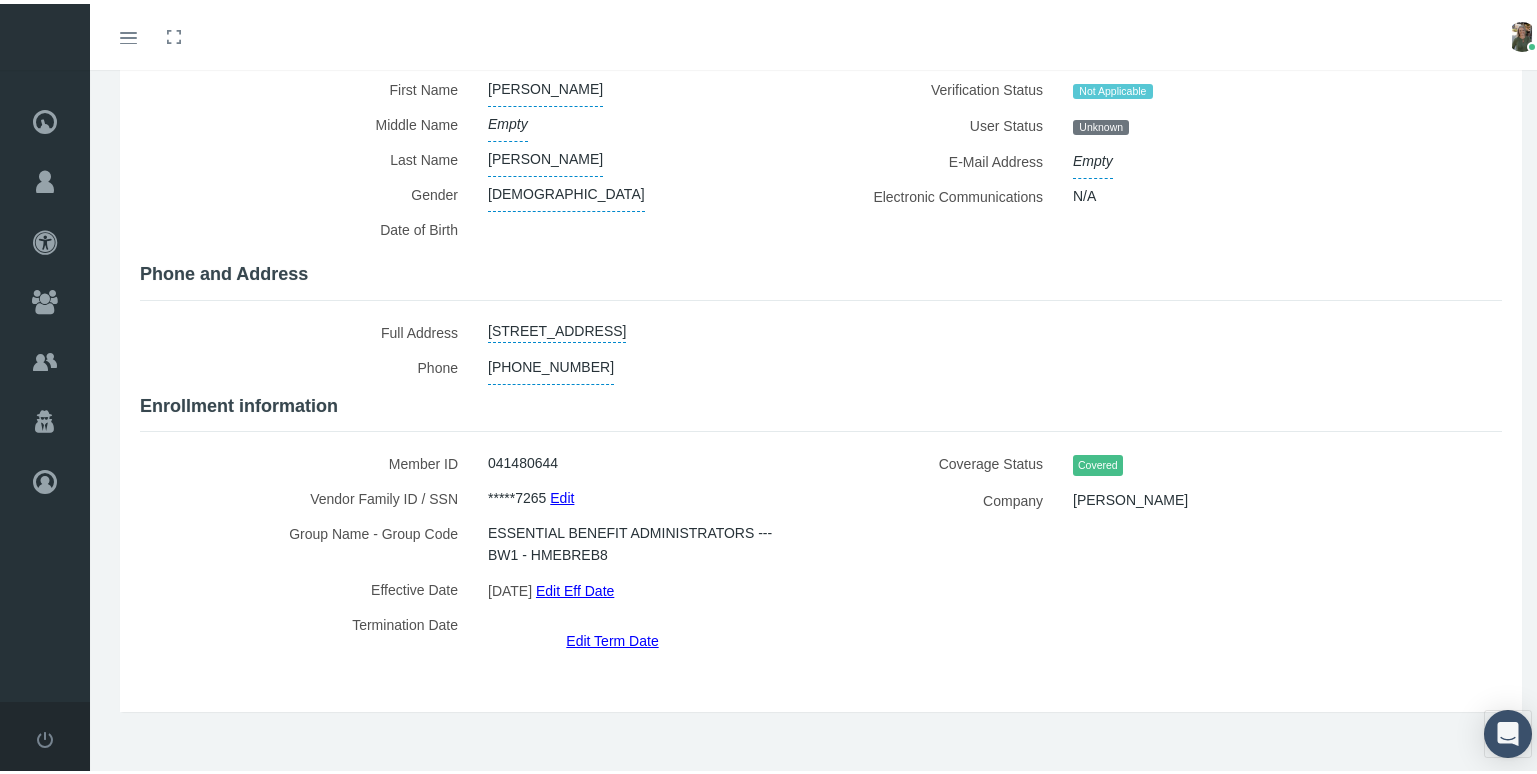 click on "Edit Term Date" at bounding box center (612, 636) 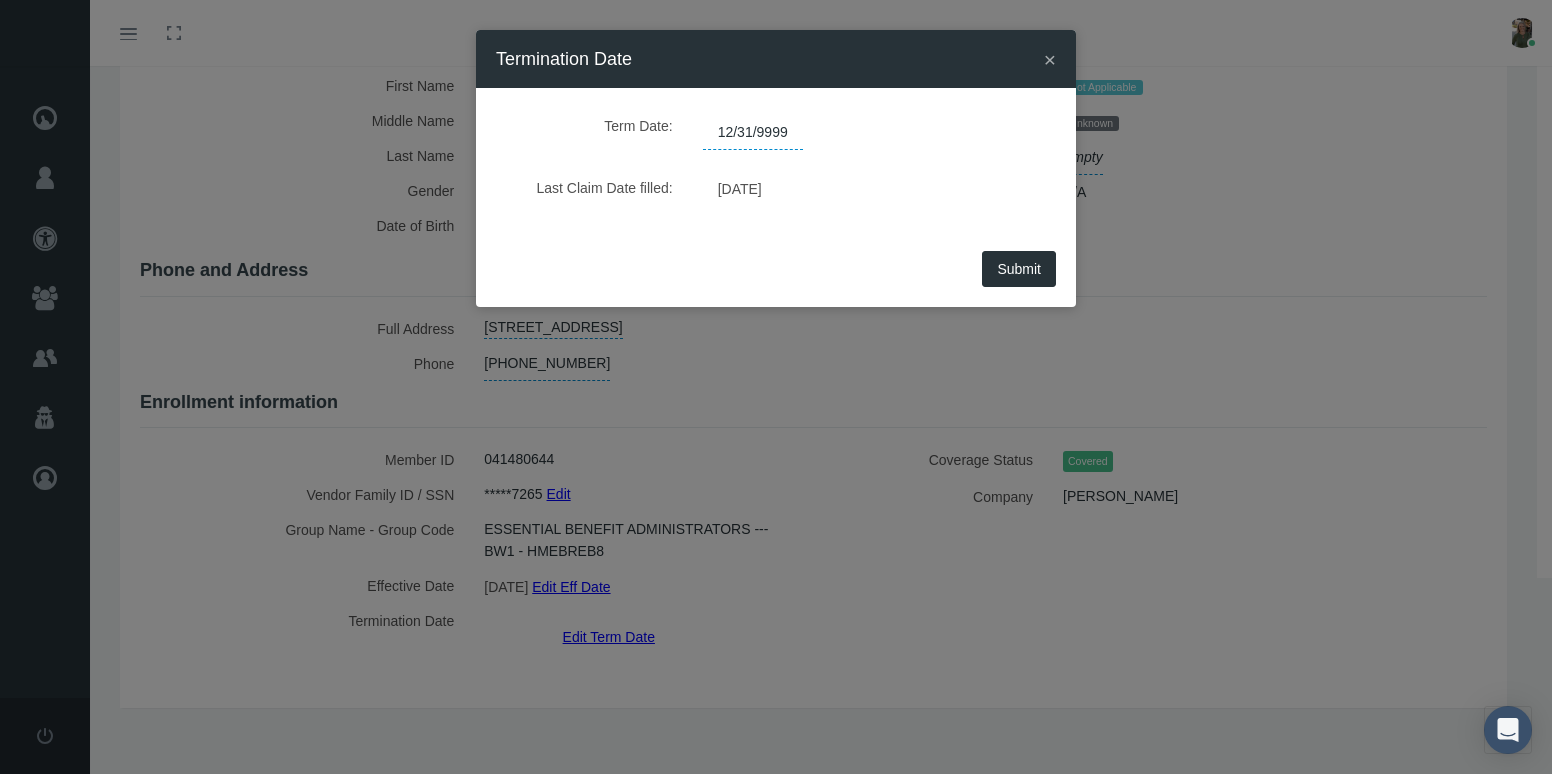 click on "12/31/9999" at bounding box center (753, 133) 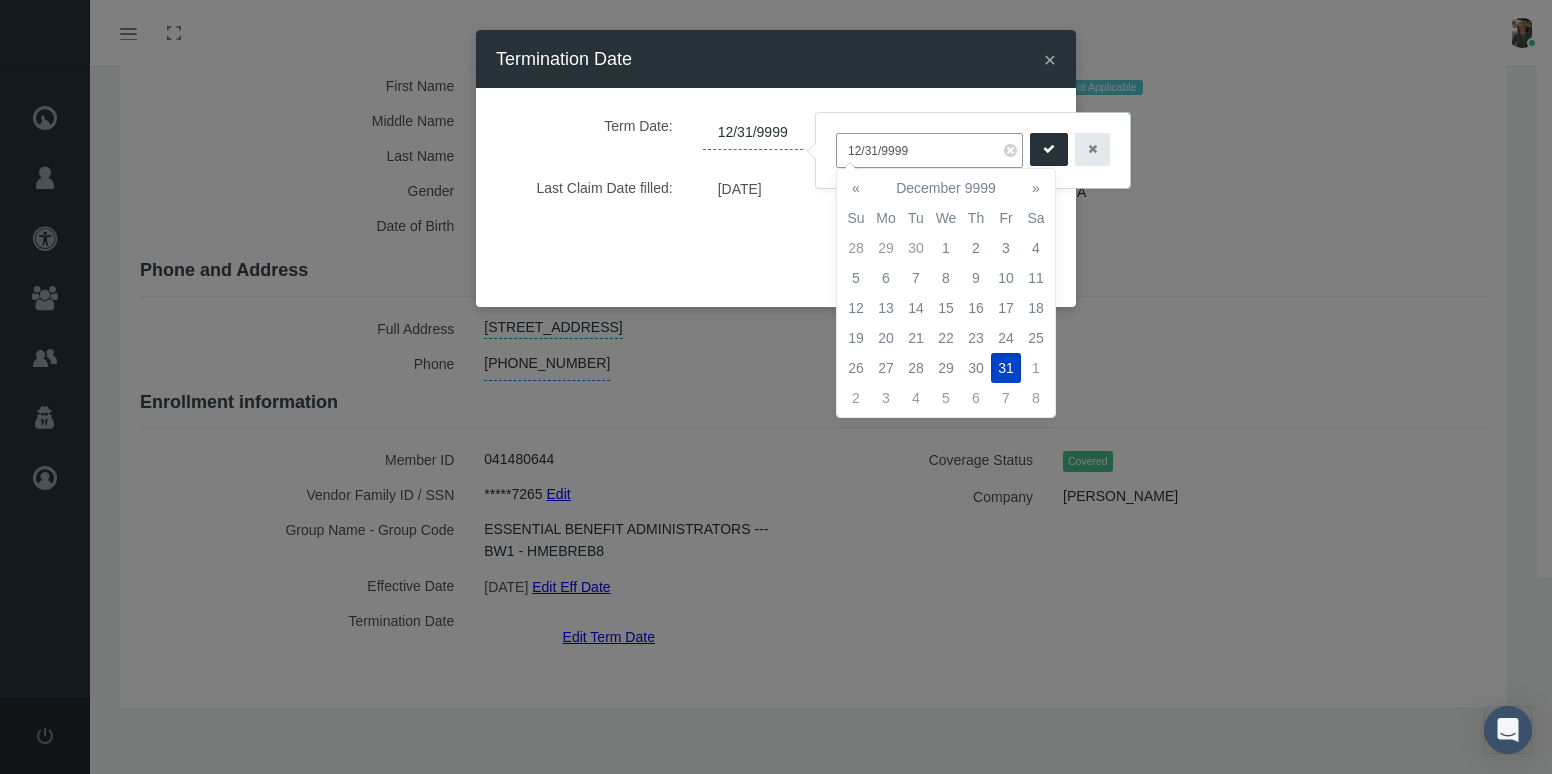 drag, startPoint x: 923, startPoint y: 156, endPoint x: 843, endPoint y: 158, distance: 80.024994 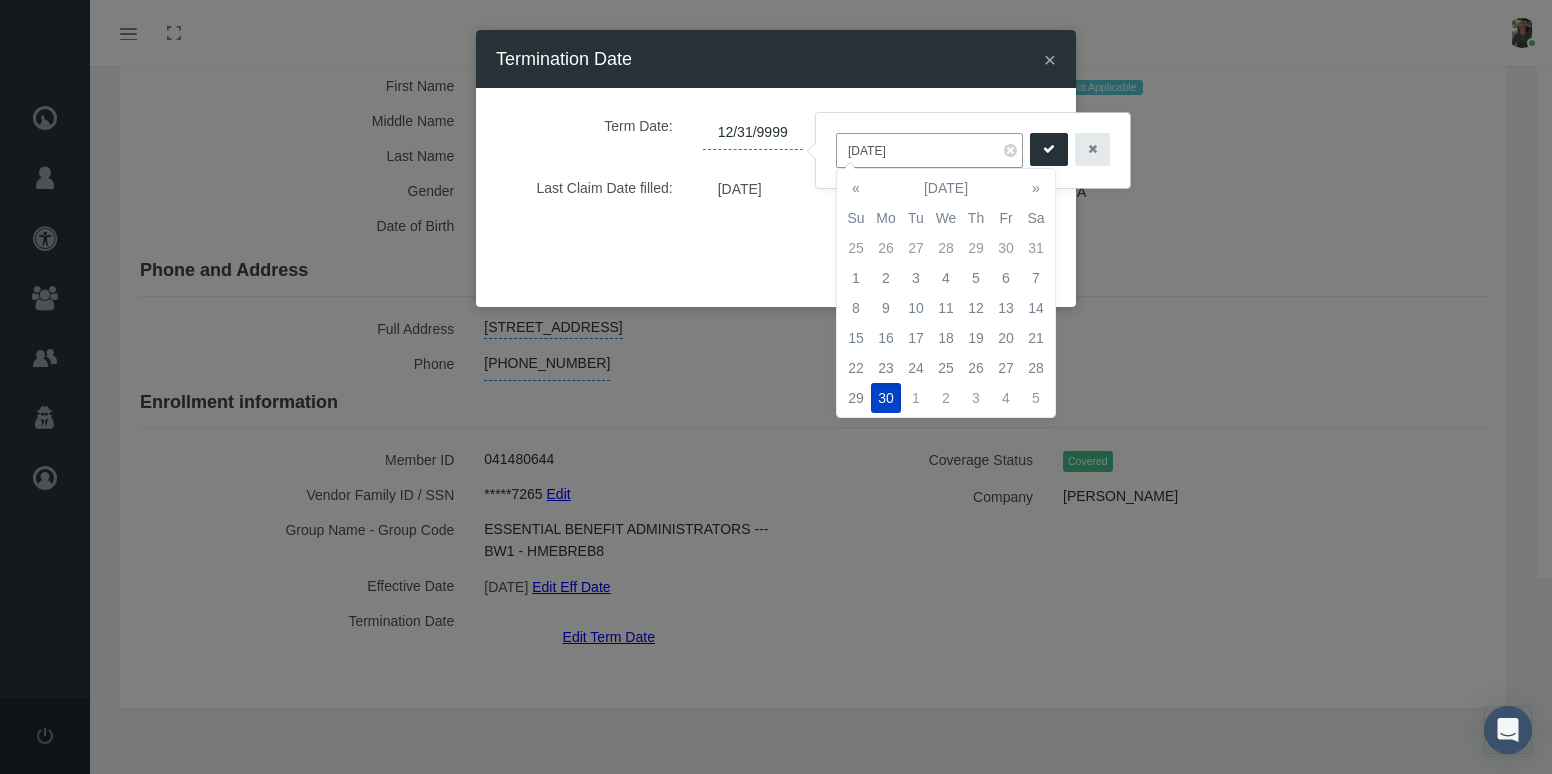 type on "06/30/2025" 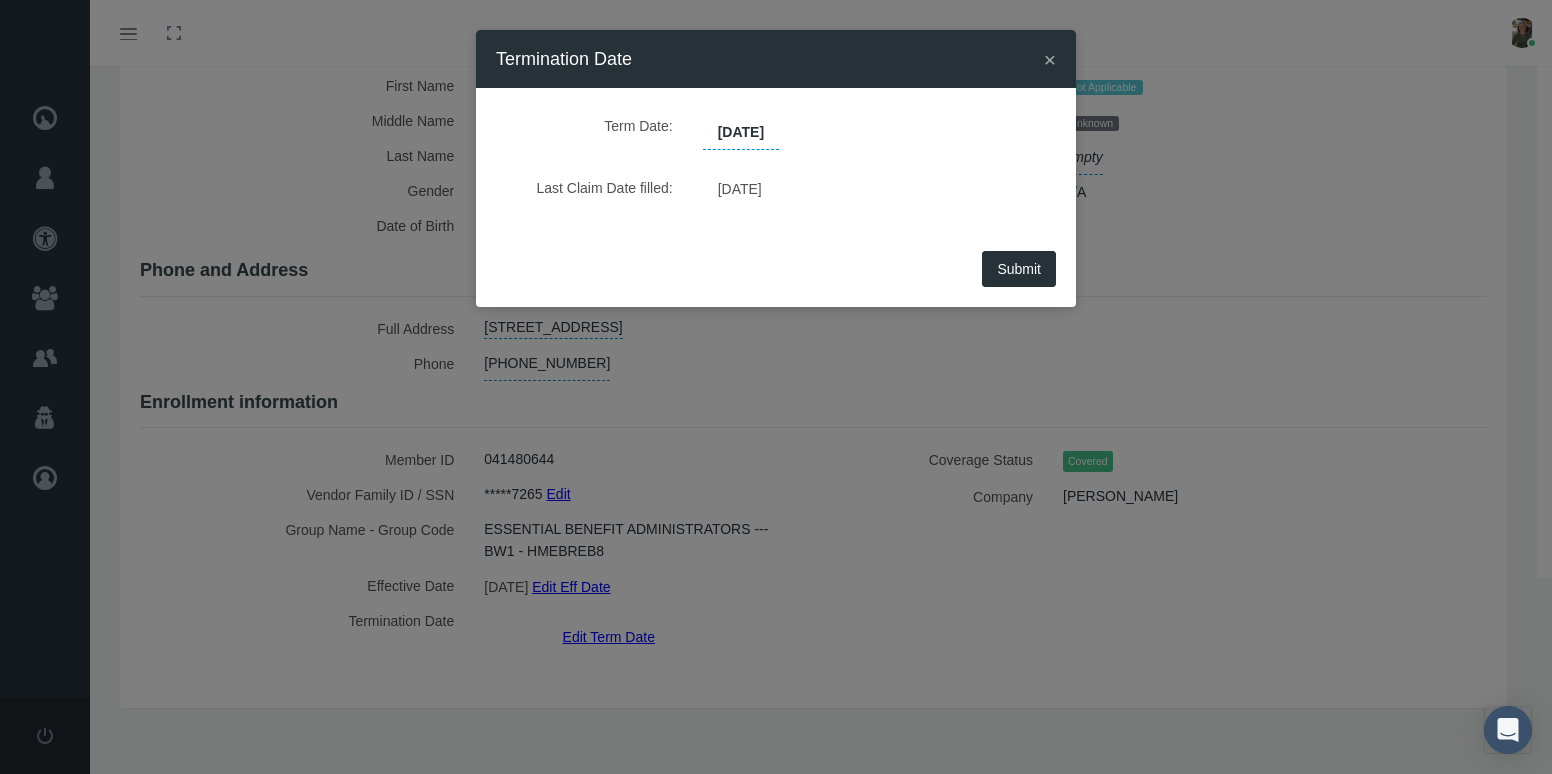 click on "Submit" at bounding box center [1019, 269] 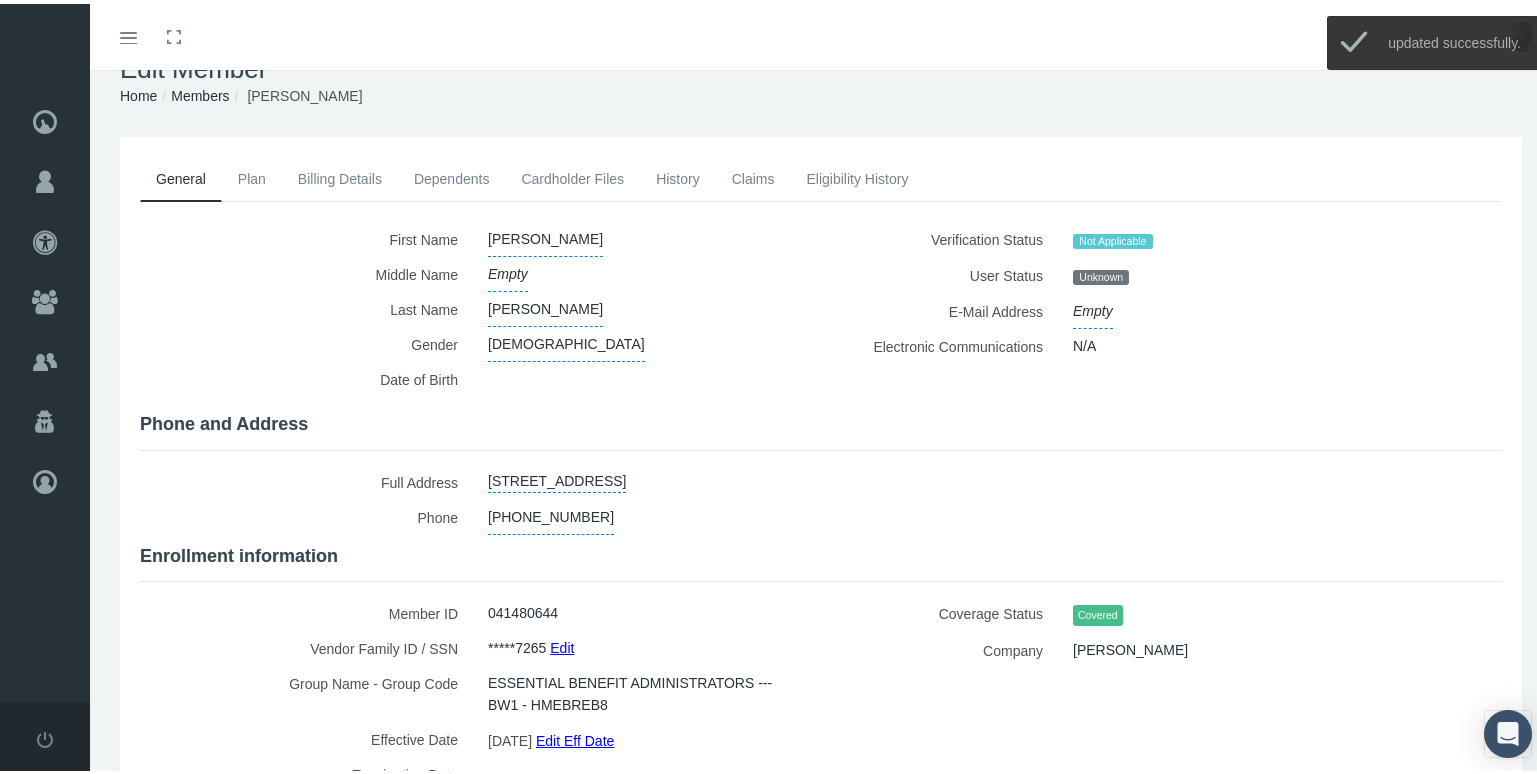 scroll, scrollTop: 0, scrollLeft: 0, axis: both 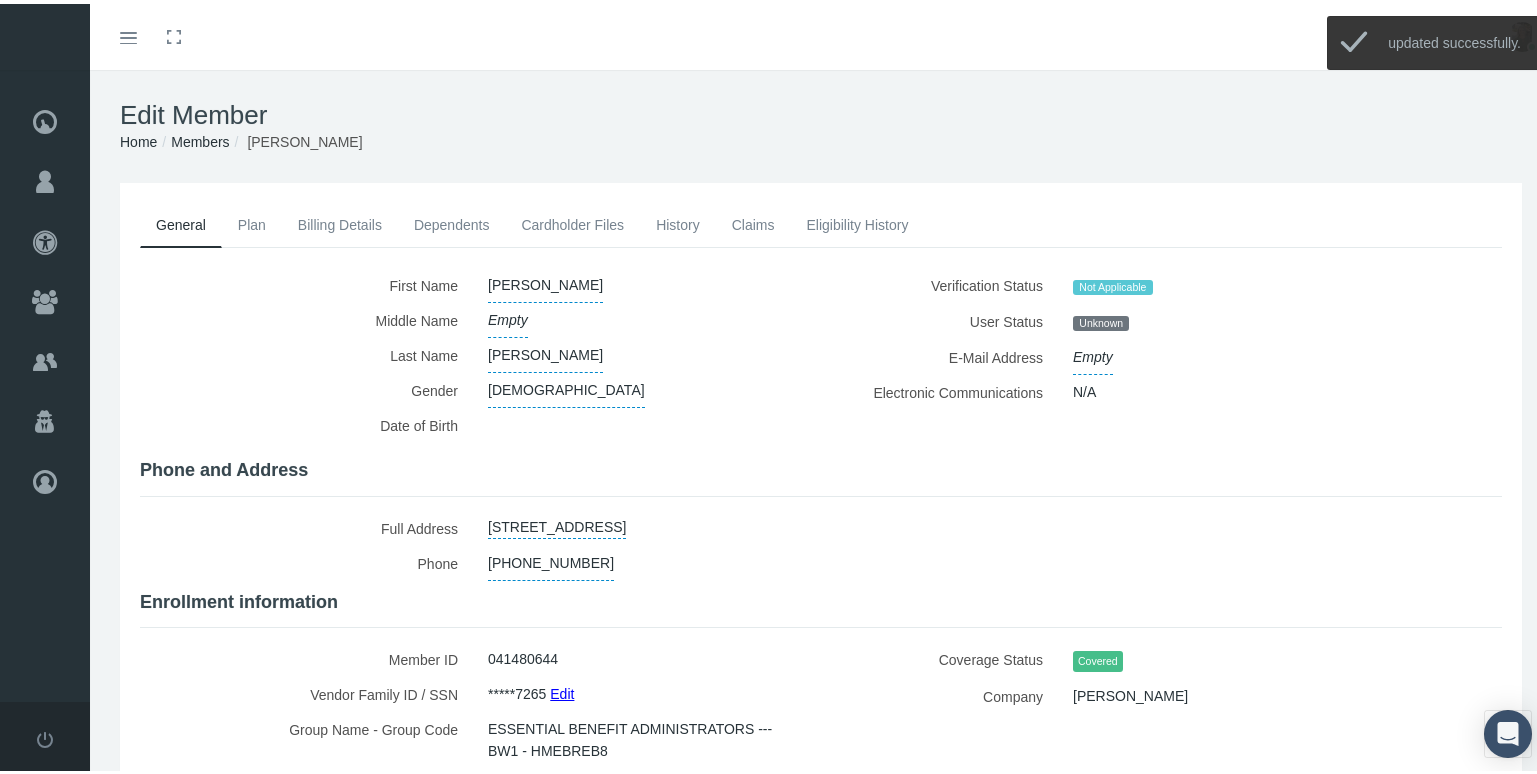 click on "History" at bounding box center [678, 221] 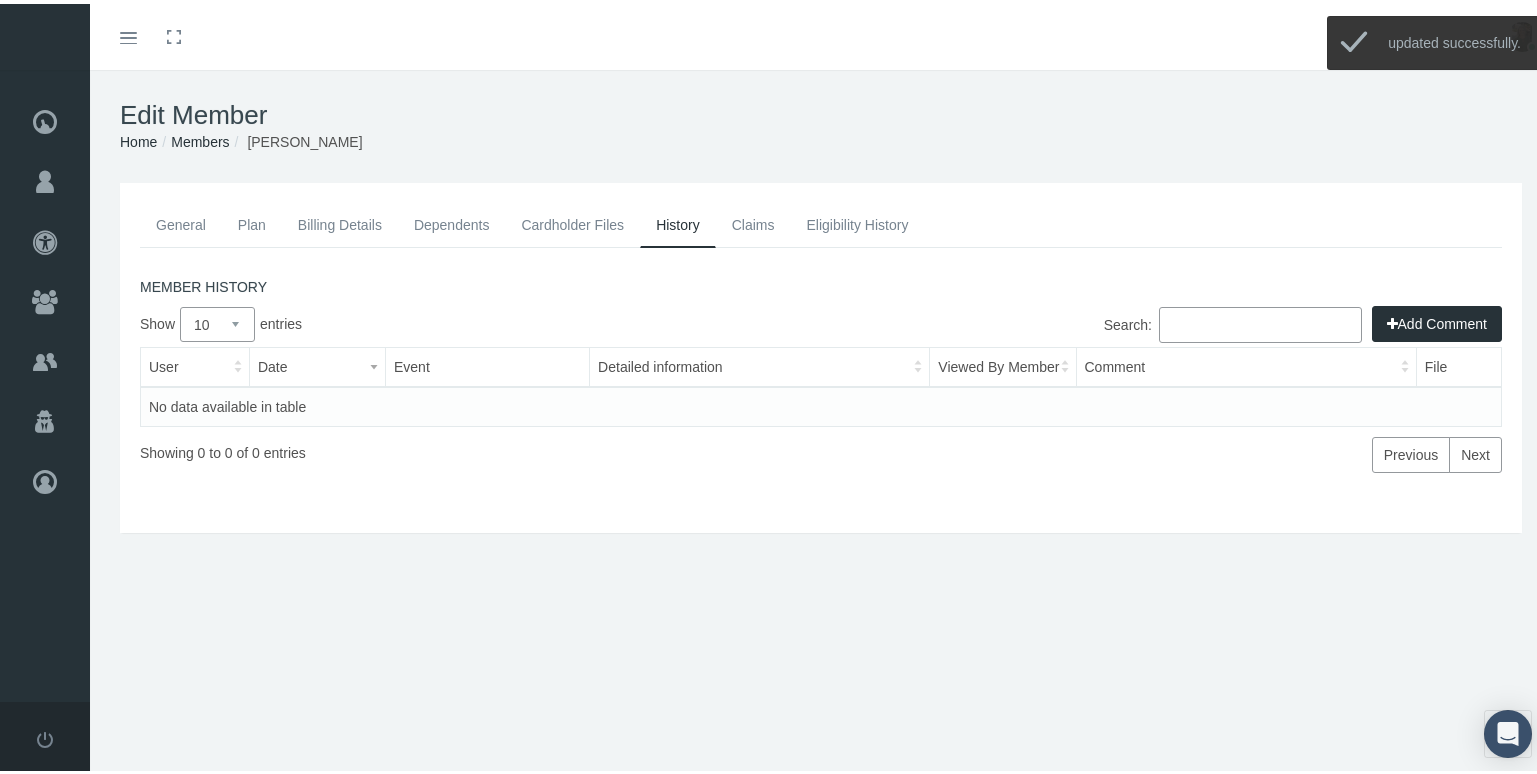 click on "Search:" at bounding box center (1260, 321) 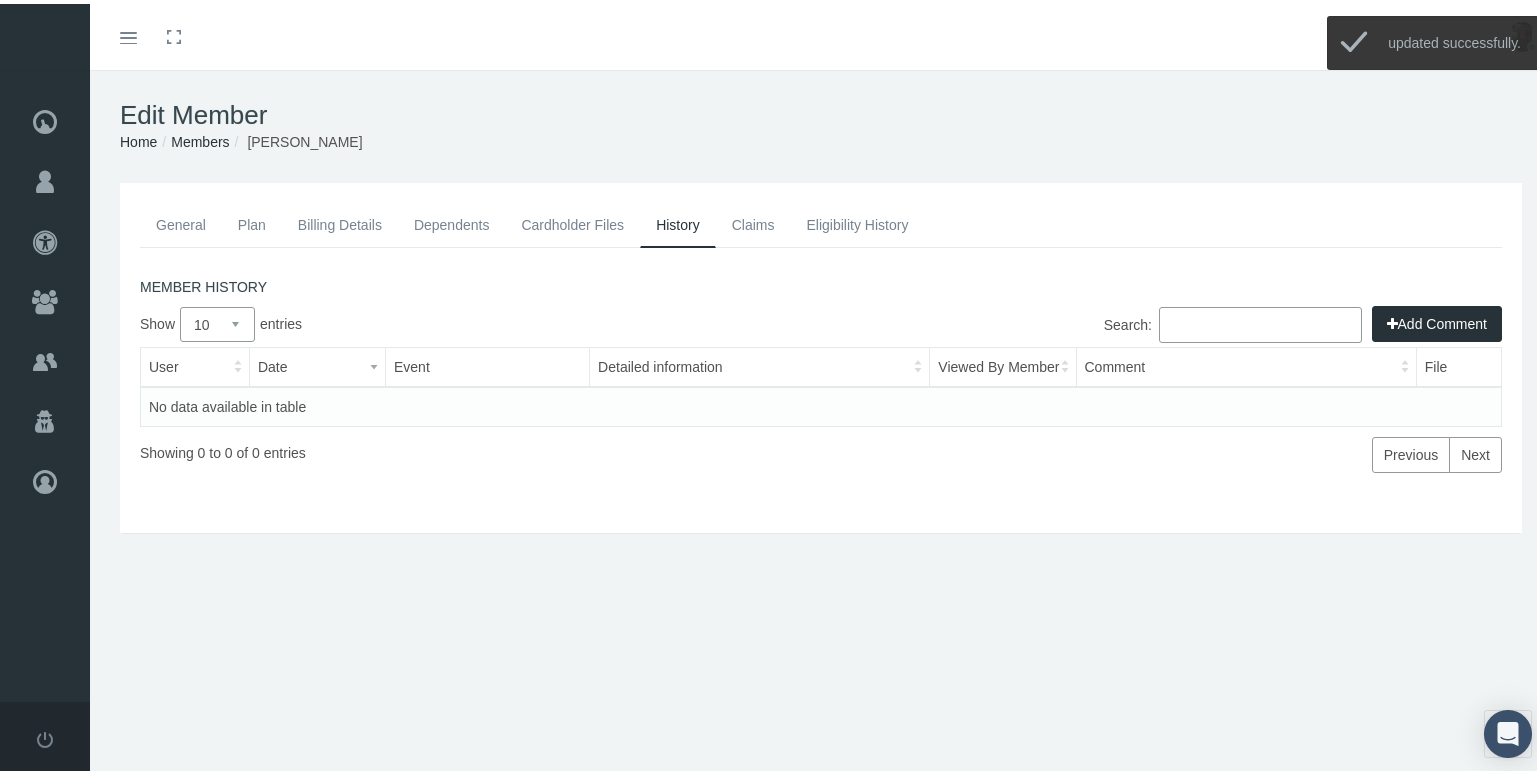 click on "Add Comment" at bounding box center [1437, 320] 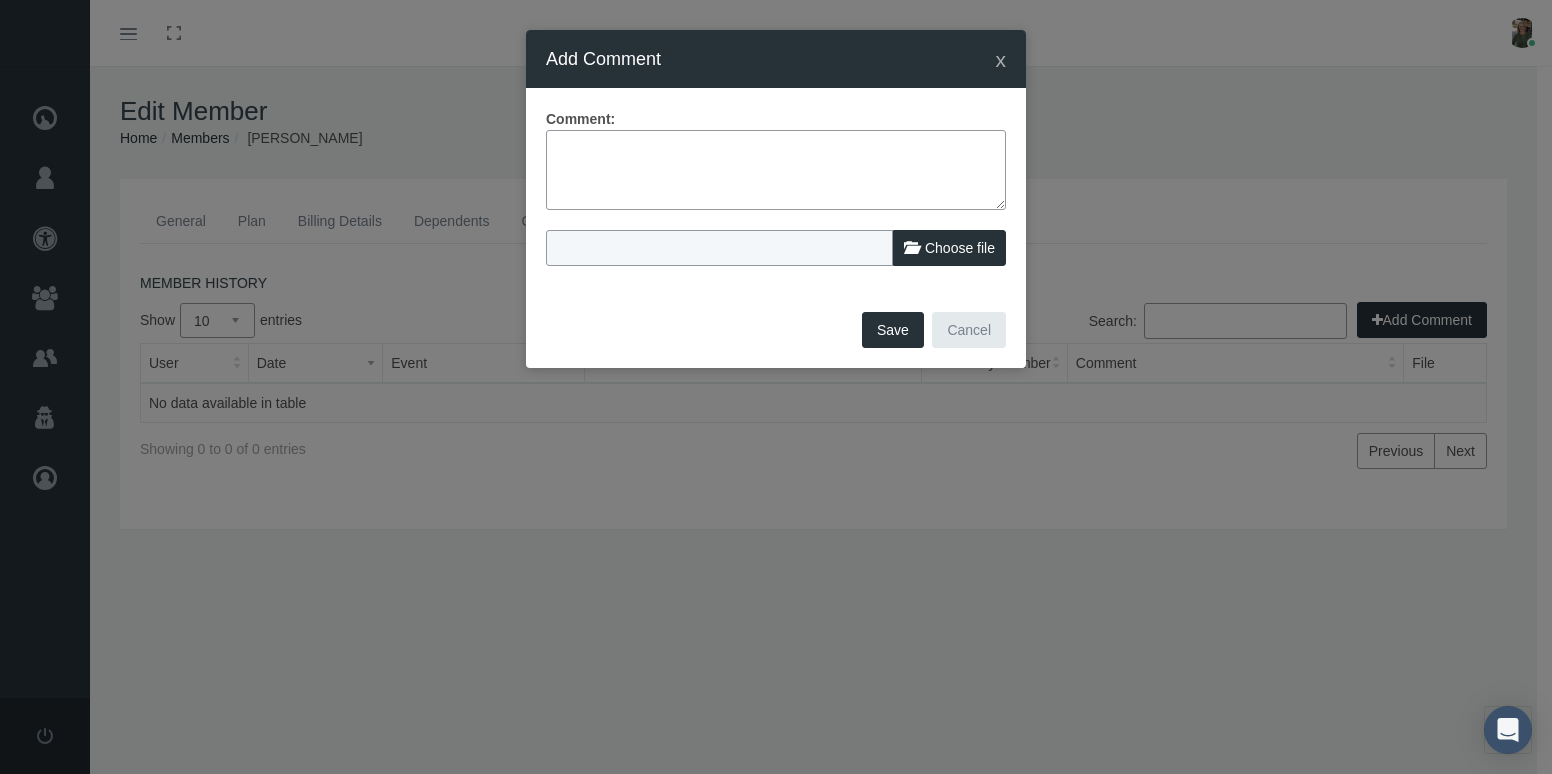 click at bounding box center [776, 170] 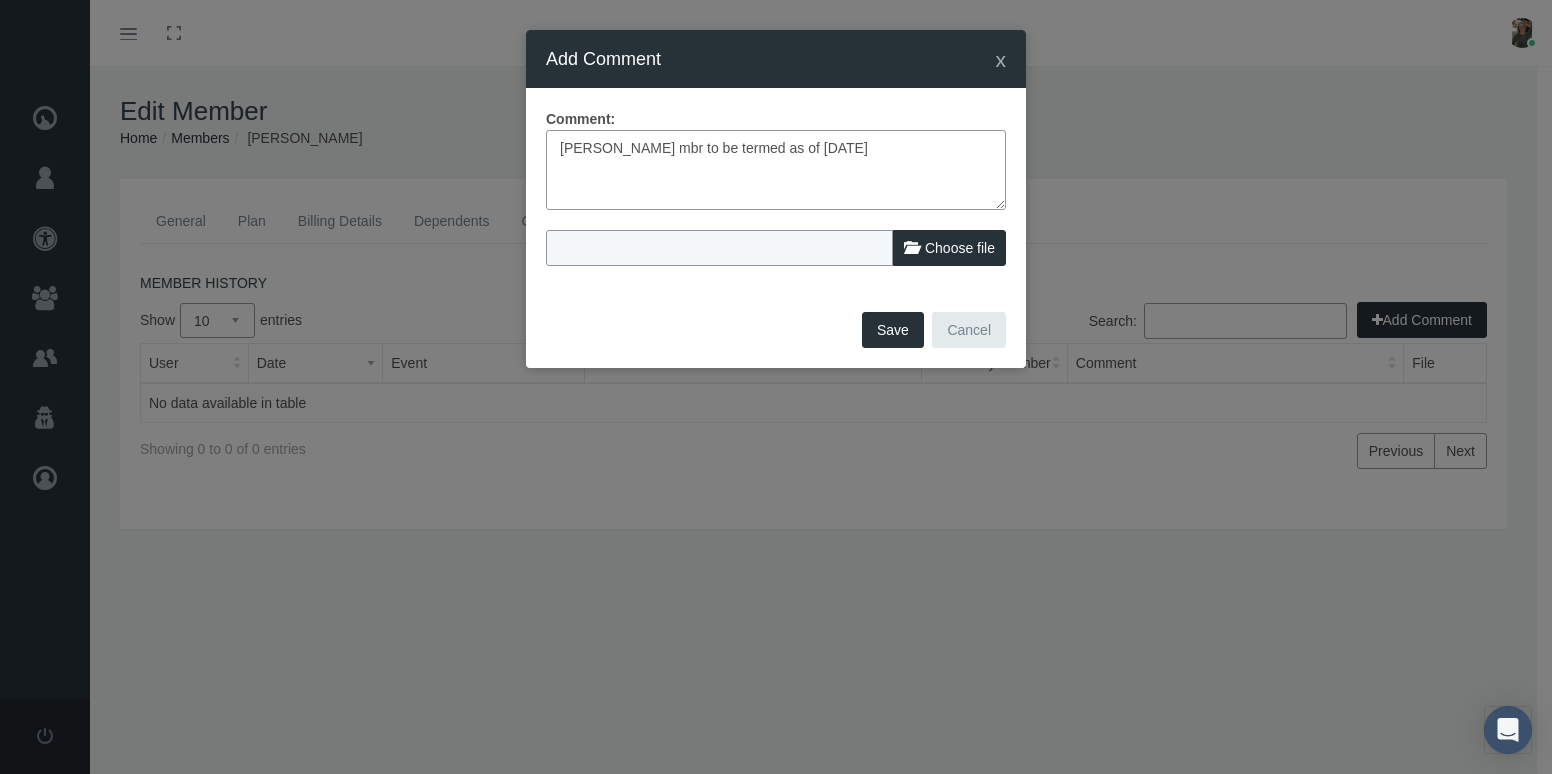 type on "Per Sandra mbr to be termed as of 6/30/25" 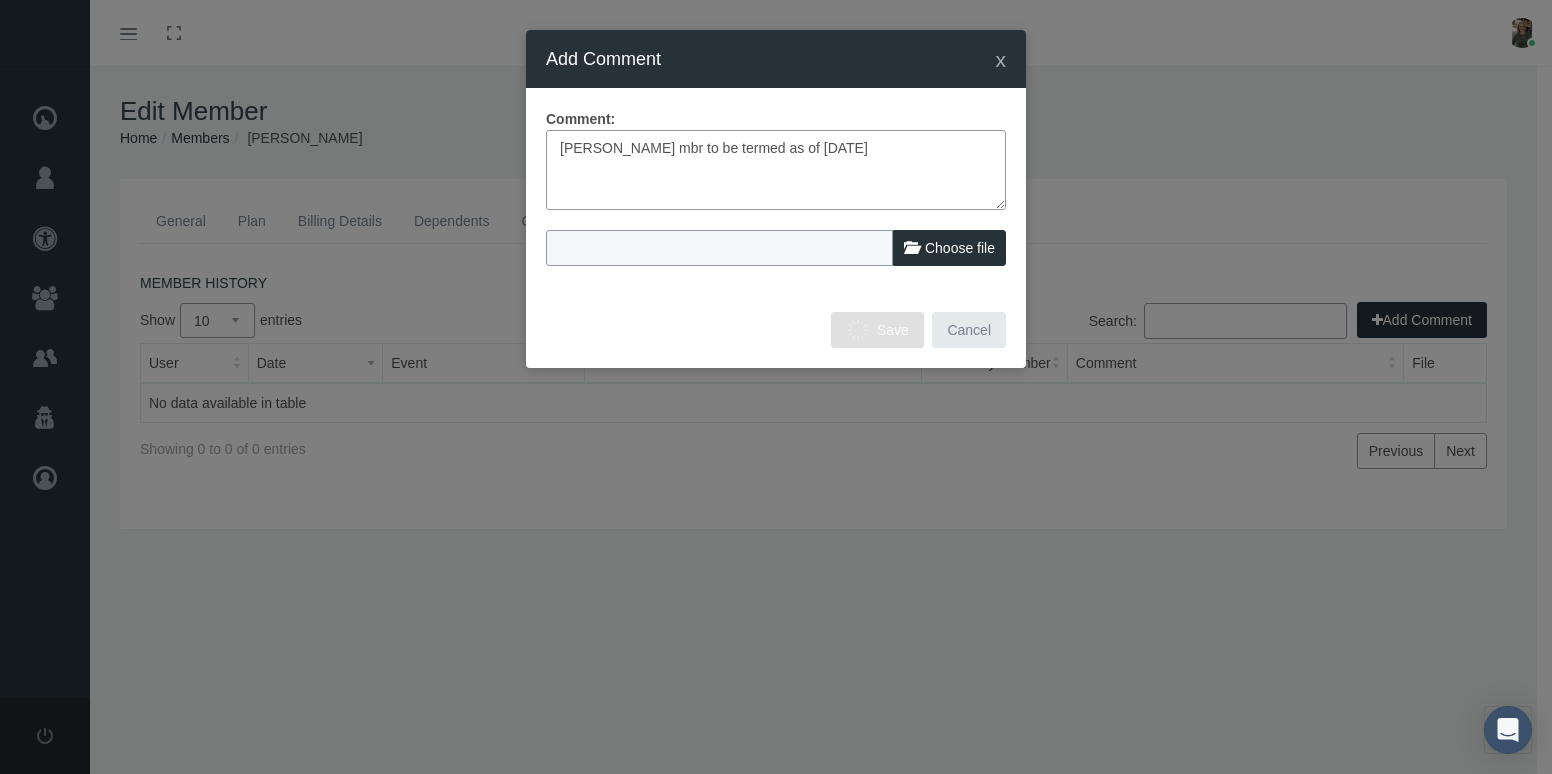 type 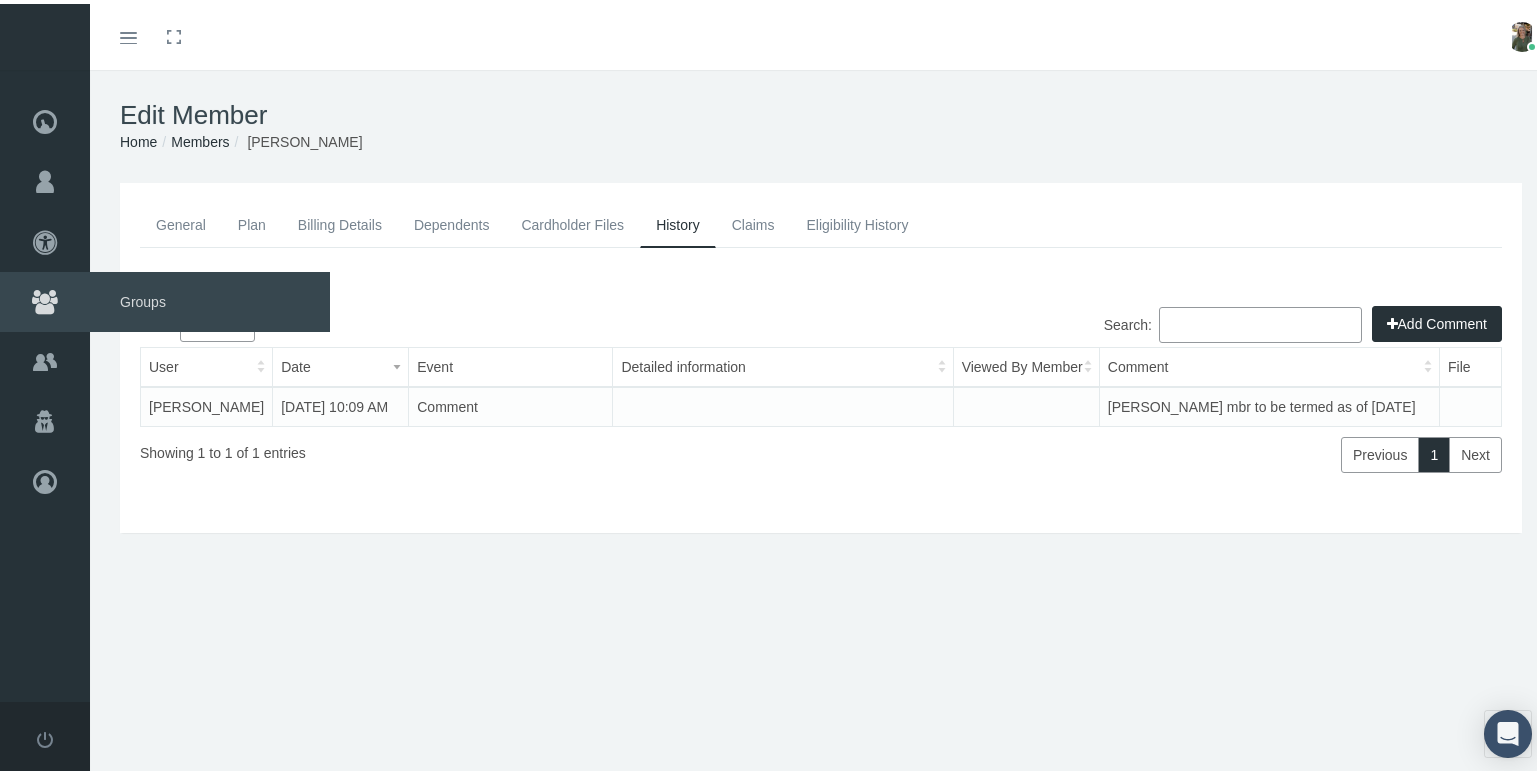 click on "Groups" at bounding box center (210, 298) 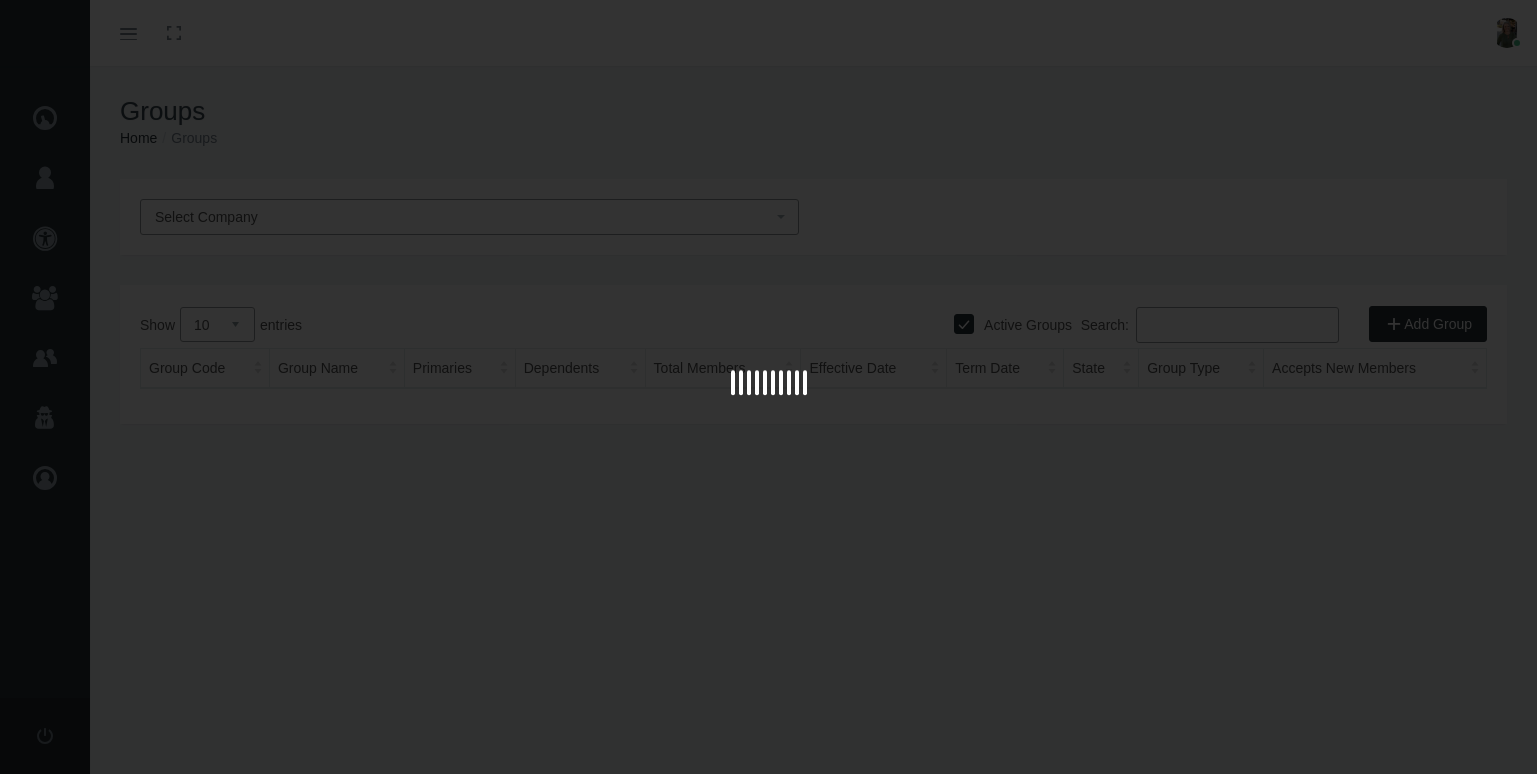 scroll, scrollTop: 0, scrollLeft: 0, axis: both 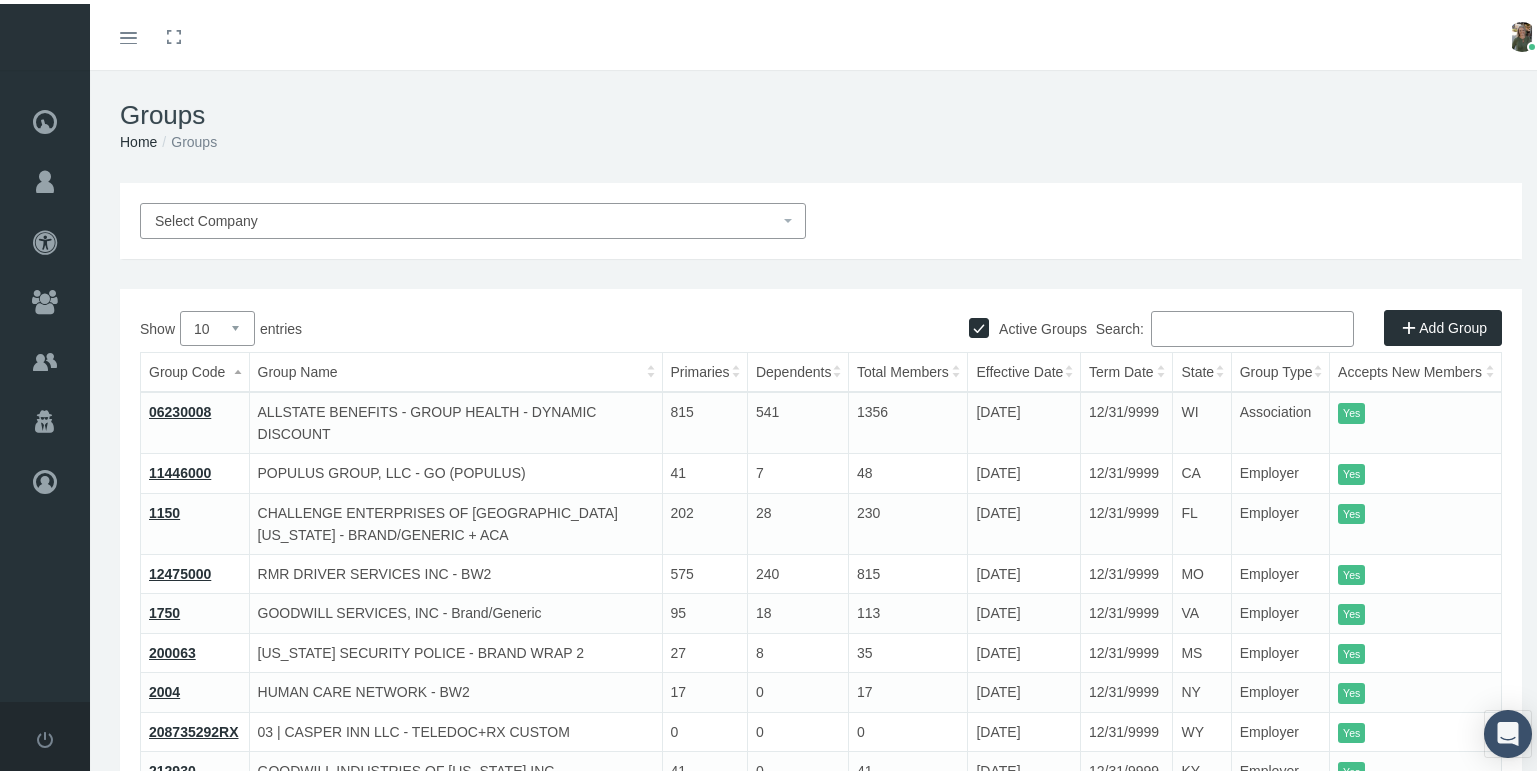 click on "Select Company" at bounding box center (467, 217) 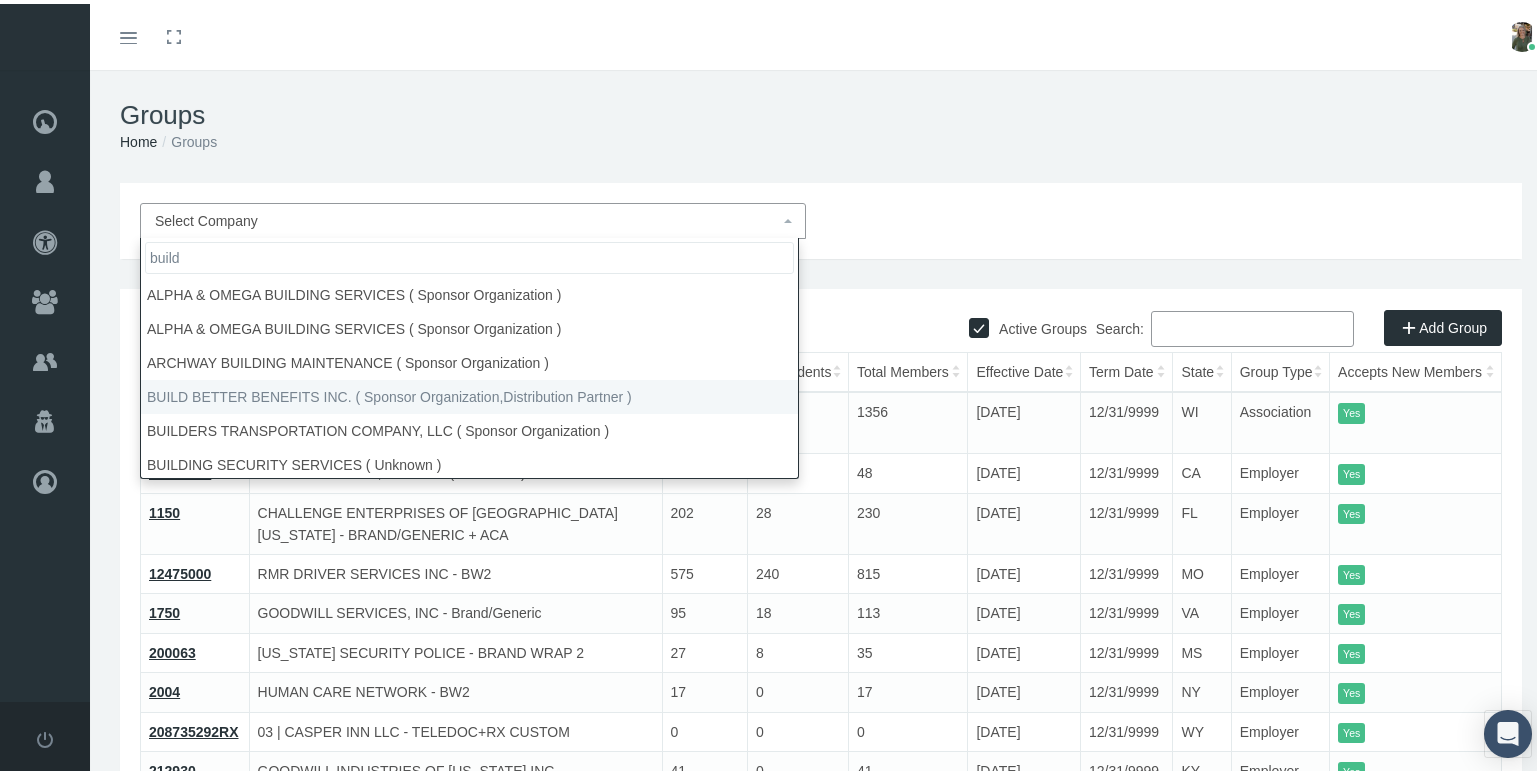 type on "build" 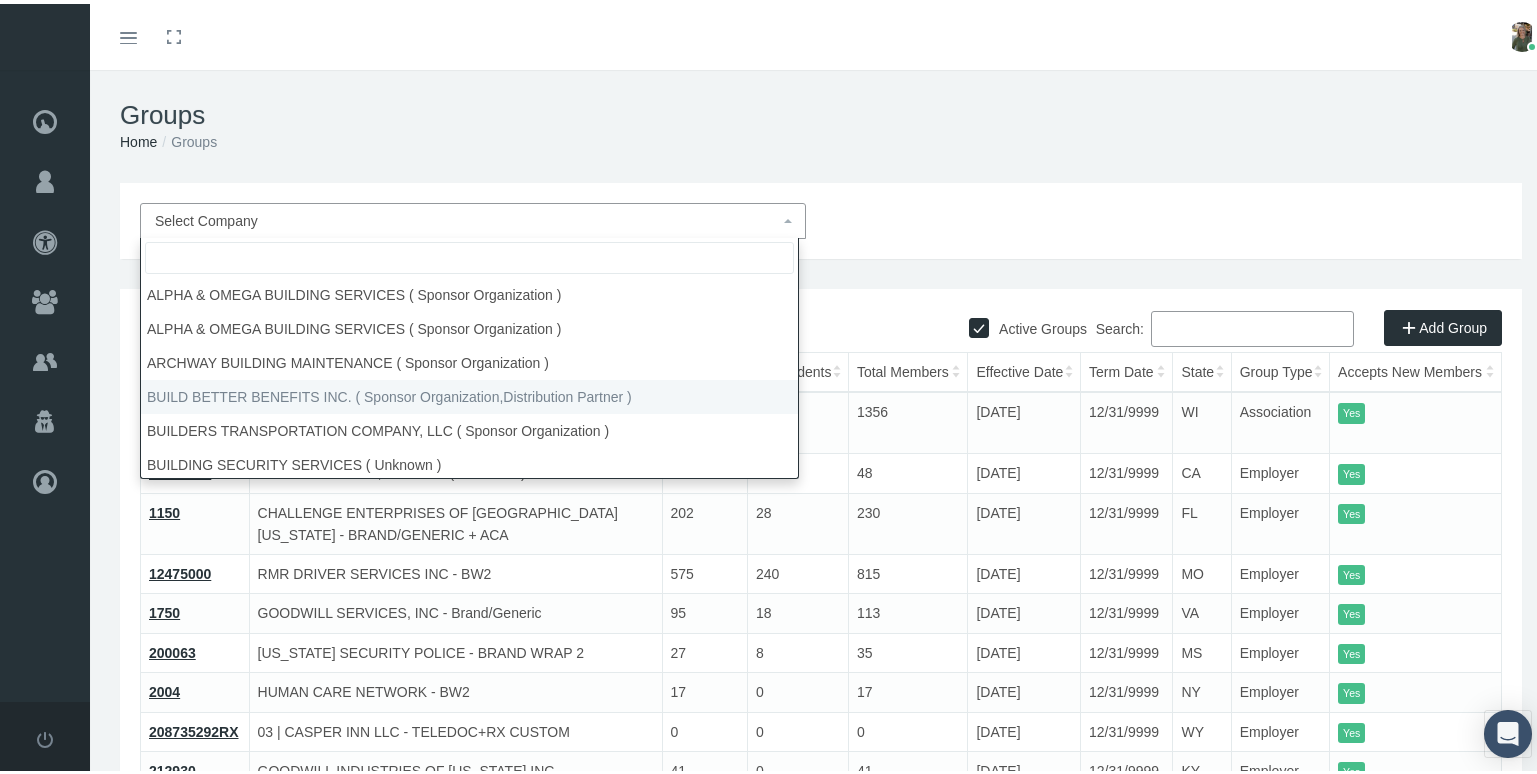 select on "7949" 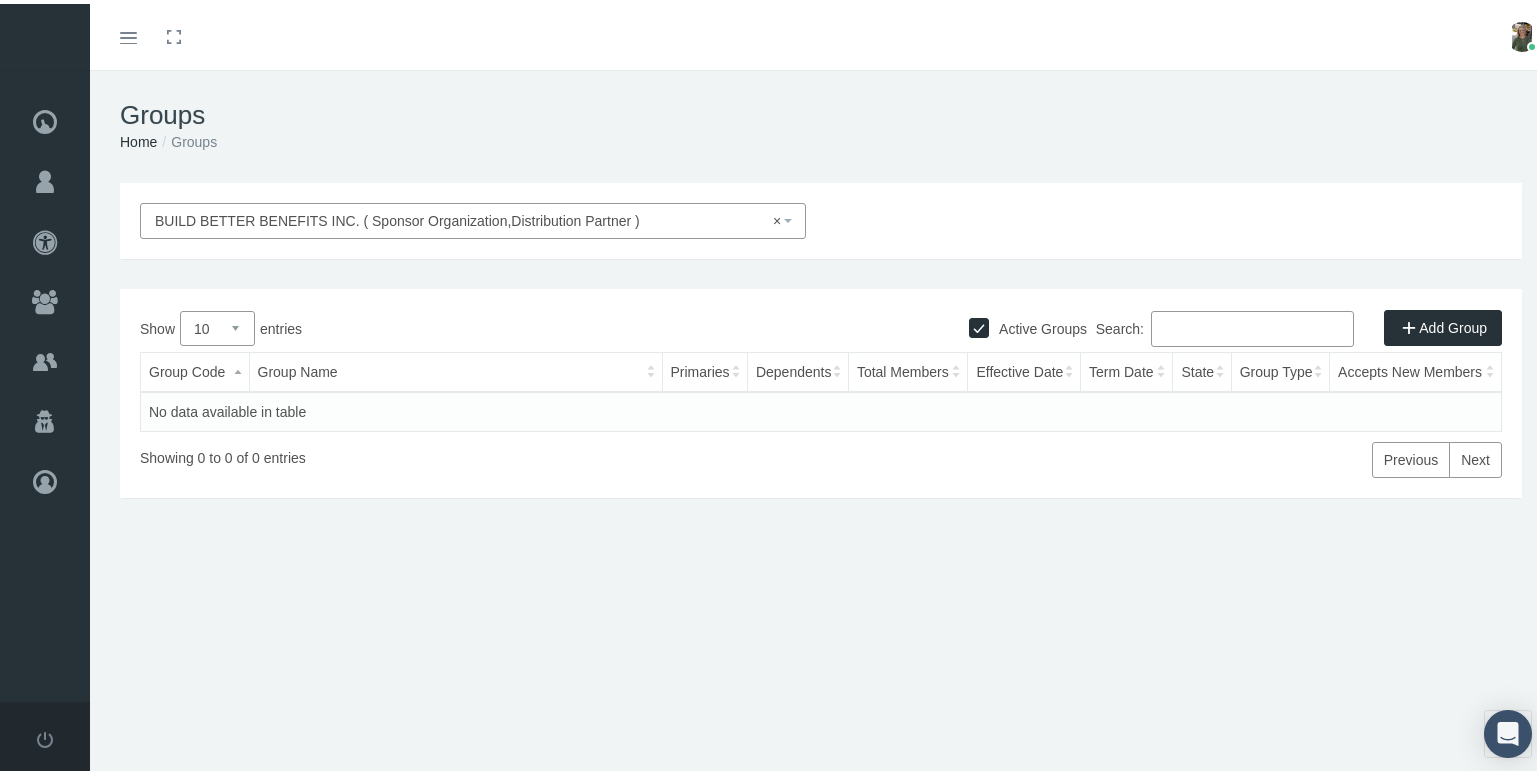 select 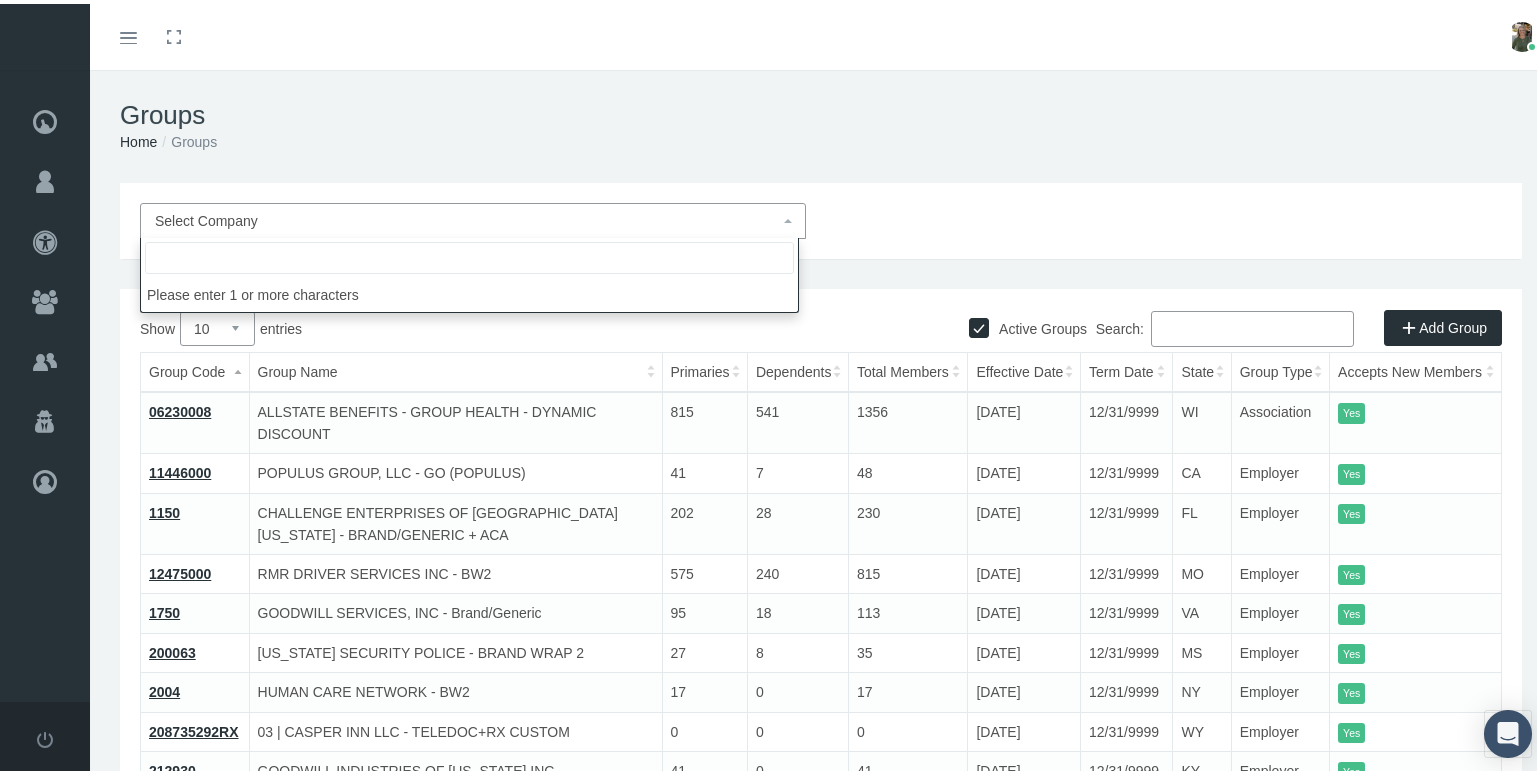 click on "Search:" at bounding box center (1252, 325) 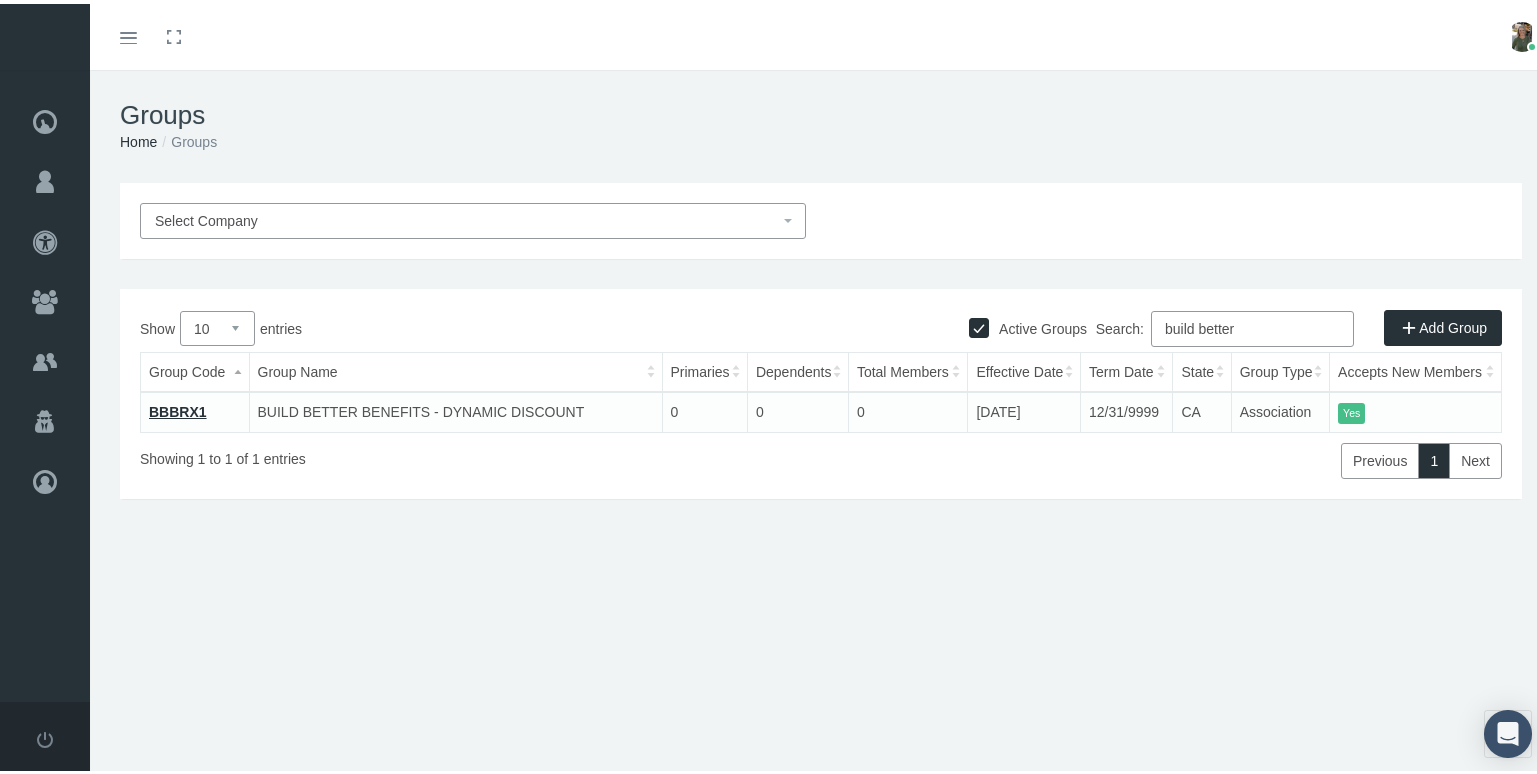 type on "build better" 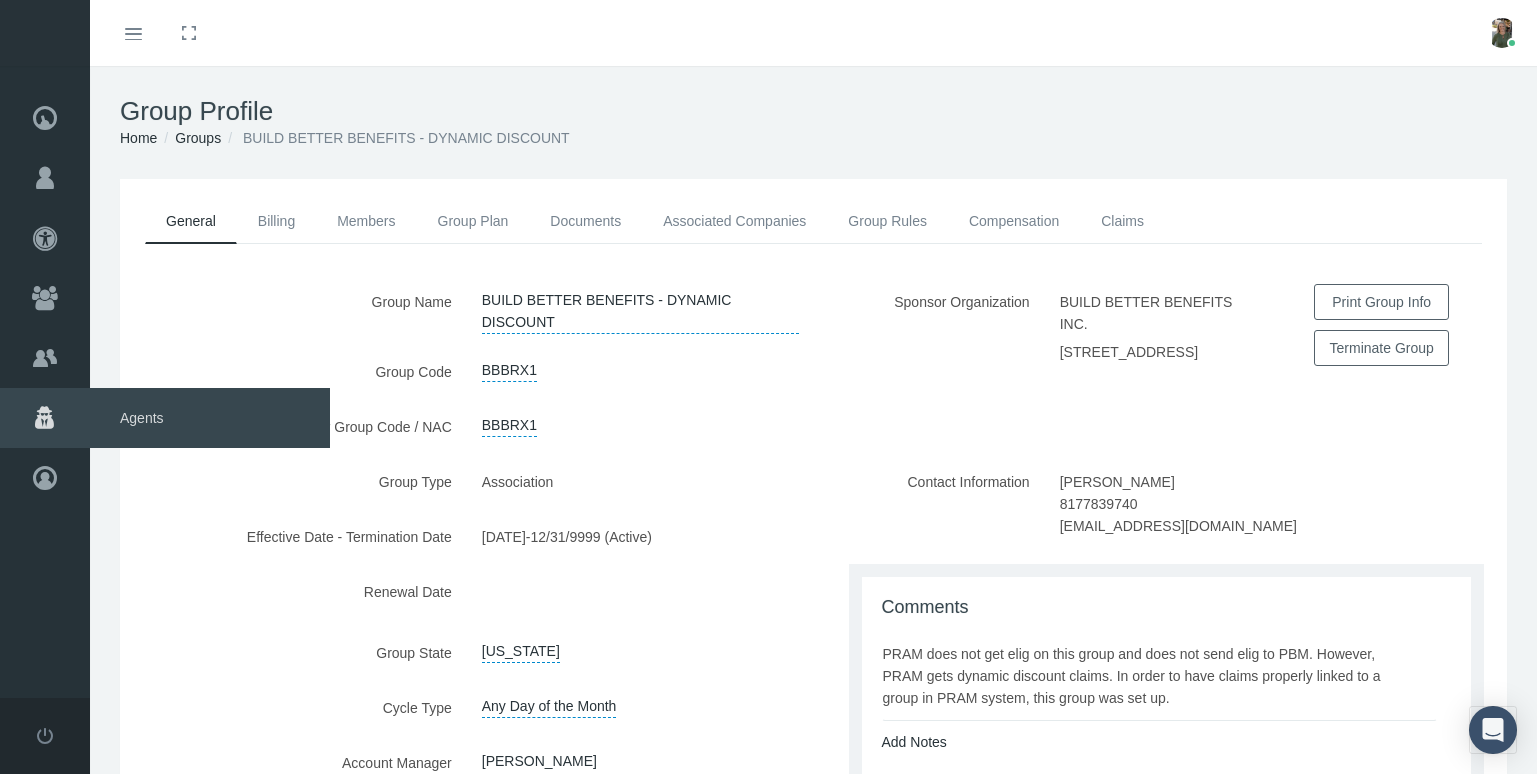 scroll, scrollTop: 0, scrollLeft: 0, axis: both 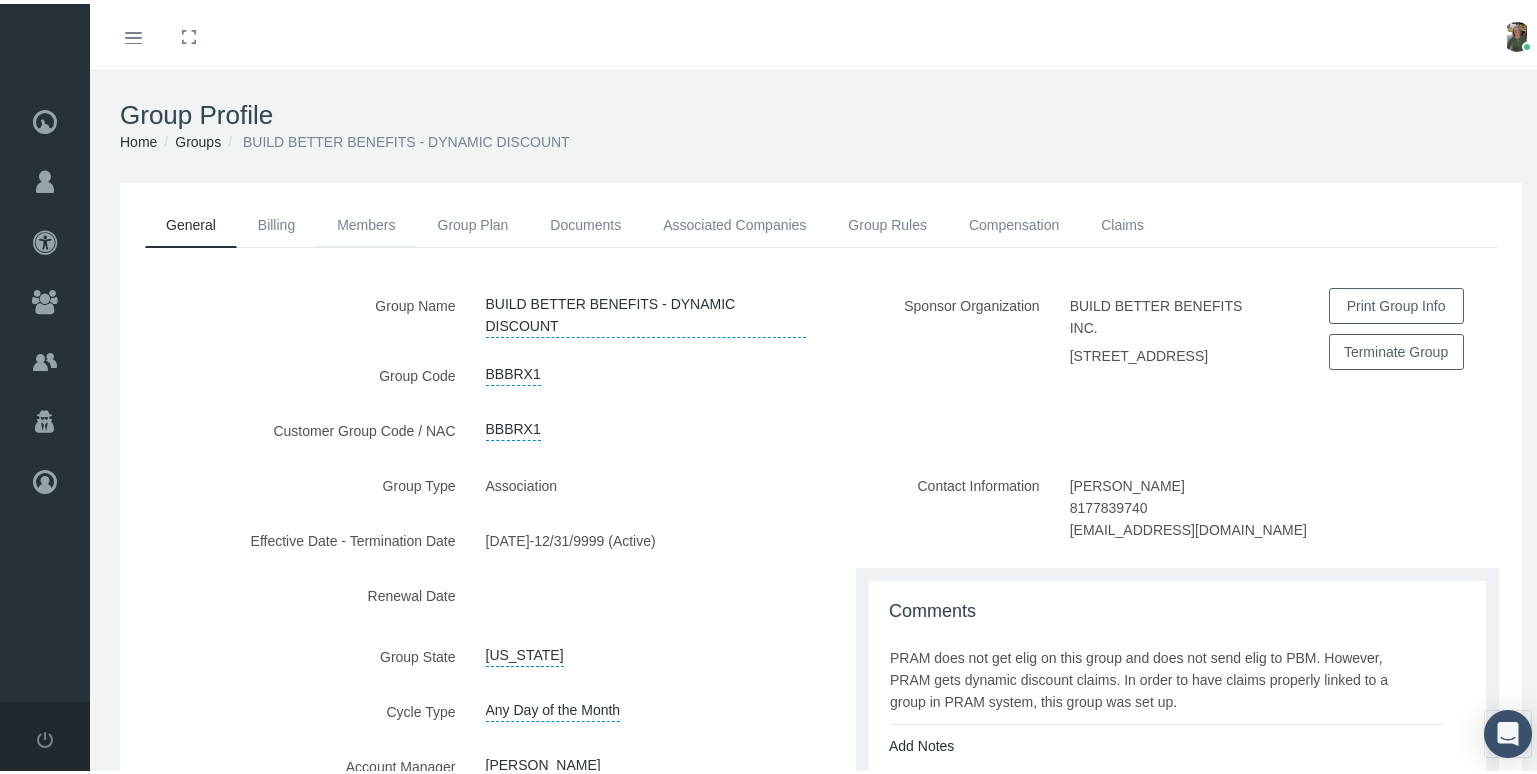click on "Members" at bounding box center [366, 221] 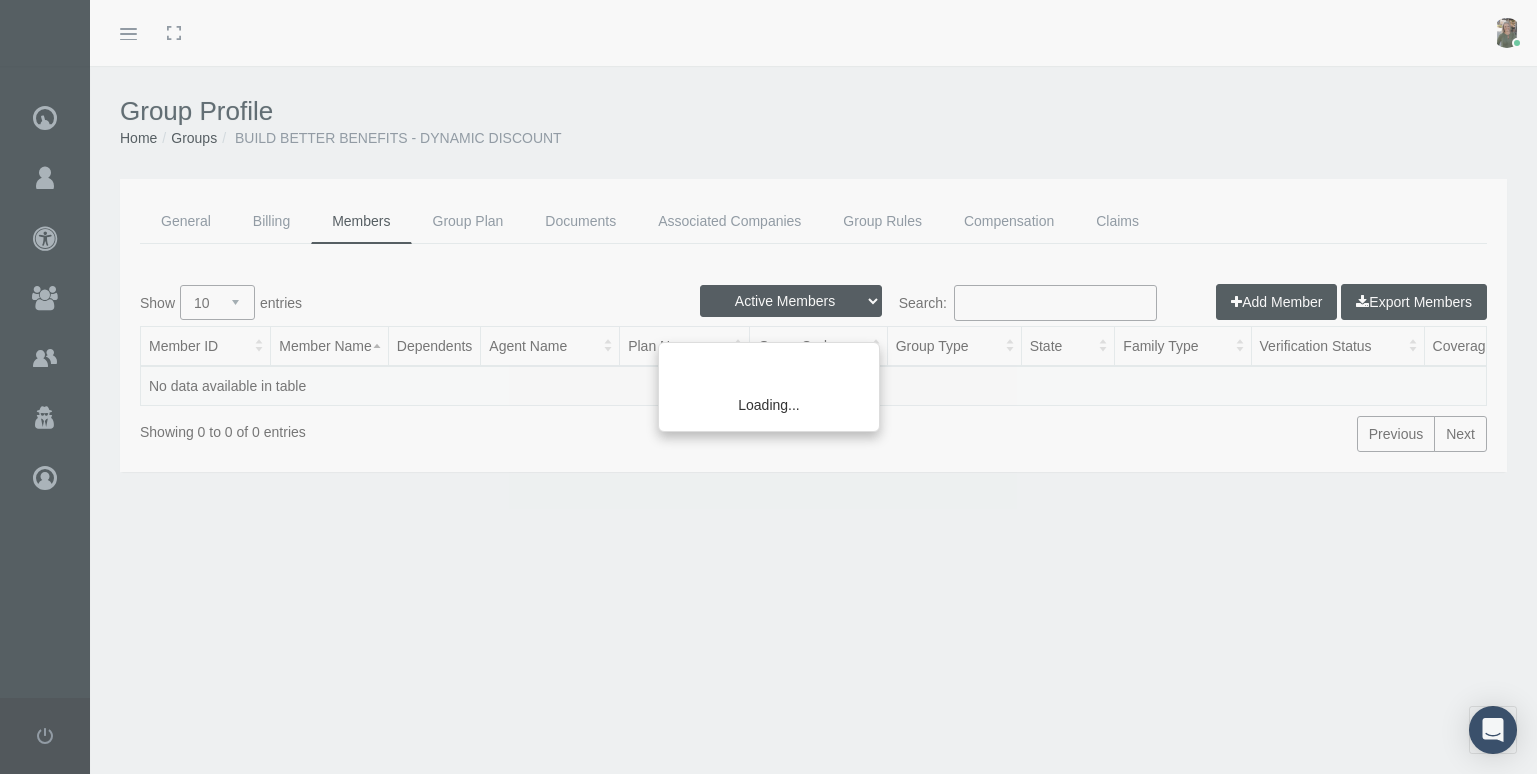 scroll, scrollTop: 0, scrollLeft: 0, axis: both 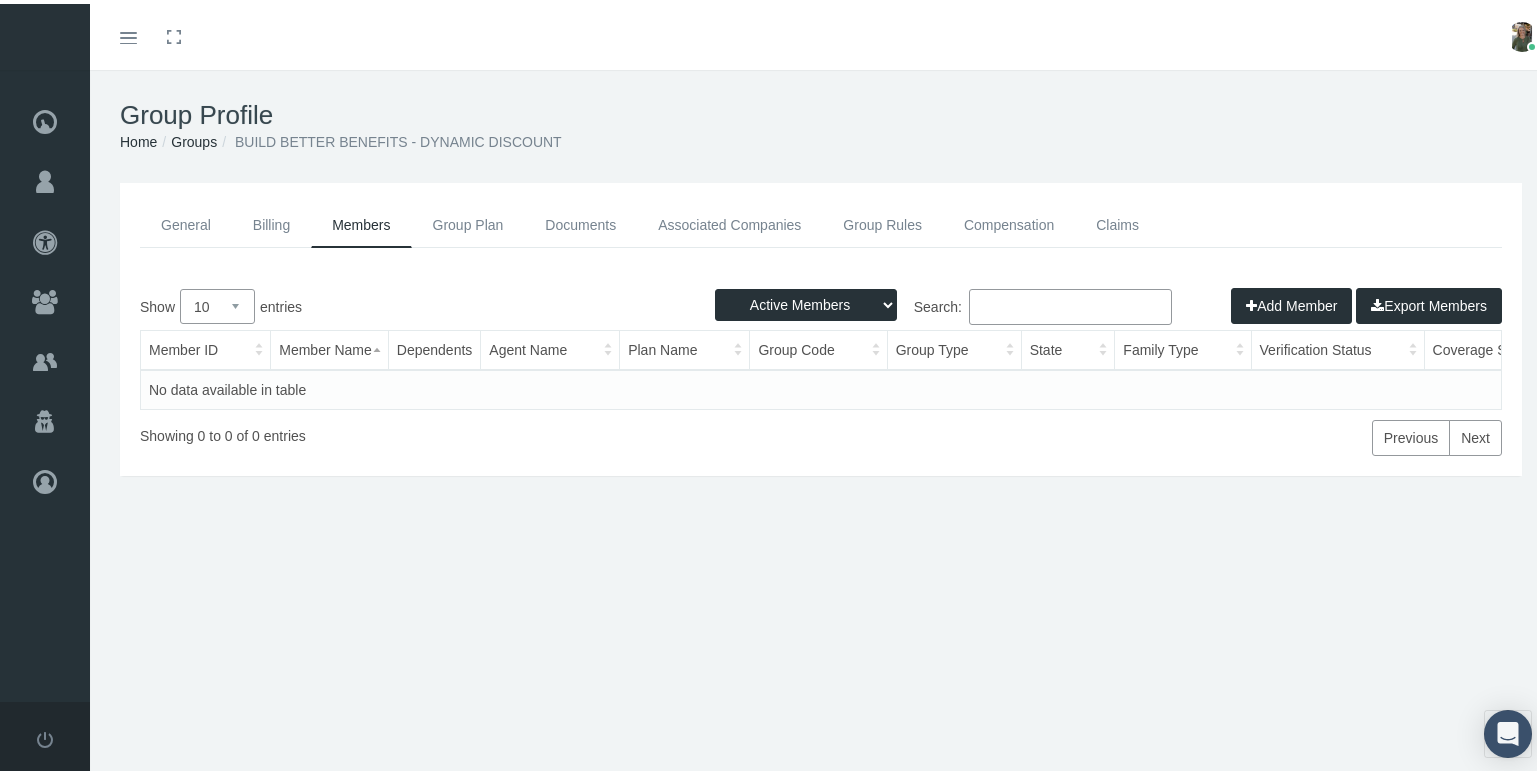 click on "General" at bounding box center (186, 221) 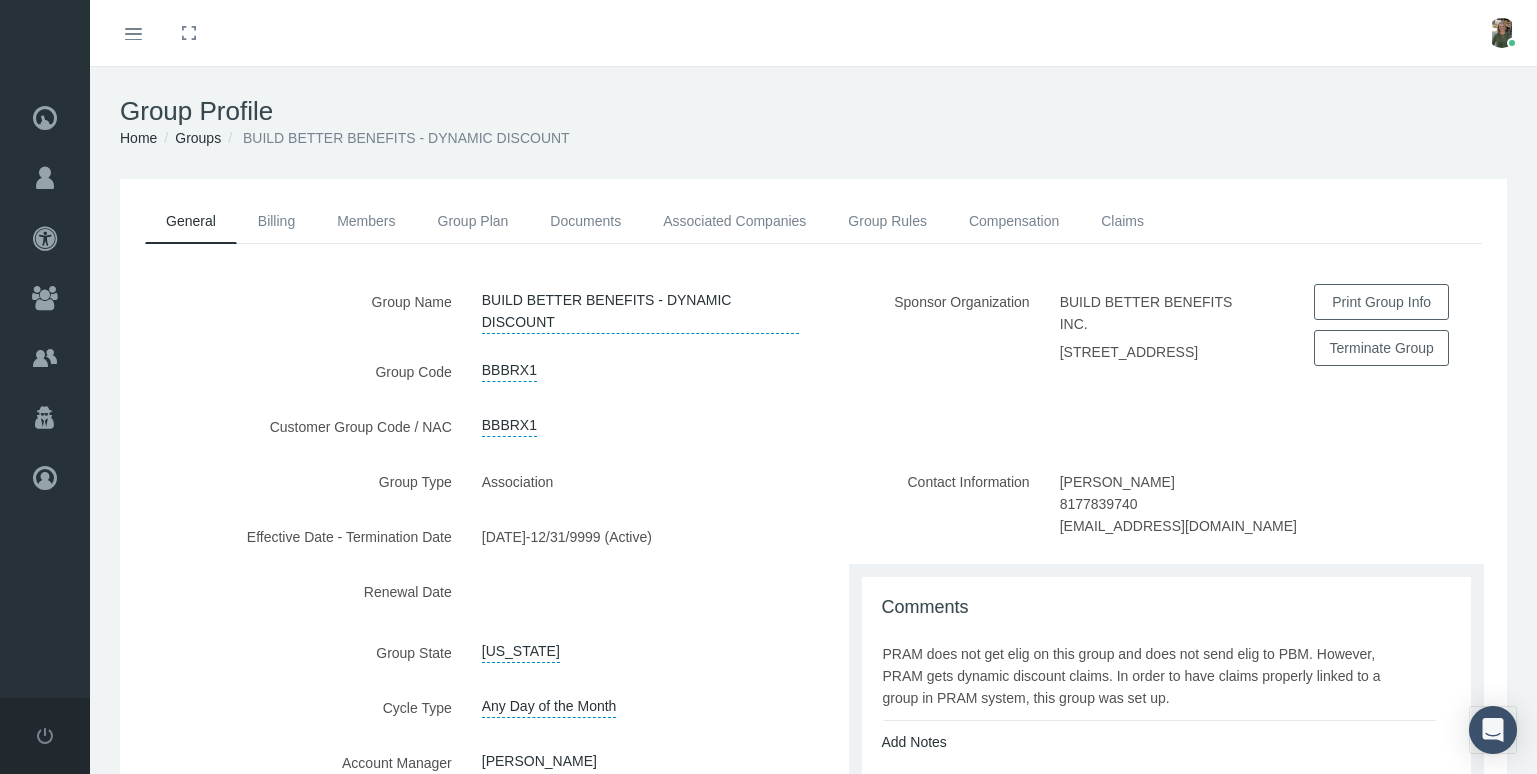 scroll, scrollTop: 0, scrollLeft: 0, axis: both 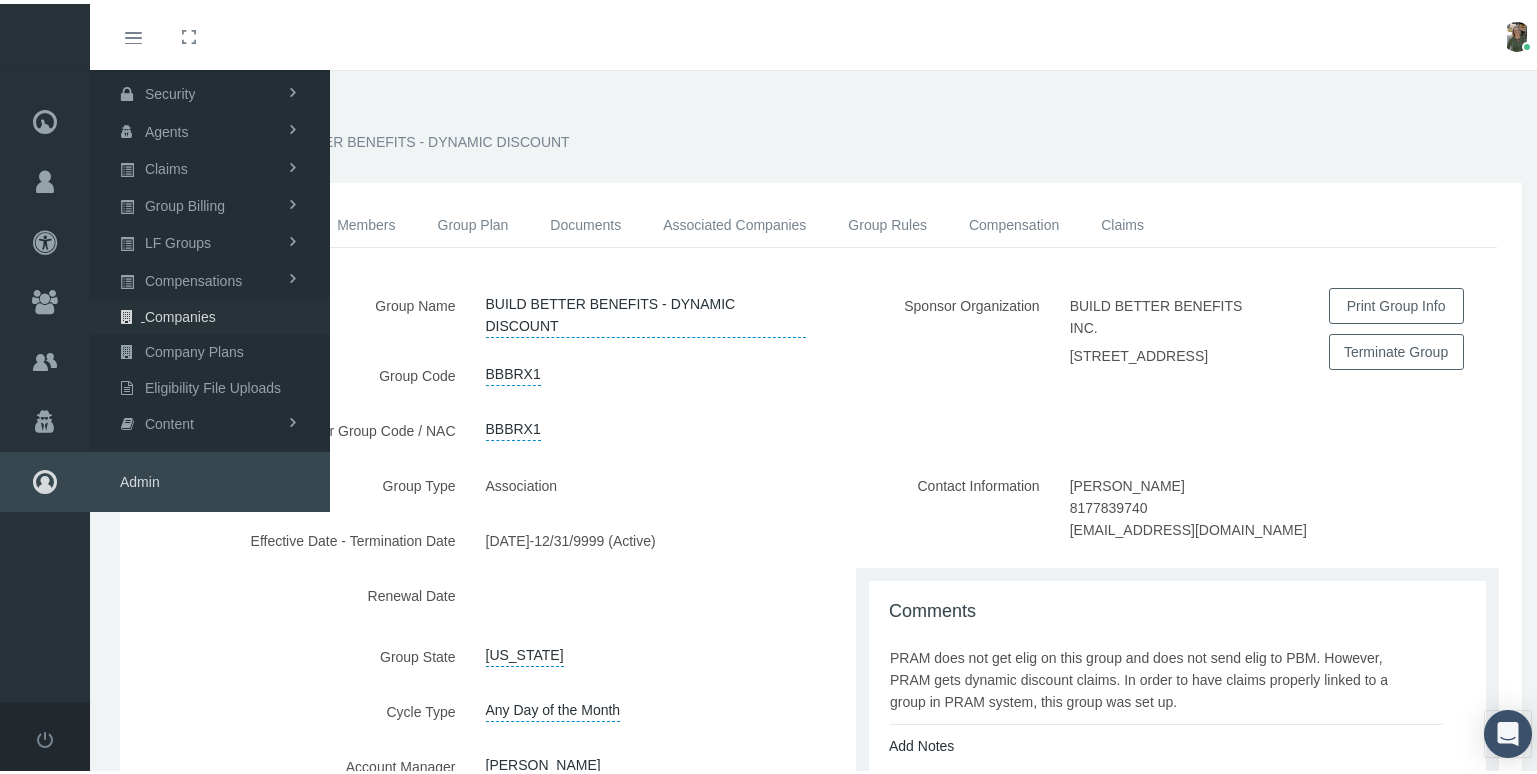 click on "Companies" at bounding box center [180, 313] 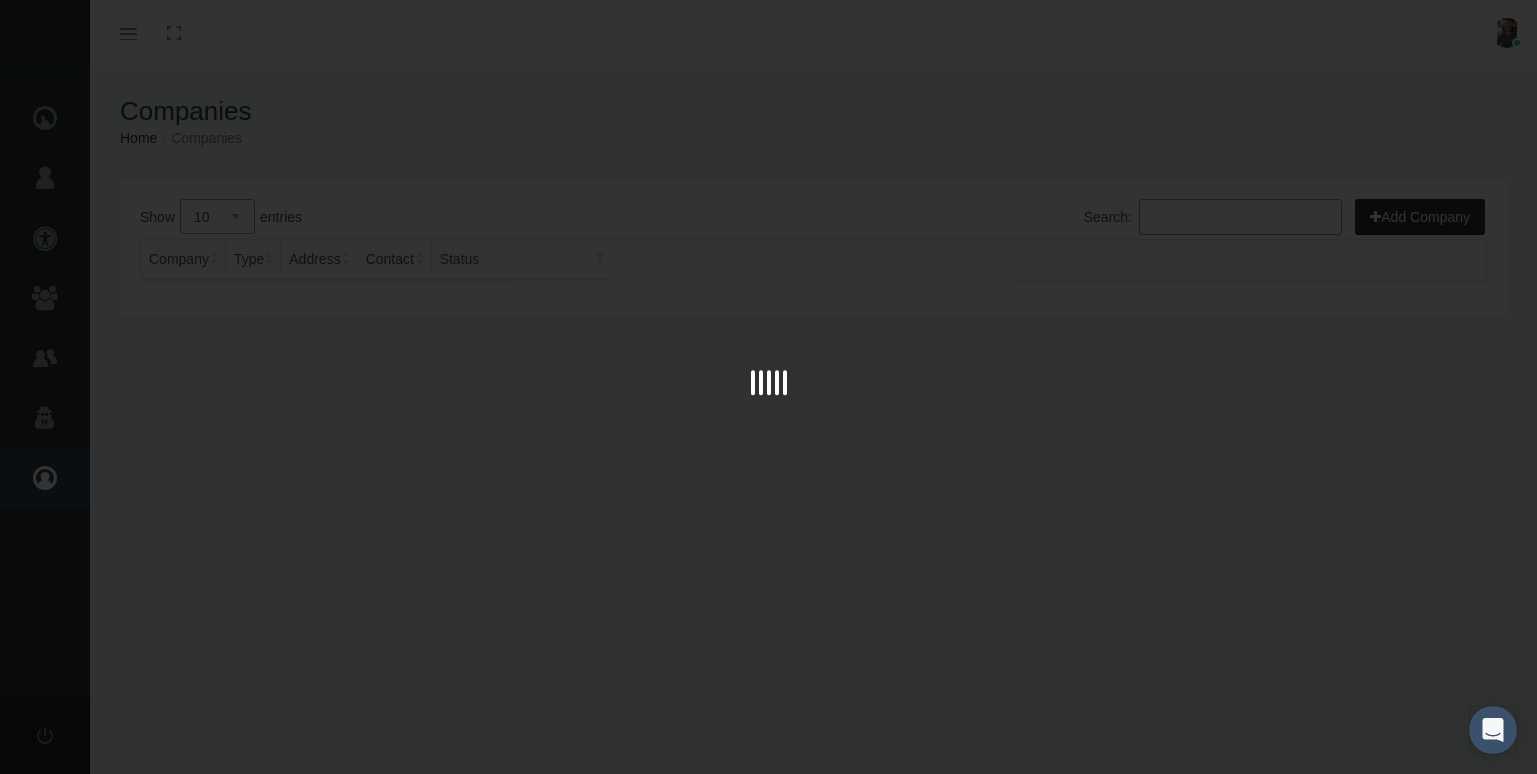 scroll, scrollTop: 0, scrollLeft: 0, axis: both 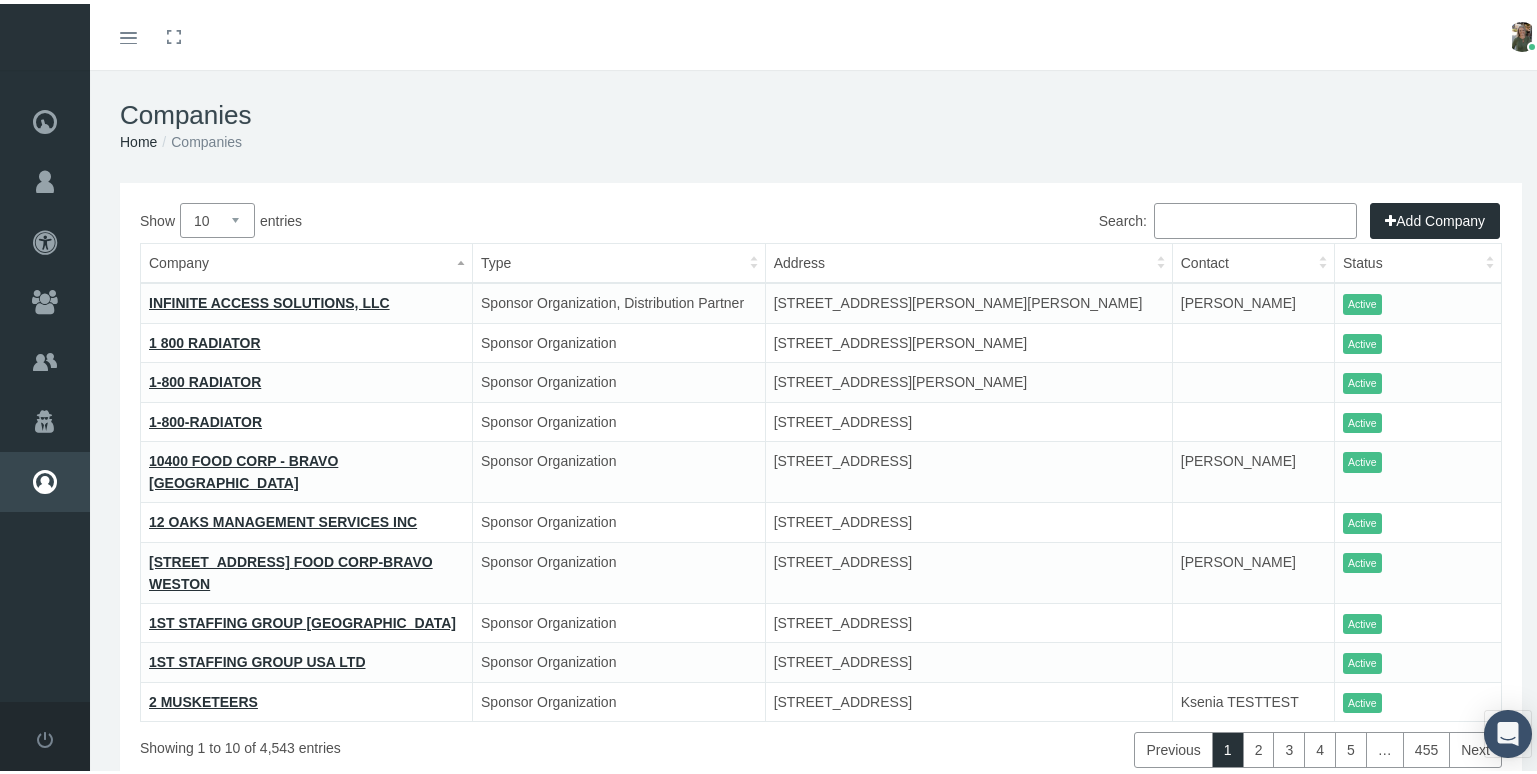 click on "Search:" at bounding box center [1255, 217] 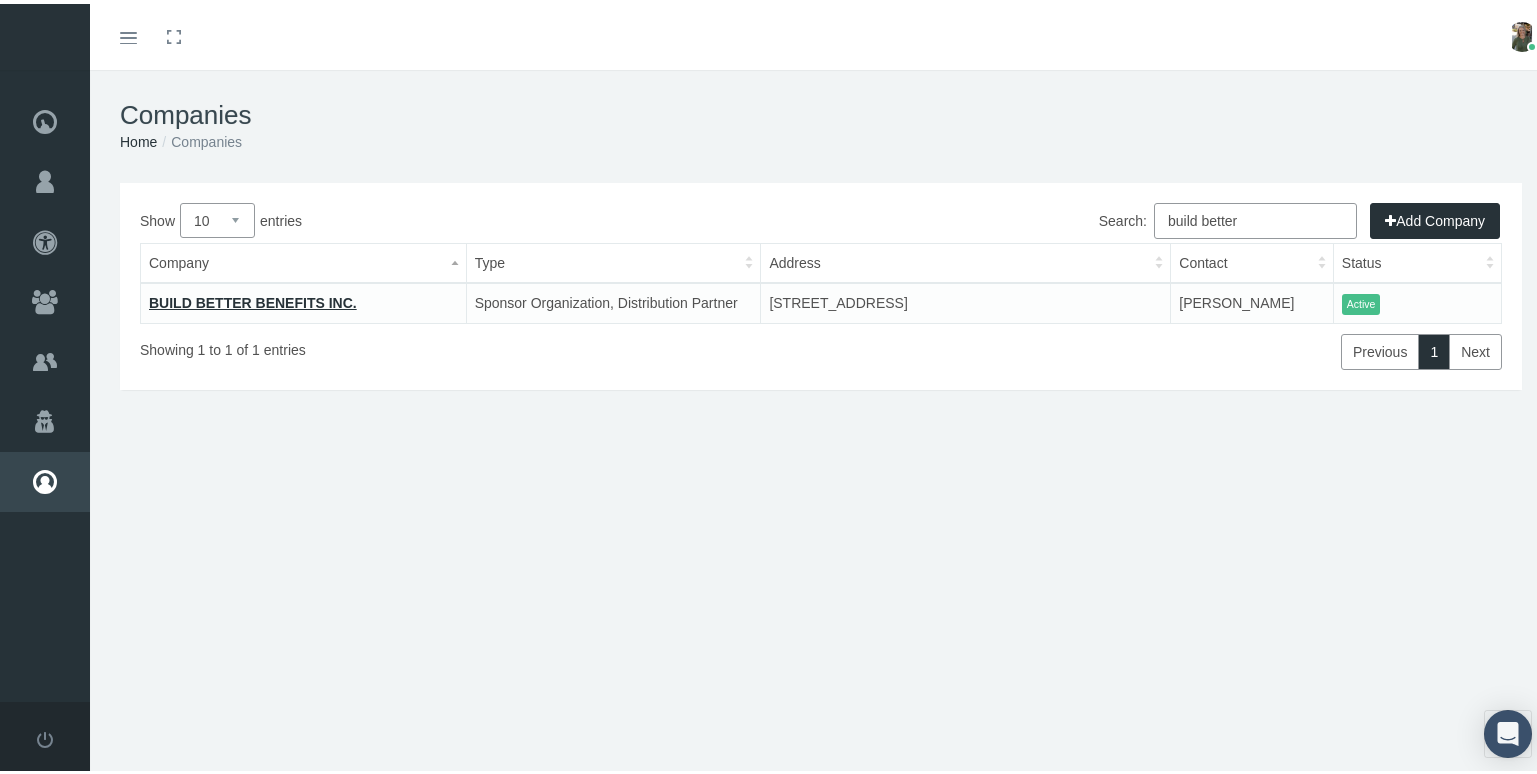 type on "build better" 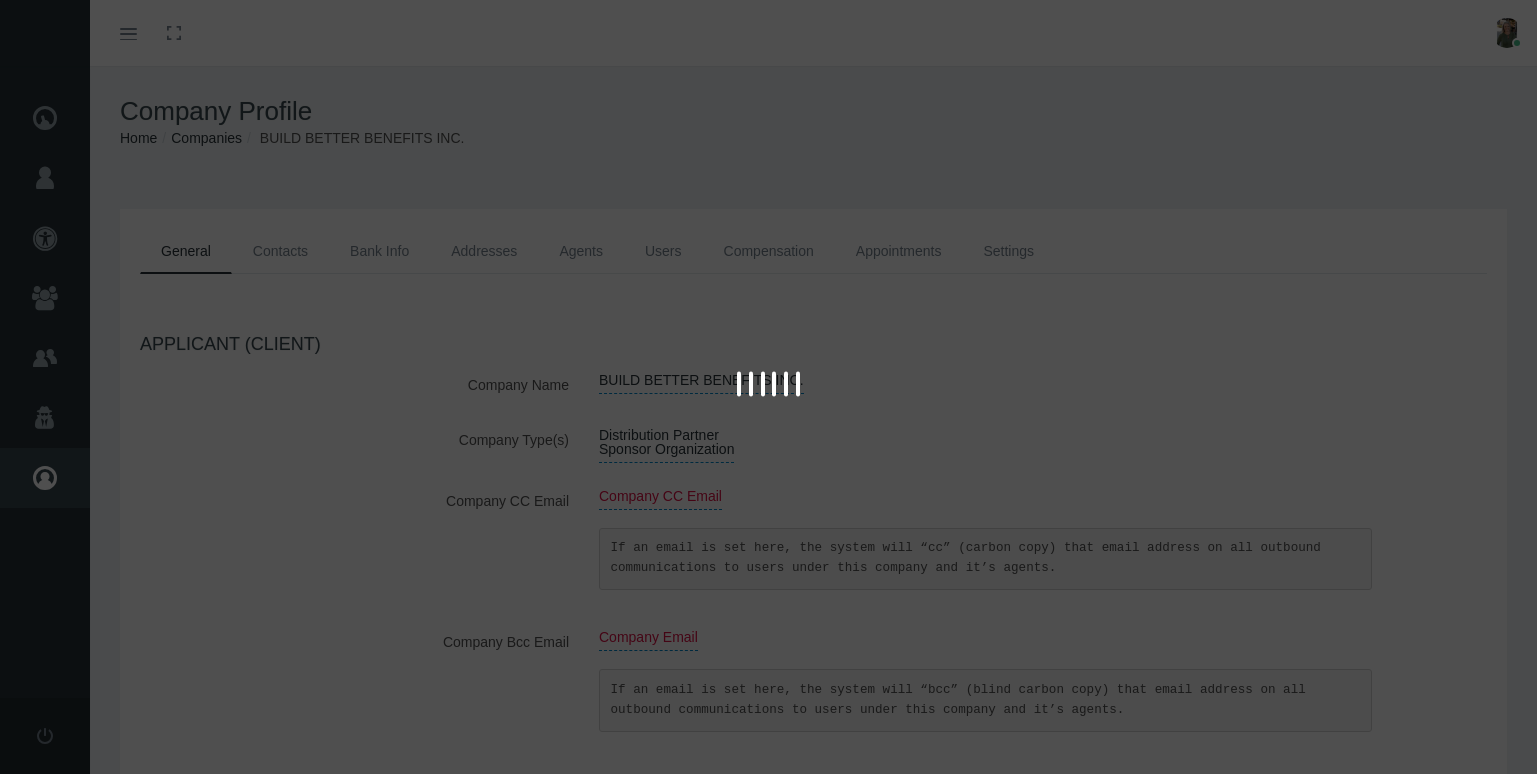 scroll, scrollTop: 0, scrollLeft: 0, axis: both 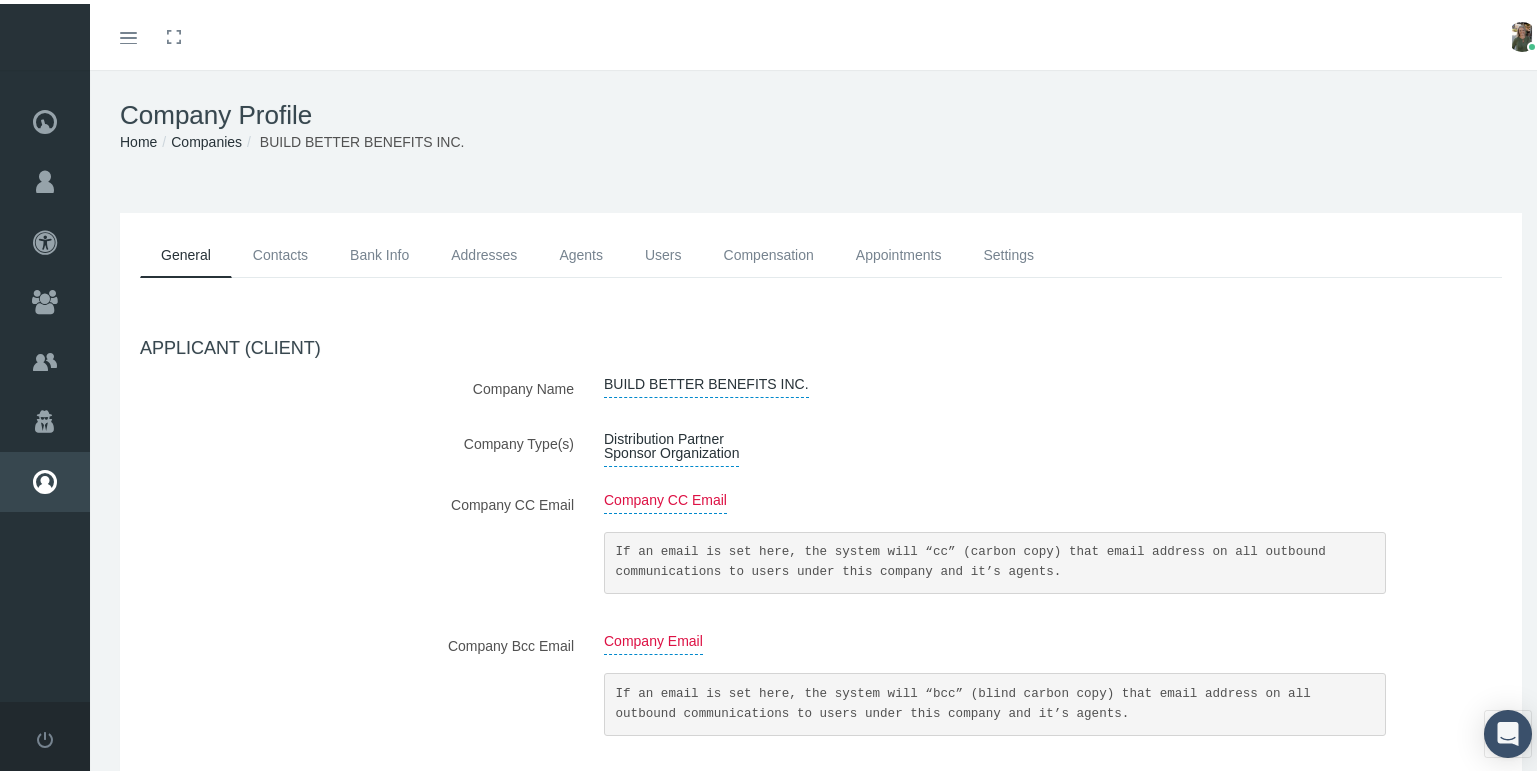 click on "Agents" at bounding box center (581, 251) 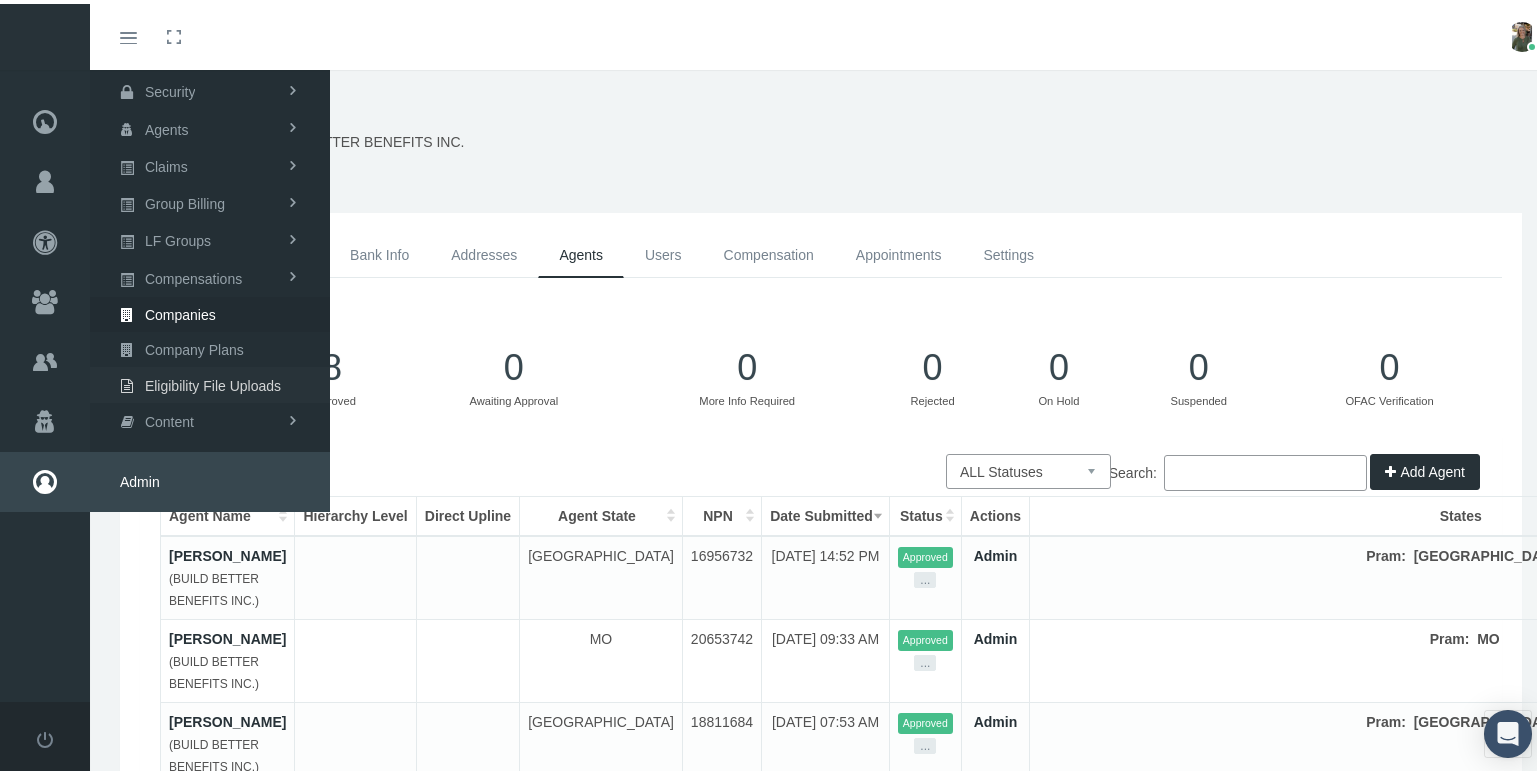 scroll, scrollTop: 0, scrollLeft: 0, axis: both 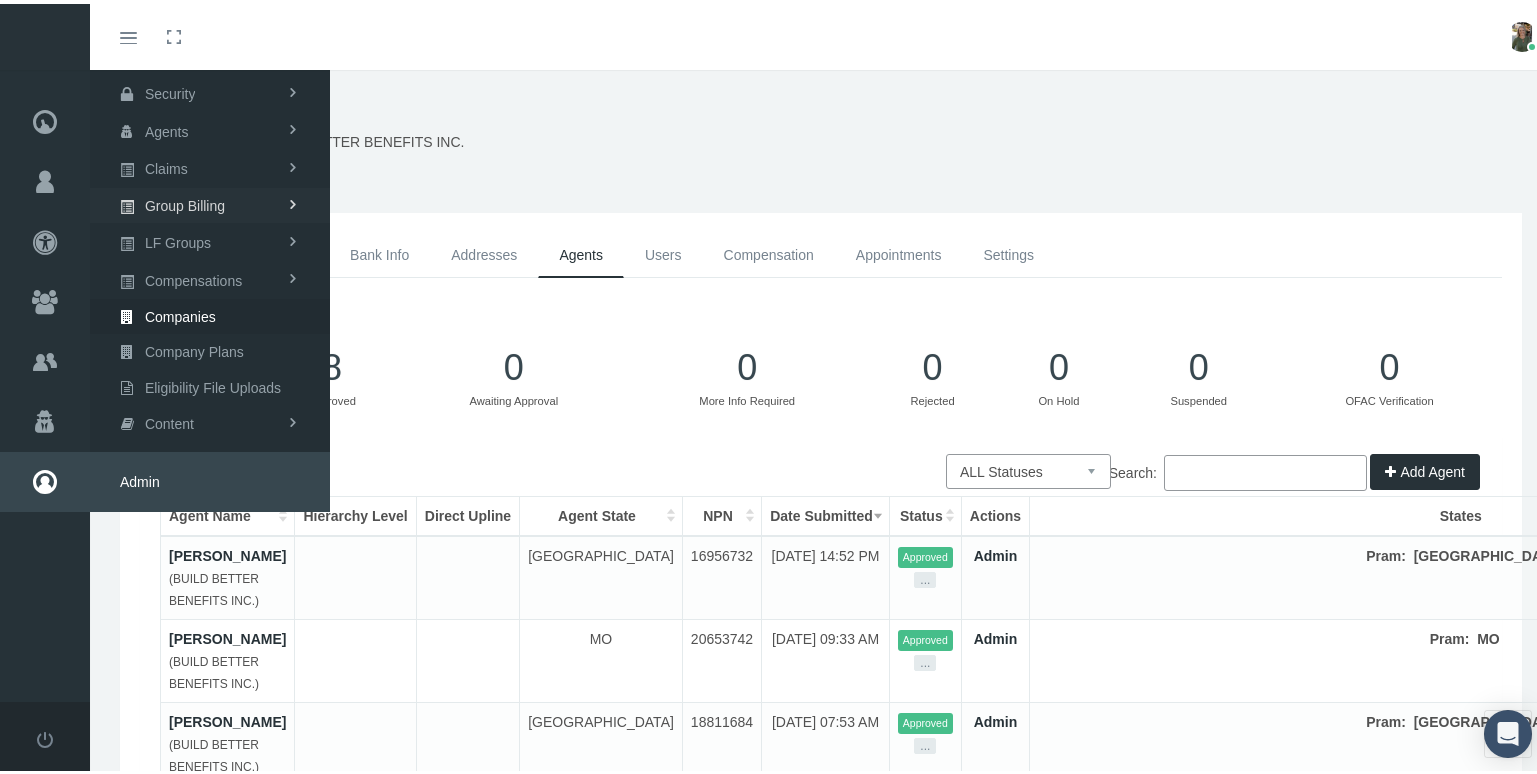 click on "Group Billing" at bounding box center [185, 202] 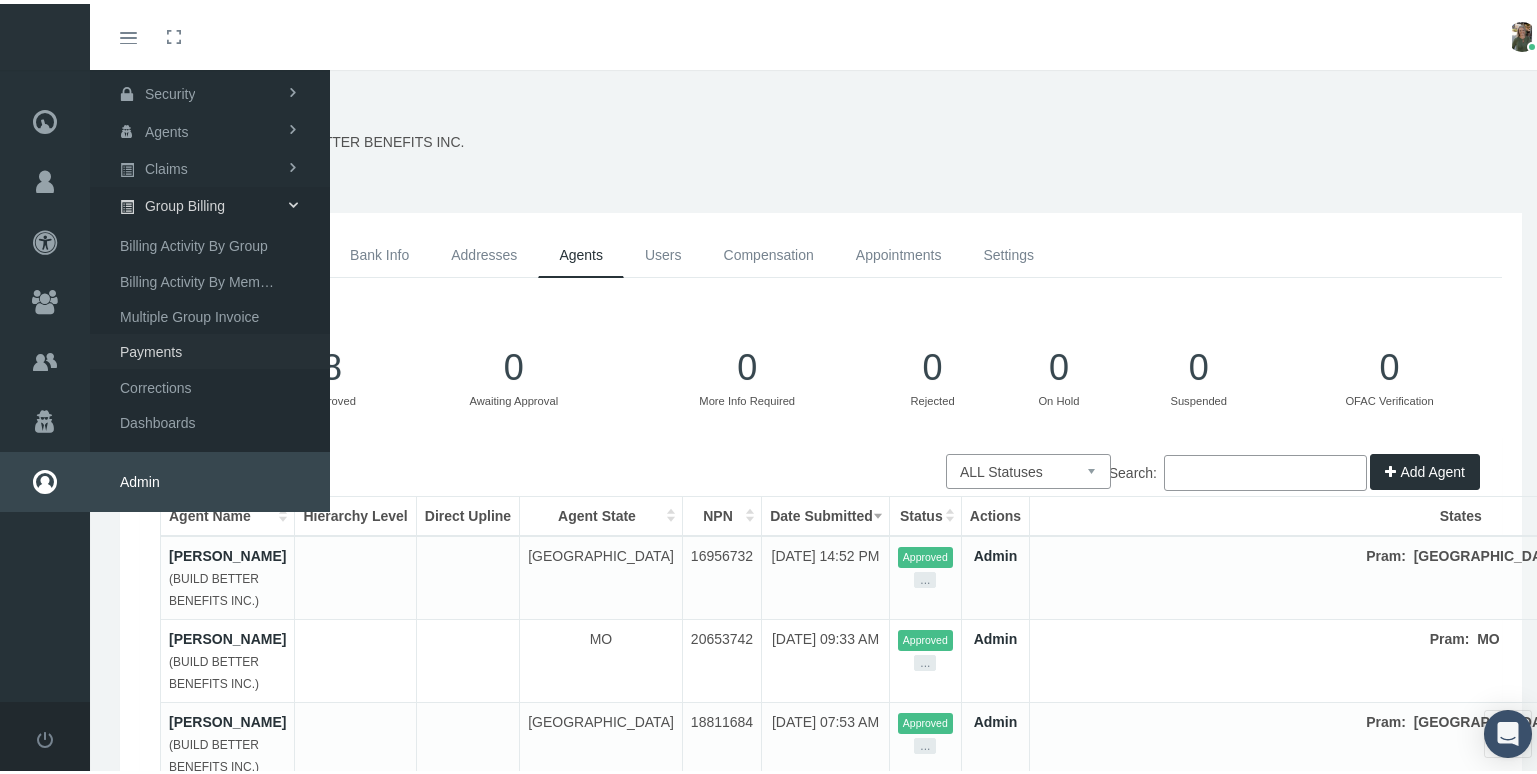 click on "Payments" at bounding box center [210, 347] 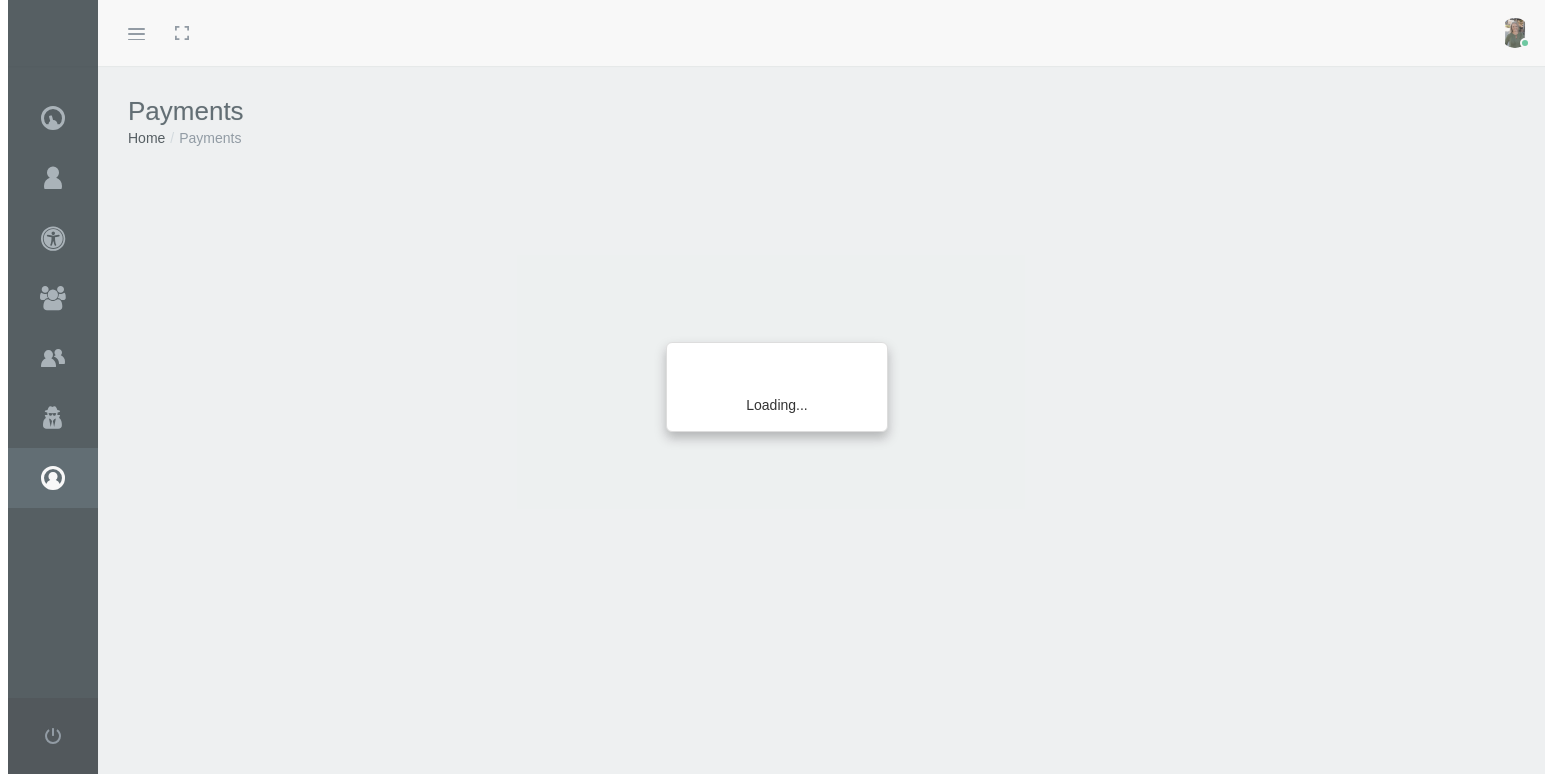 scroll, scrollTop: 0, scrollLeft: 0, axis: both 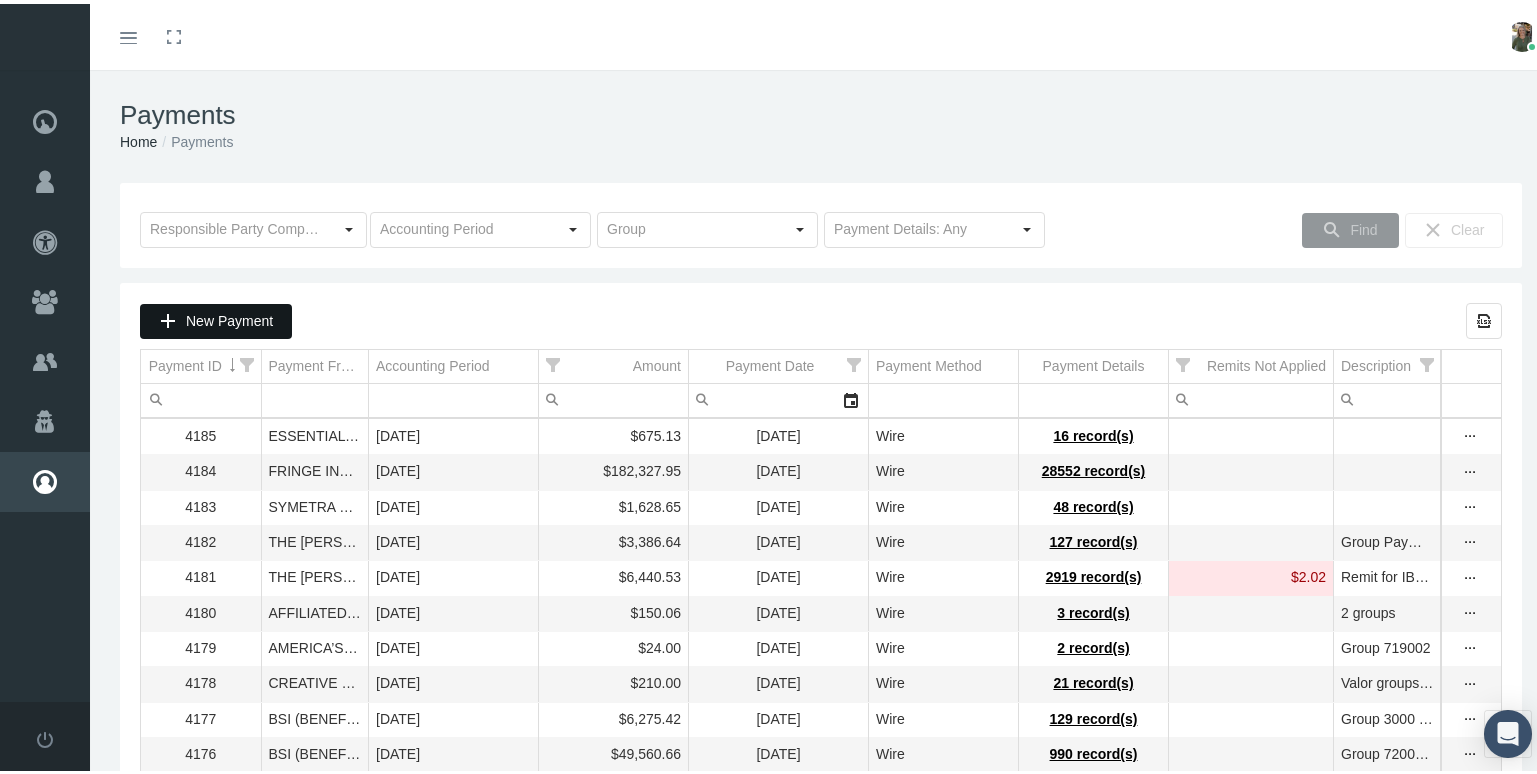 click on "New Payment" at bounding box center [229, 317] 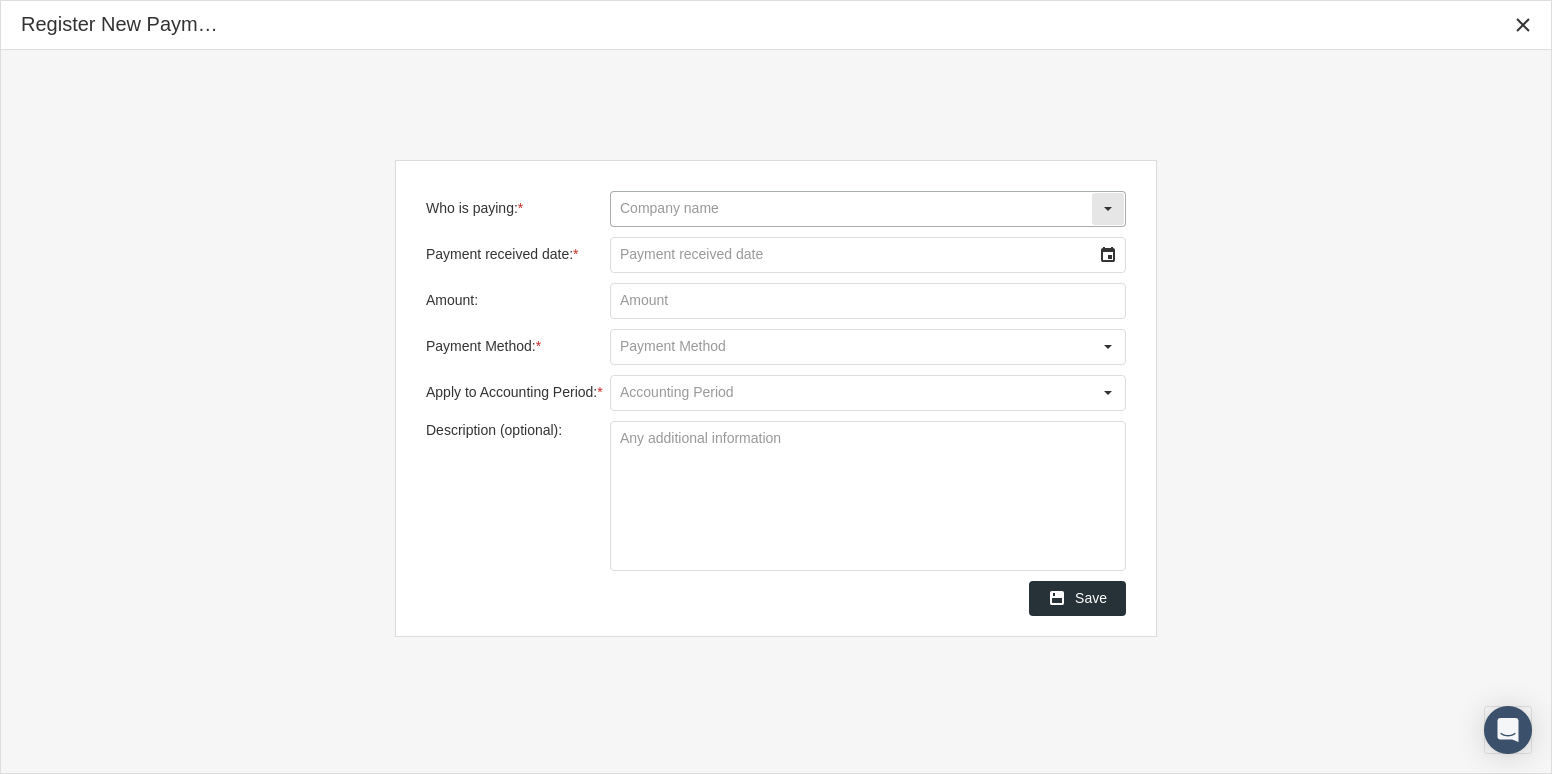 click on "Who is paying:  *" at bounding box center [851, 209] 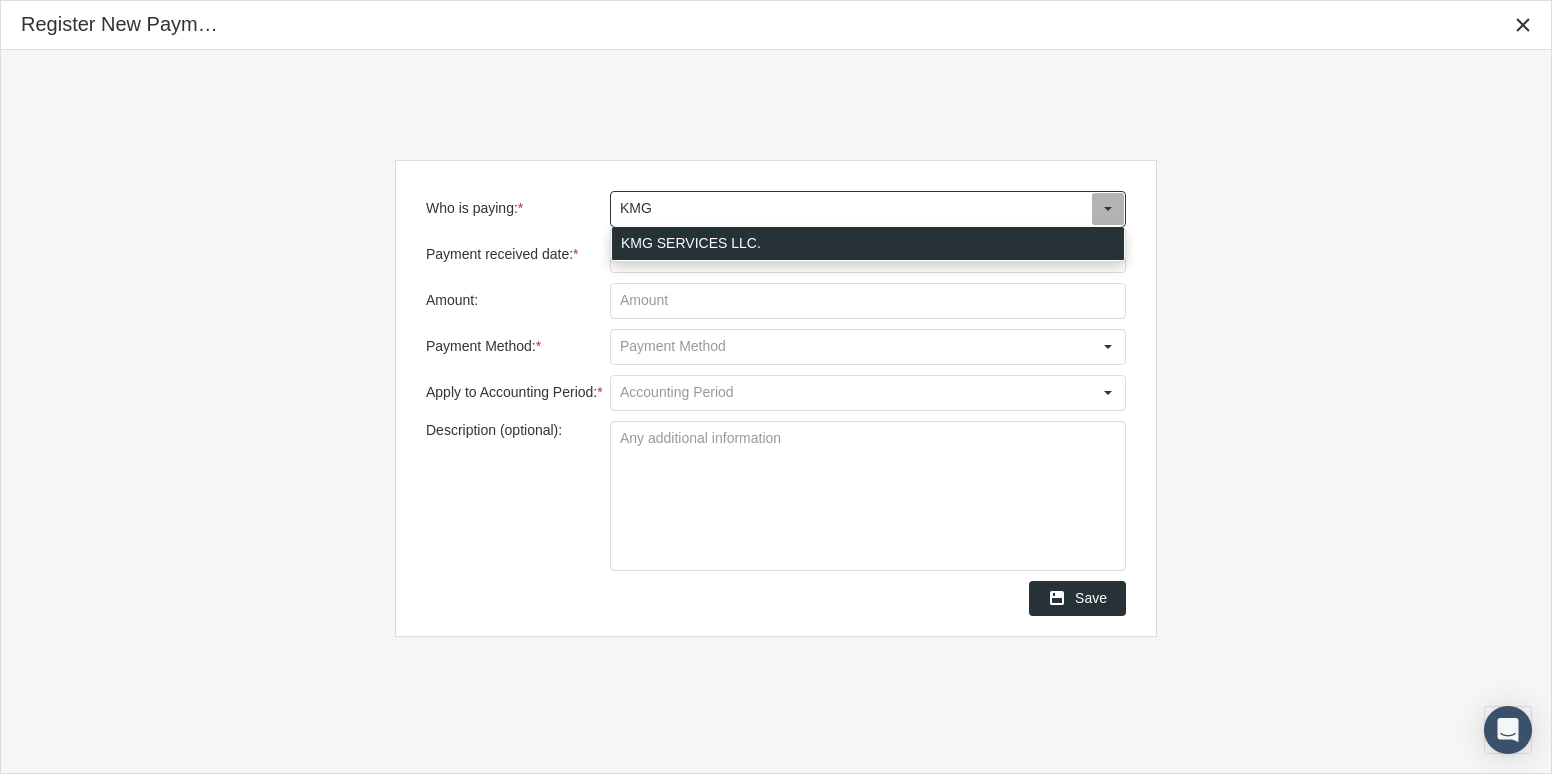 click on "KMG SERVICES LLC." at bounding box center [868, 243] 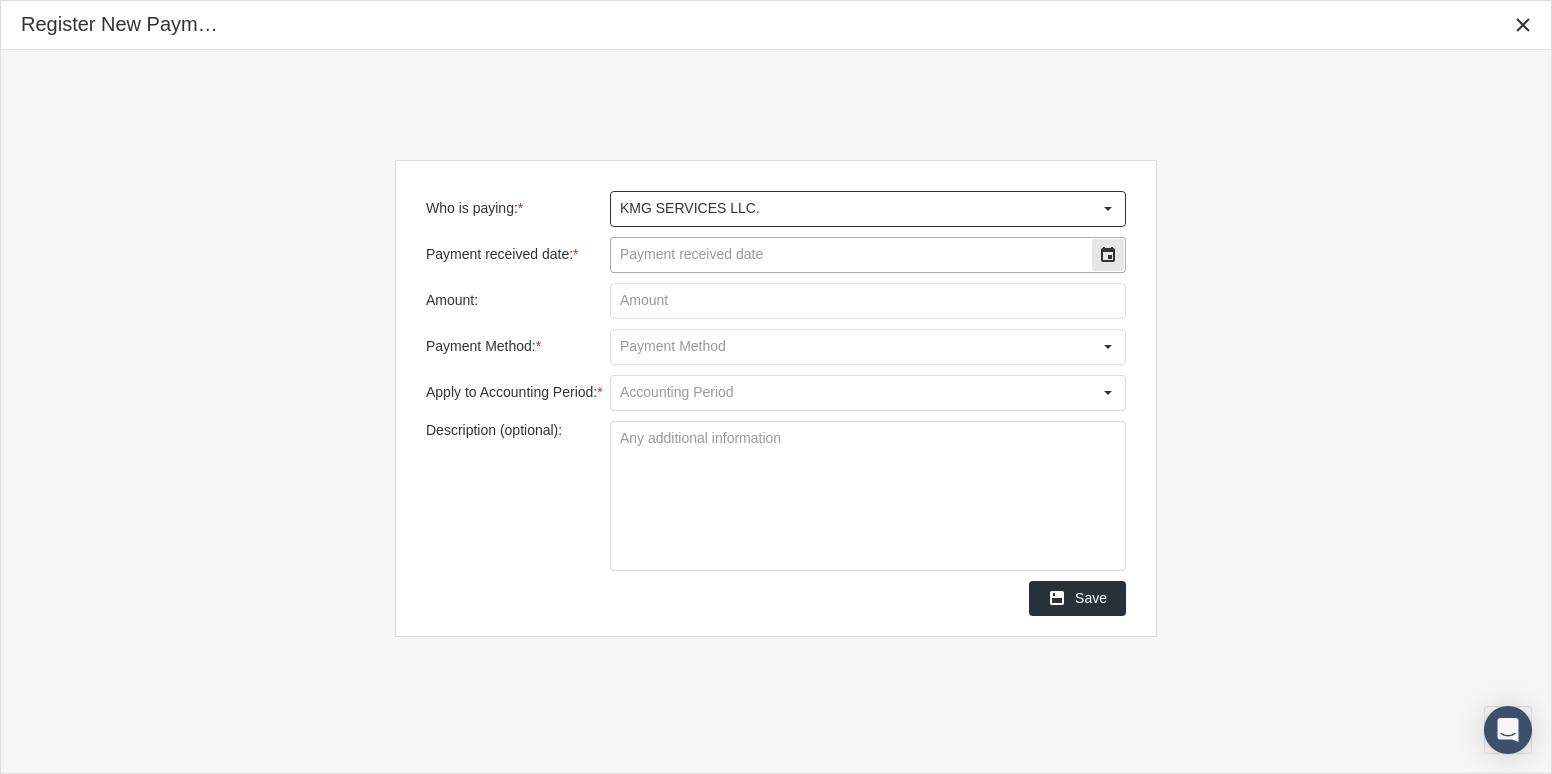 type on "KMG SERVICES LLC." 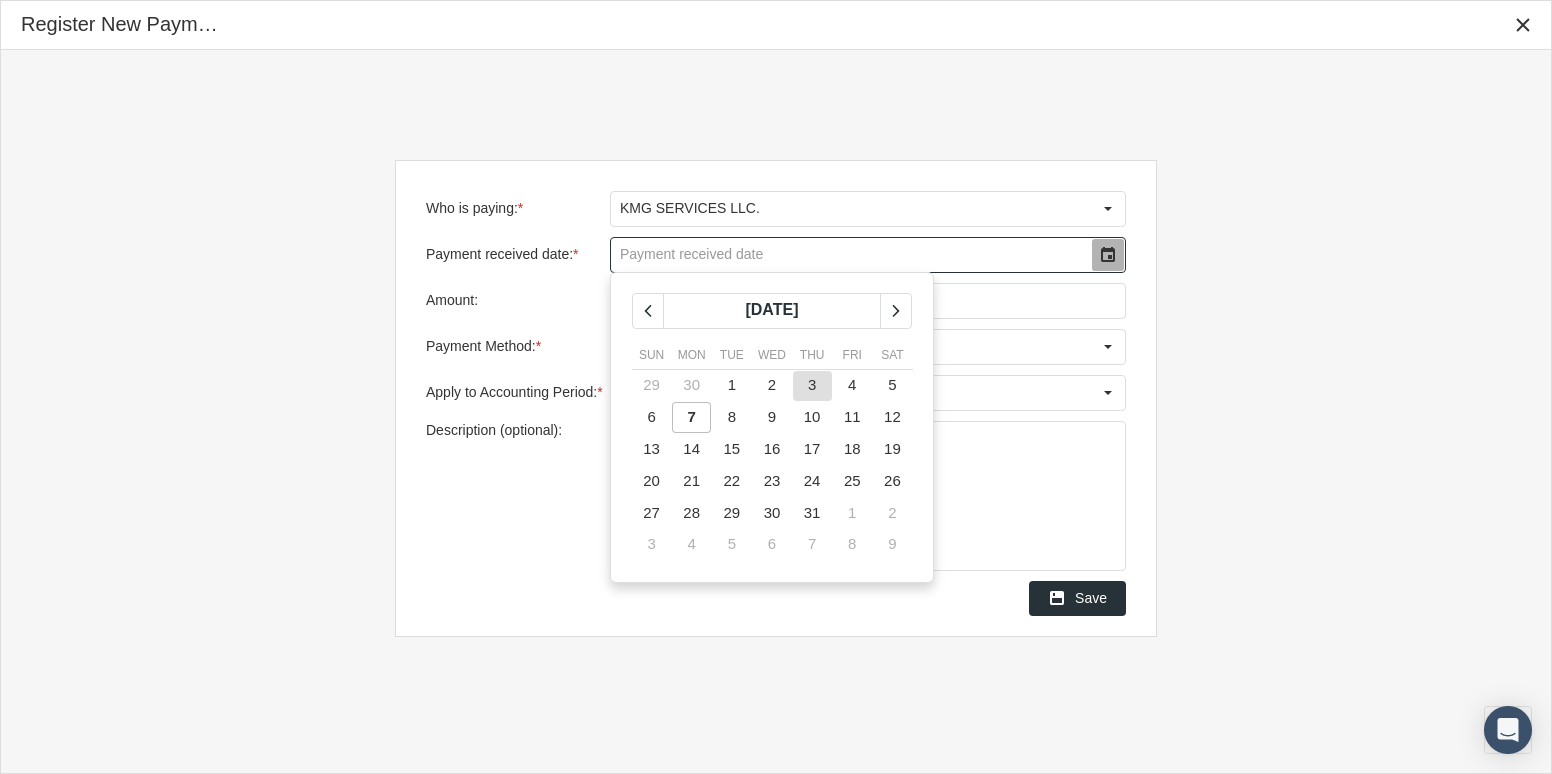 click on "3" at bounding box center (812, 384) 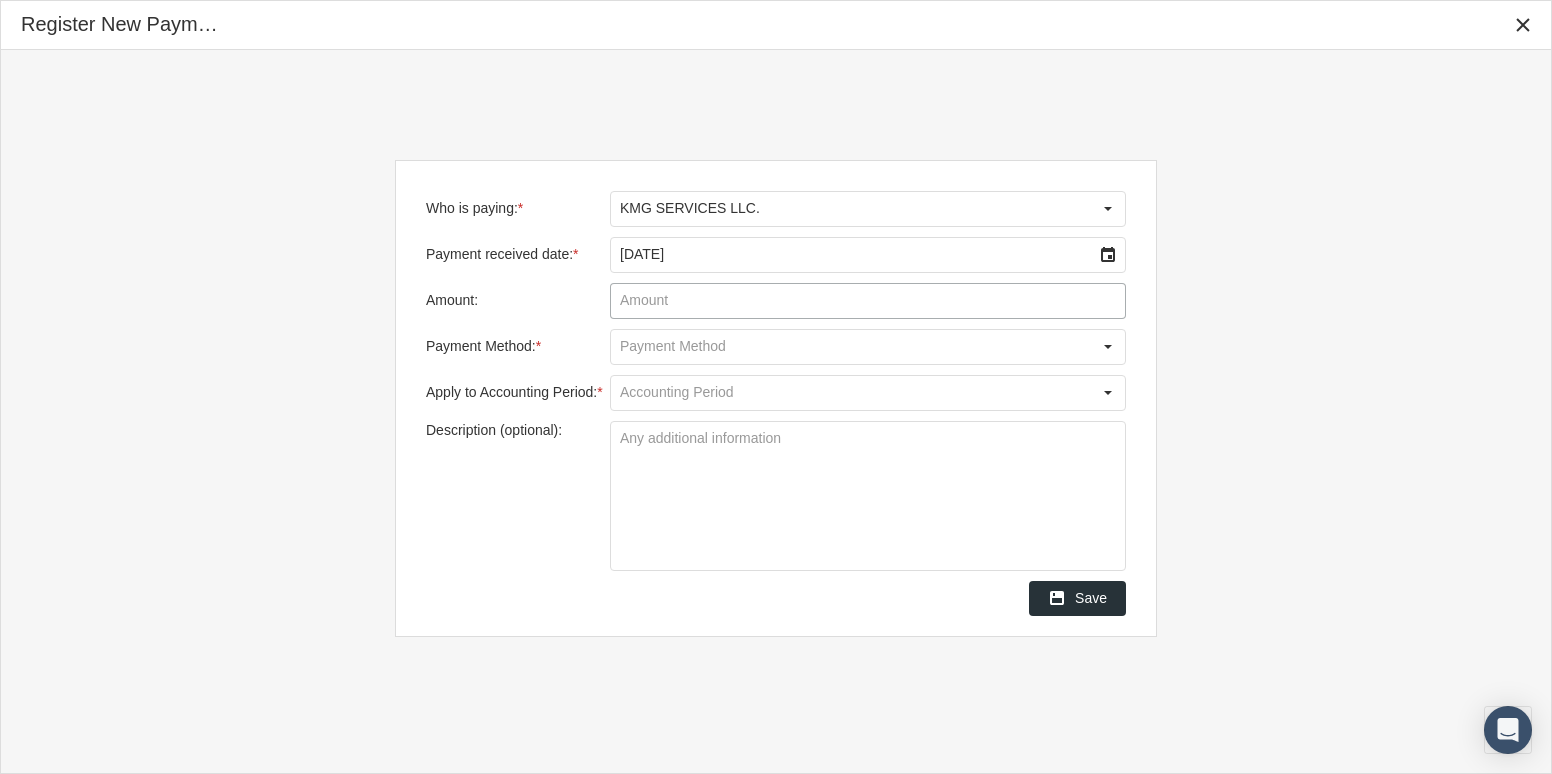 click on "Amount:" at bounding box center [868, 301] 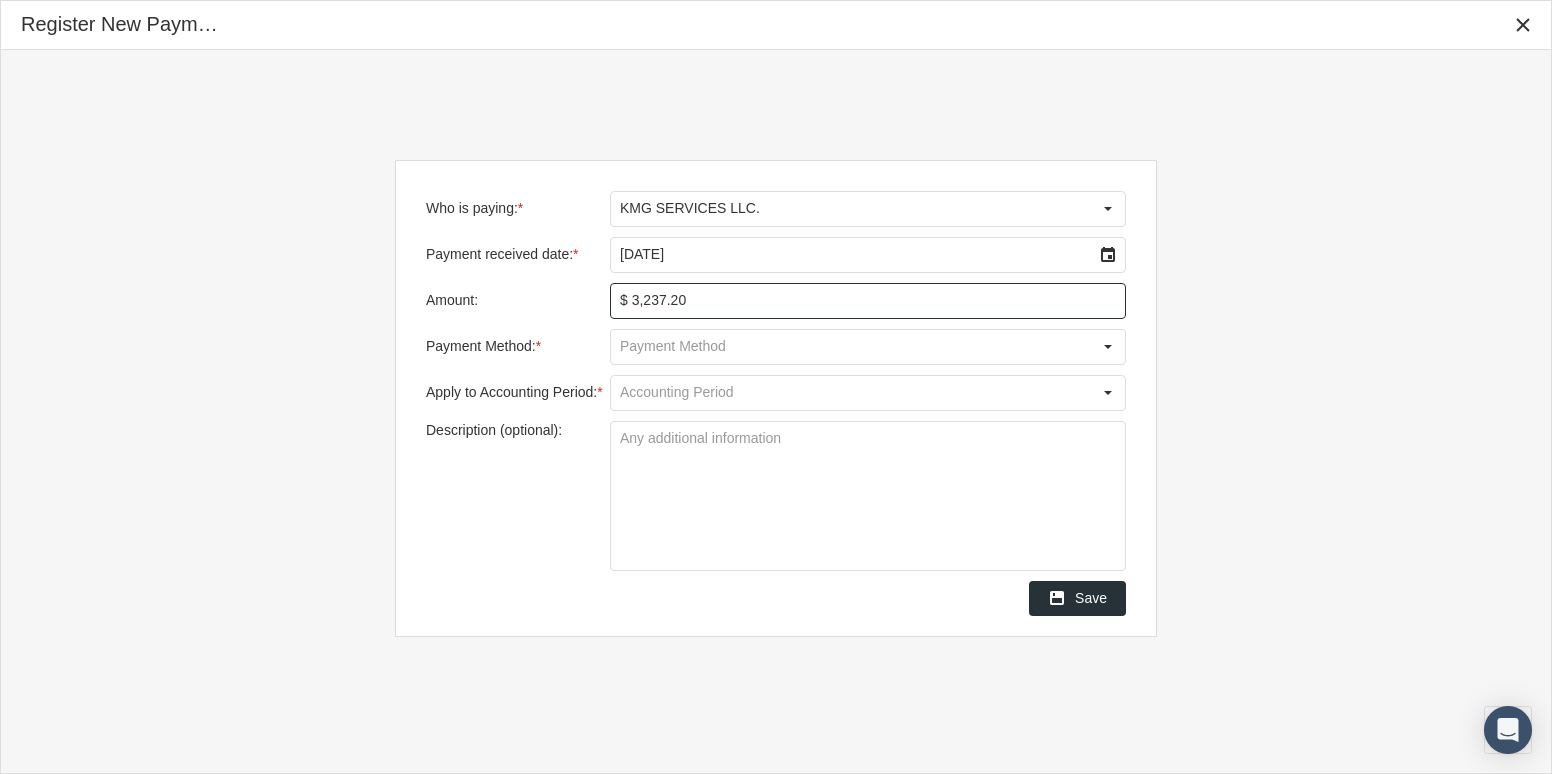 type on "$ 3,237.26" 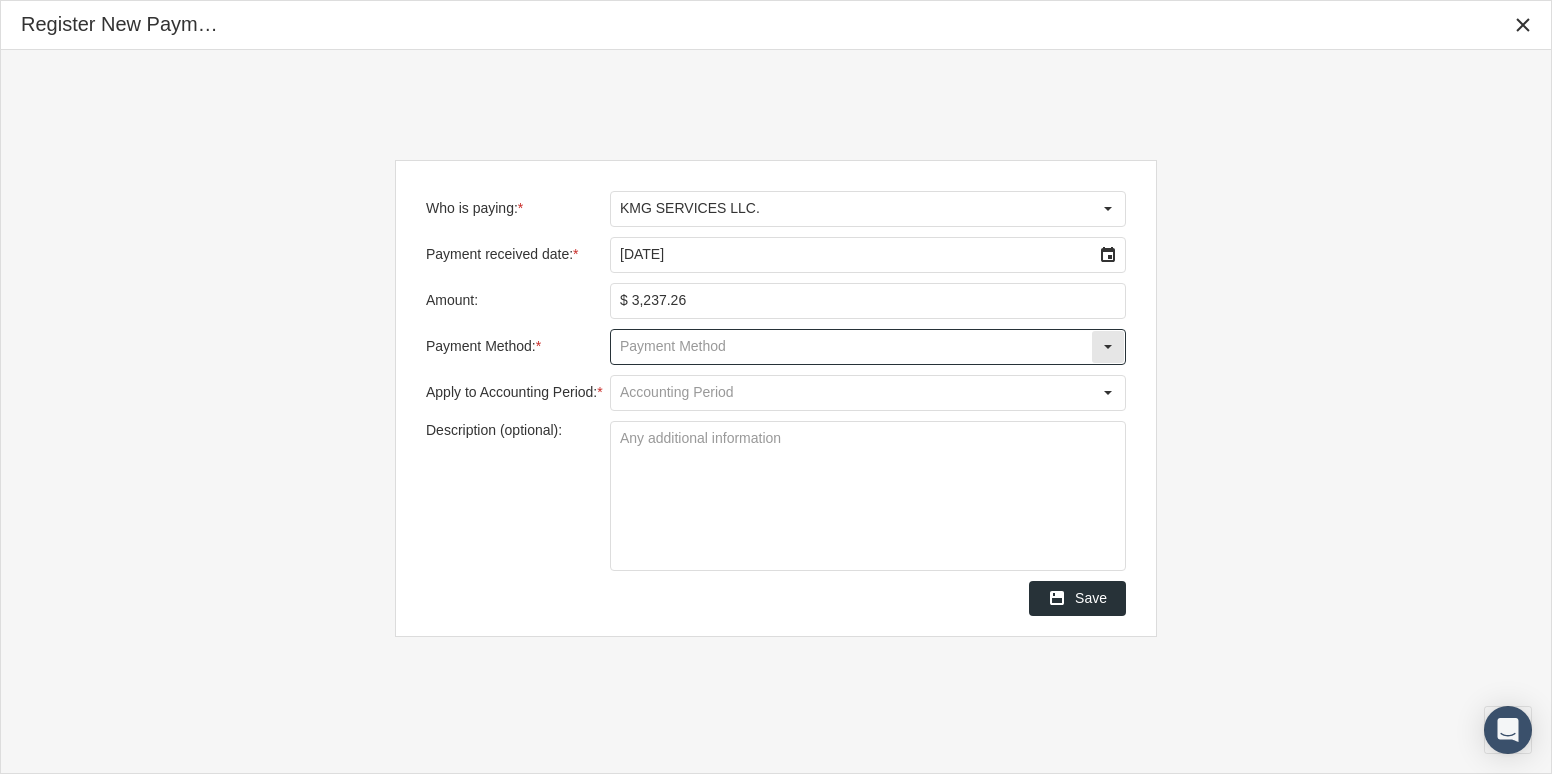 click 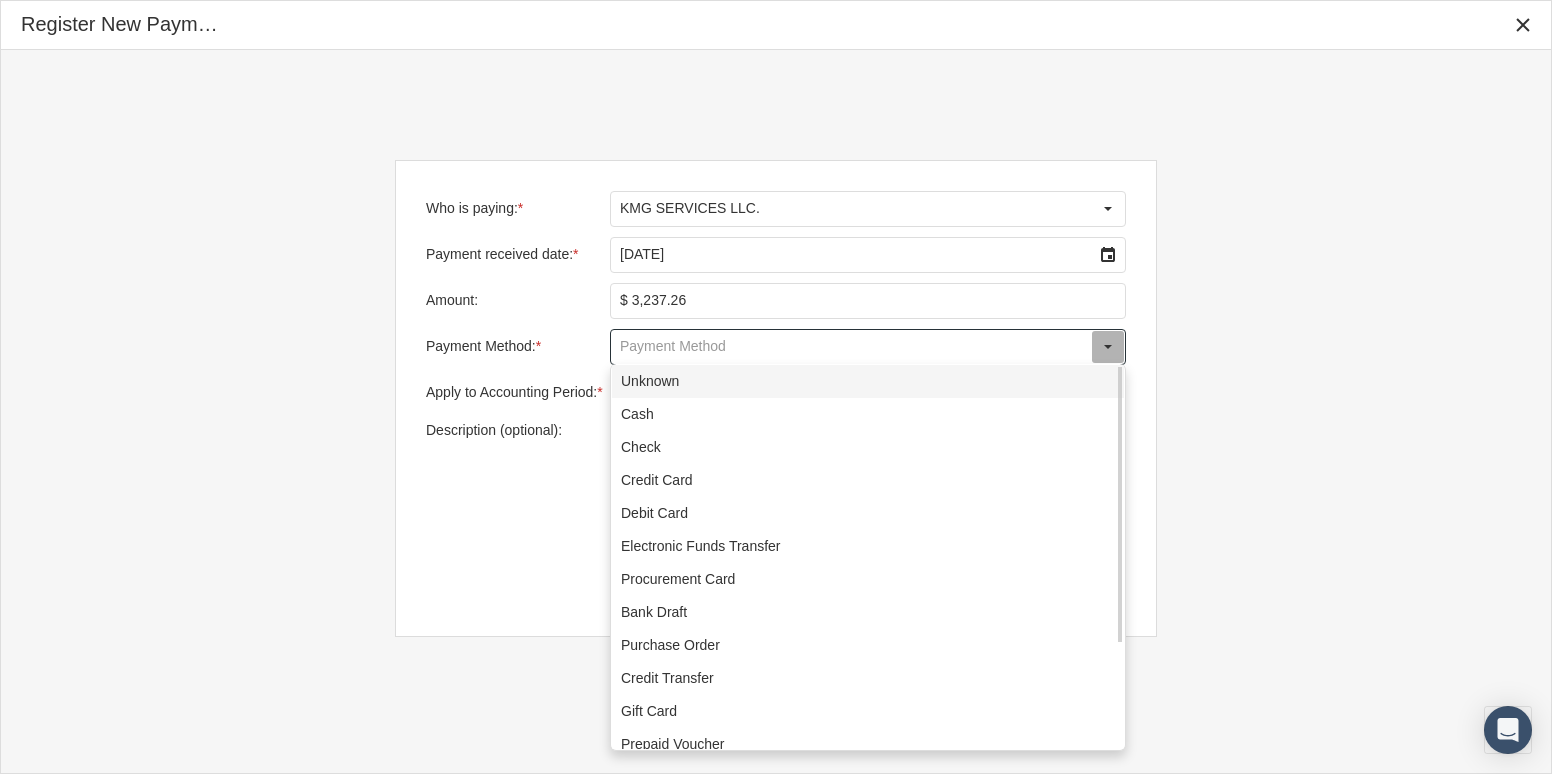scroll, scrollTop: 144, scrollLeft: 0, axis: vertical 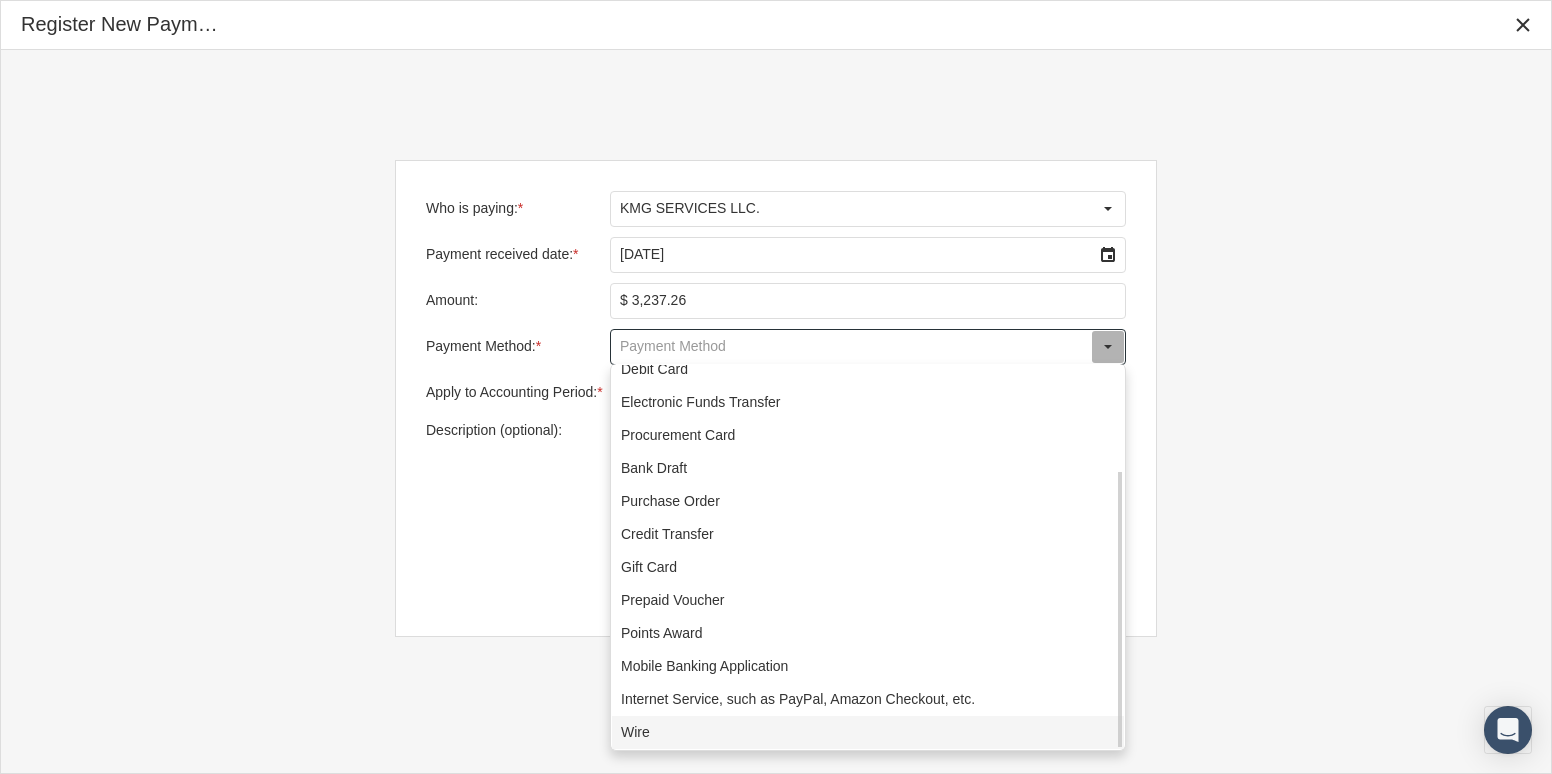 click on "Wire" at bounding box center [868, 732] 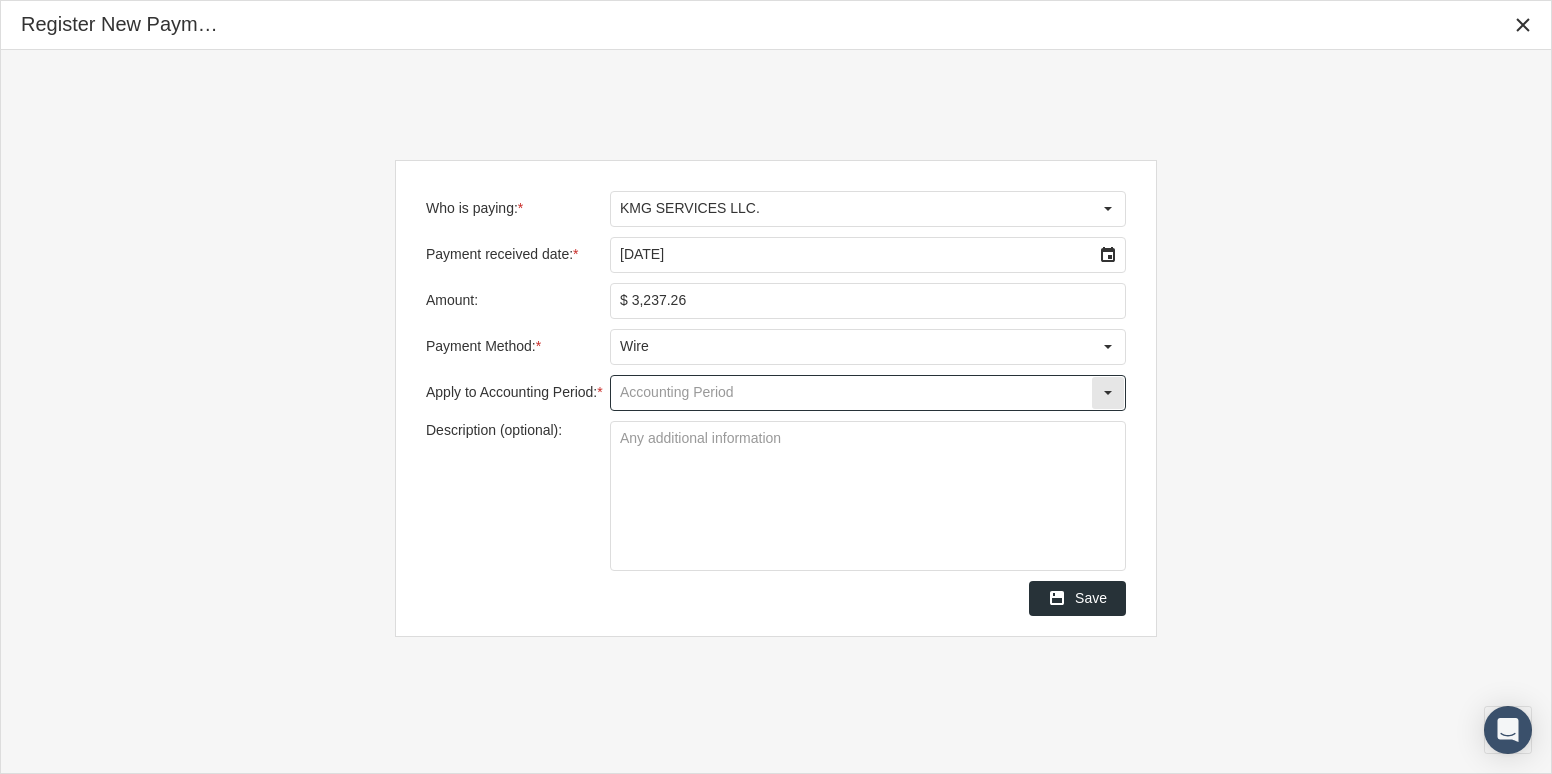 click on "Apply to Accounting Period:  *" at bounding box center (851, 393) 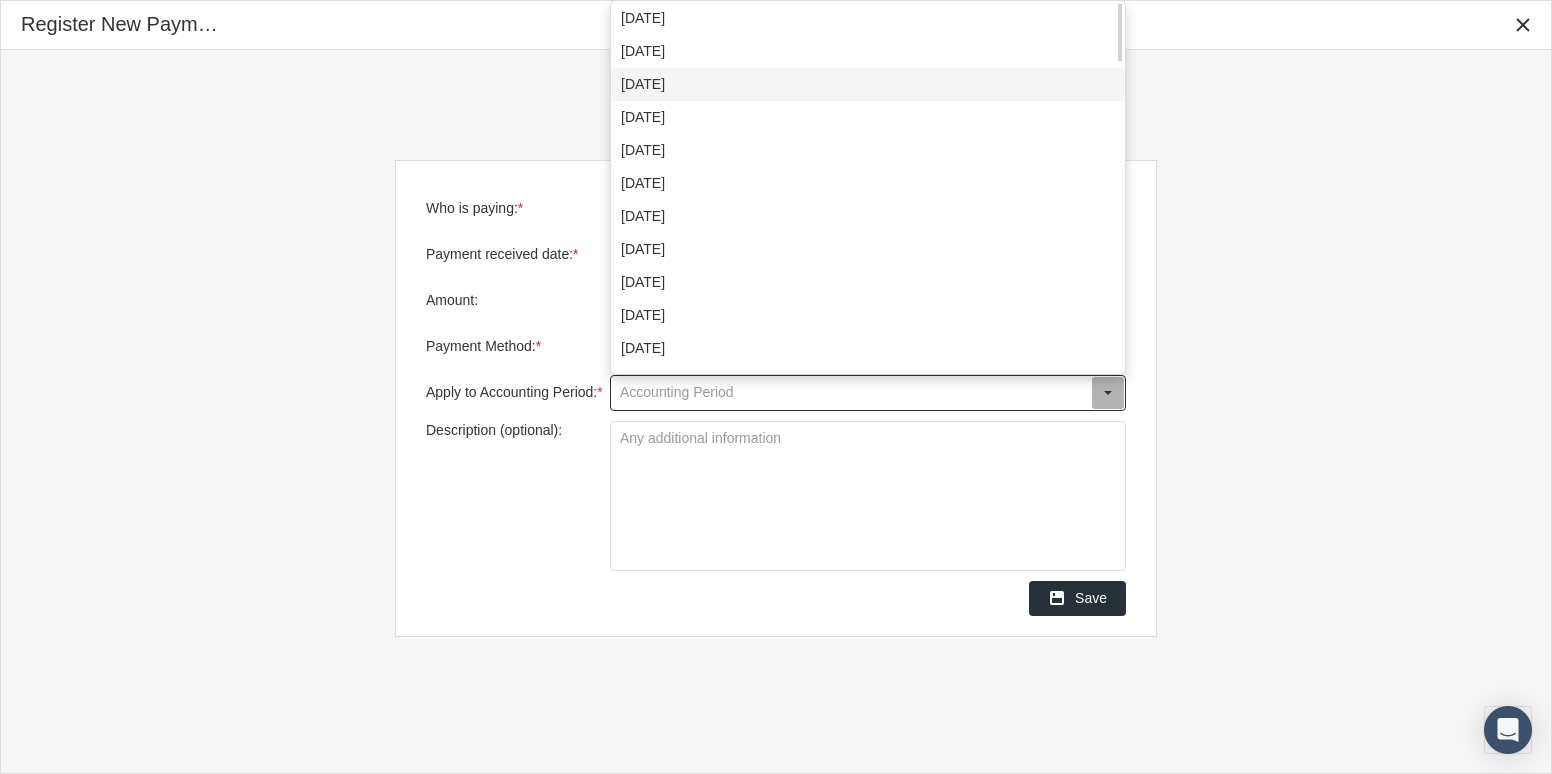 click on "[DATE]" at bounding box center [868, 84] 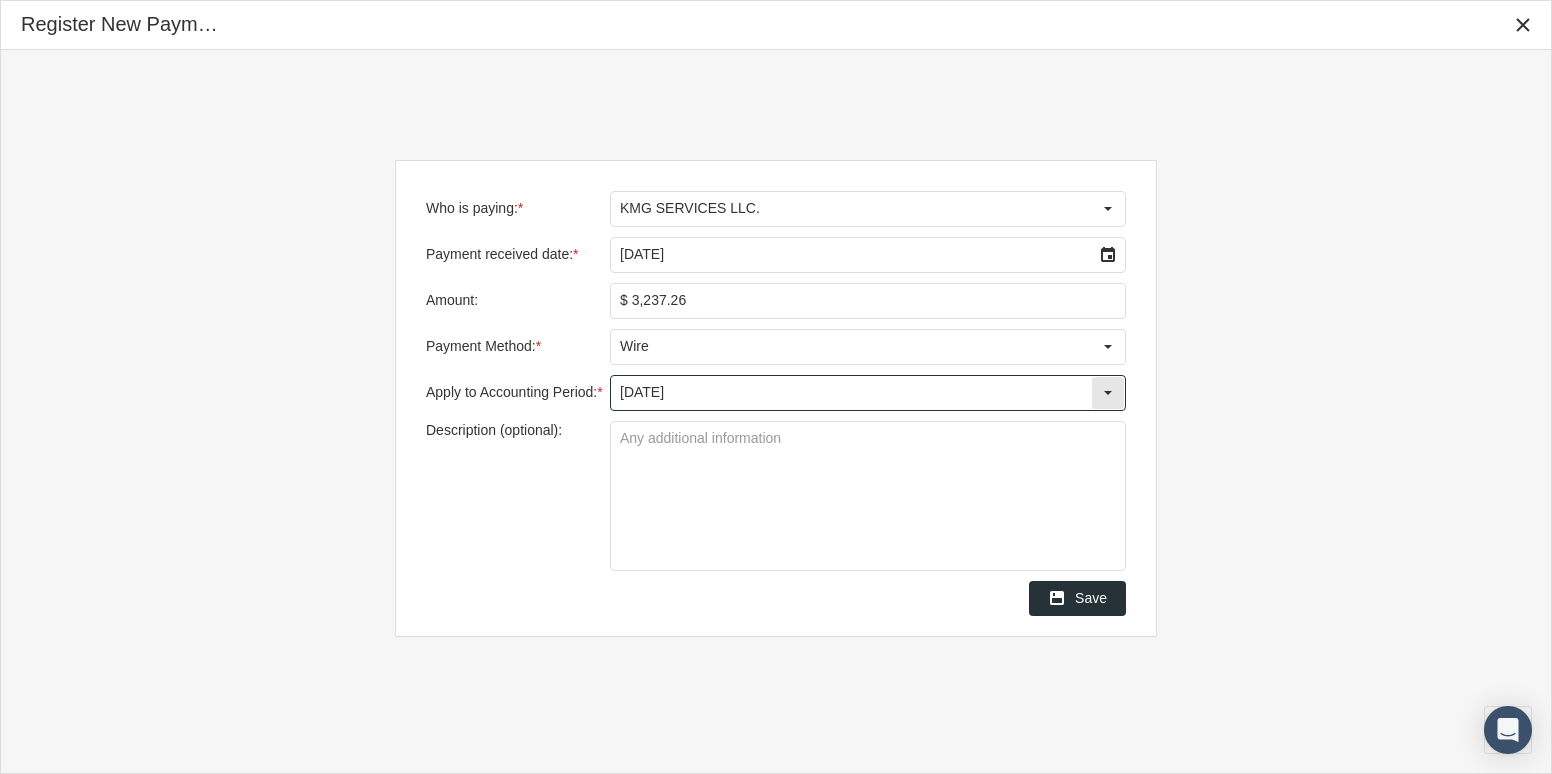 click 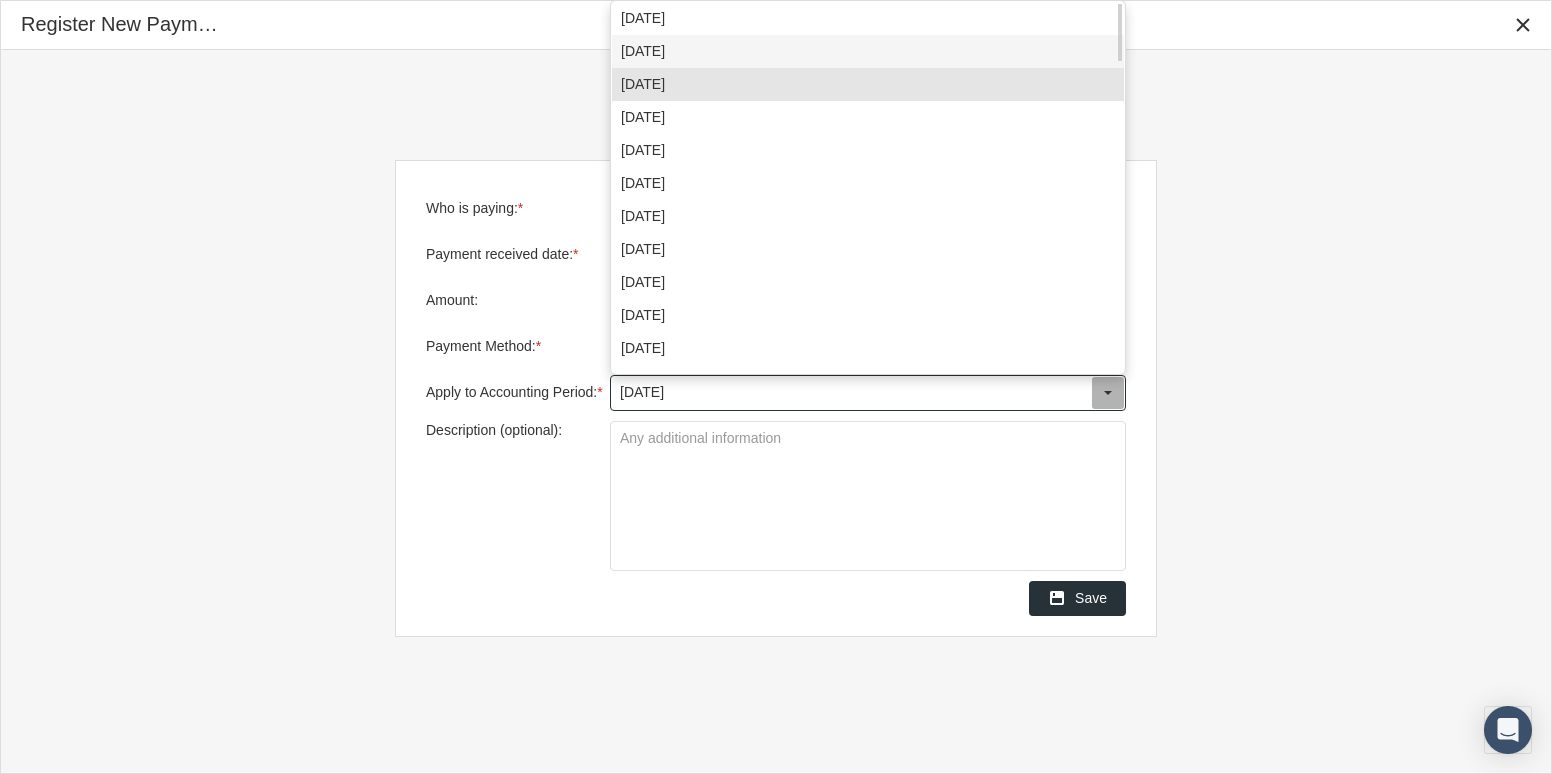 click on "[DATE]" at bounding box center (868, 51) 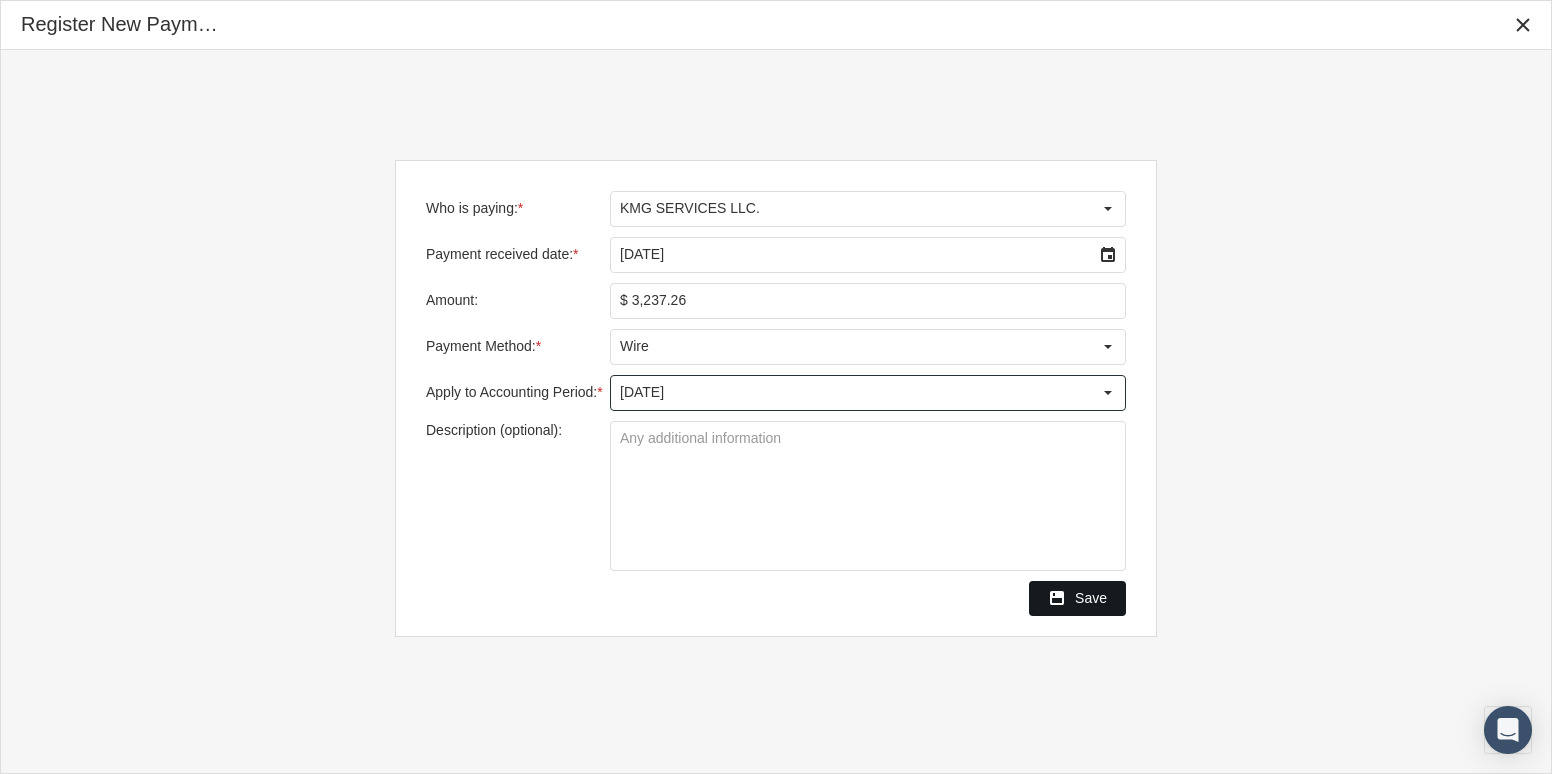 click on "Save" at bounding box center (1077, 598) 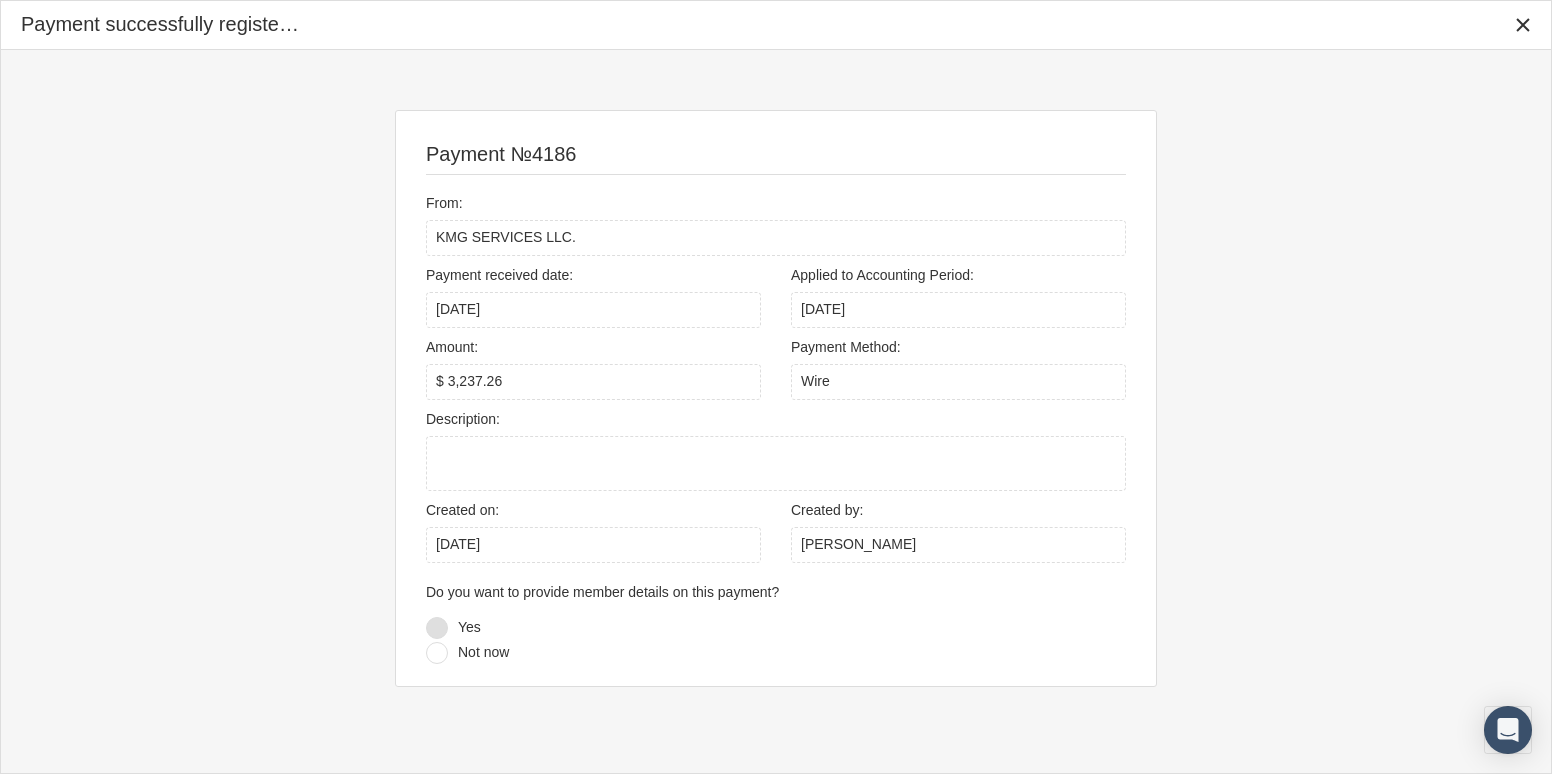 click at bounding box center (437, 628) 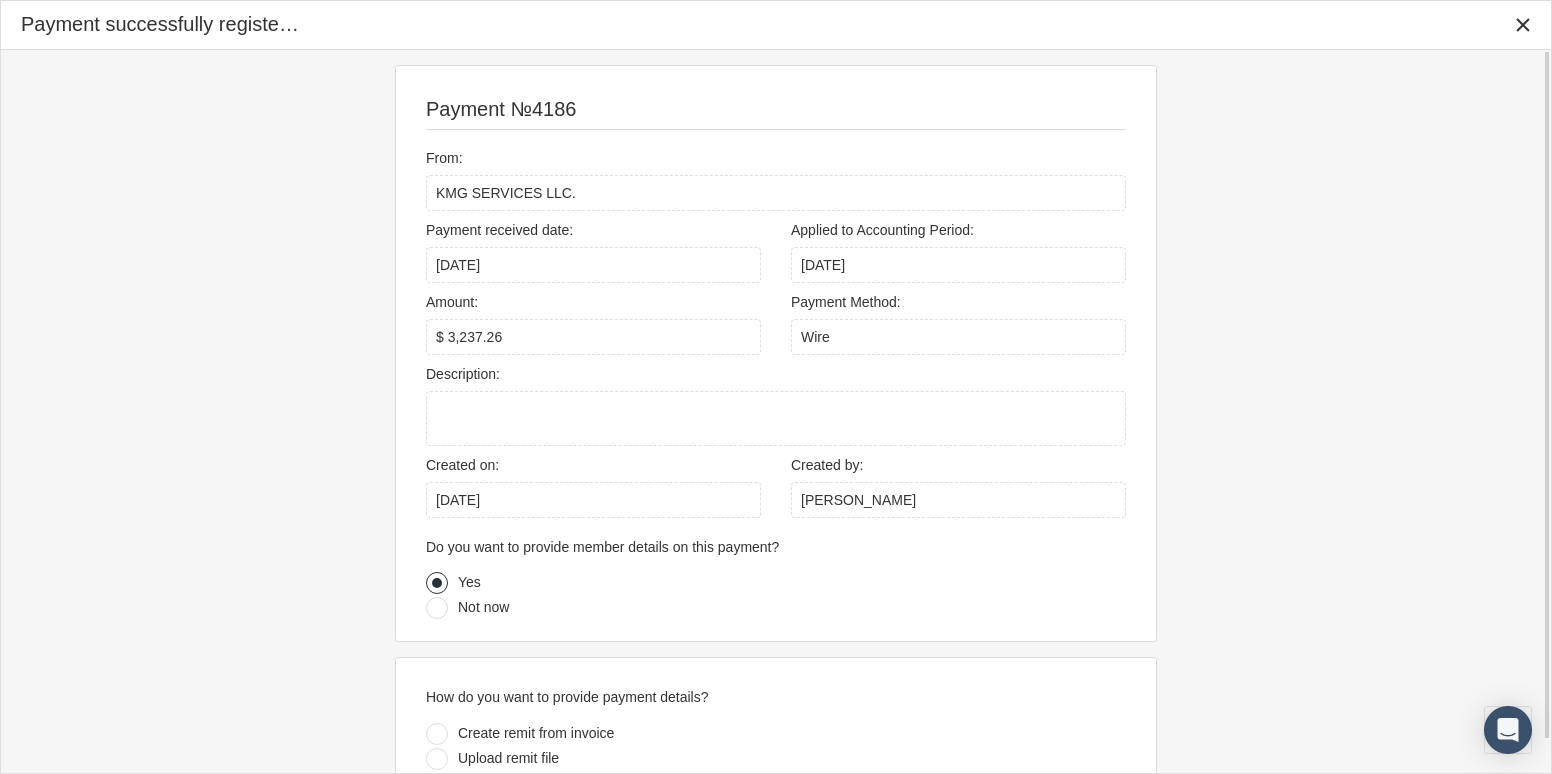 scroll, scrollTop: 35, scrollLeft: 0, axis: vertical 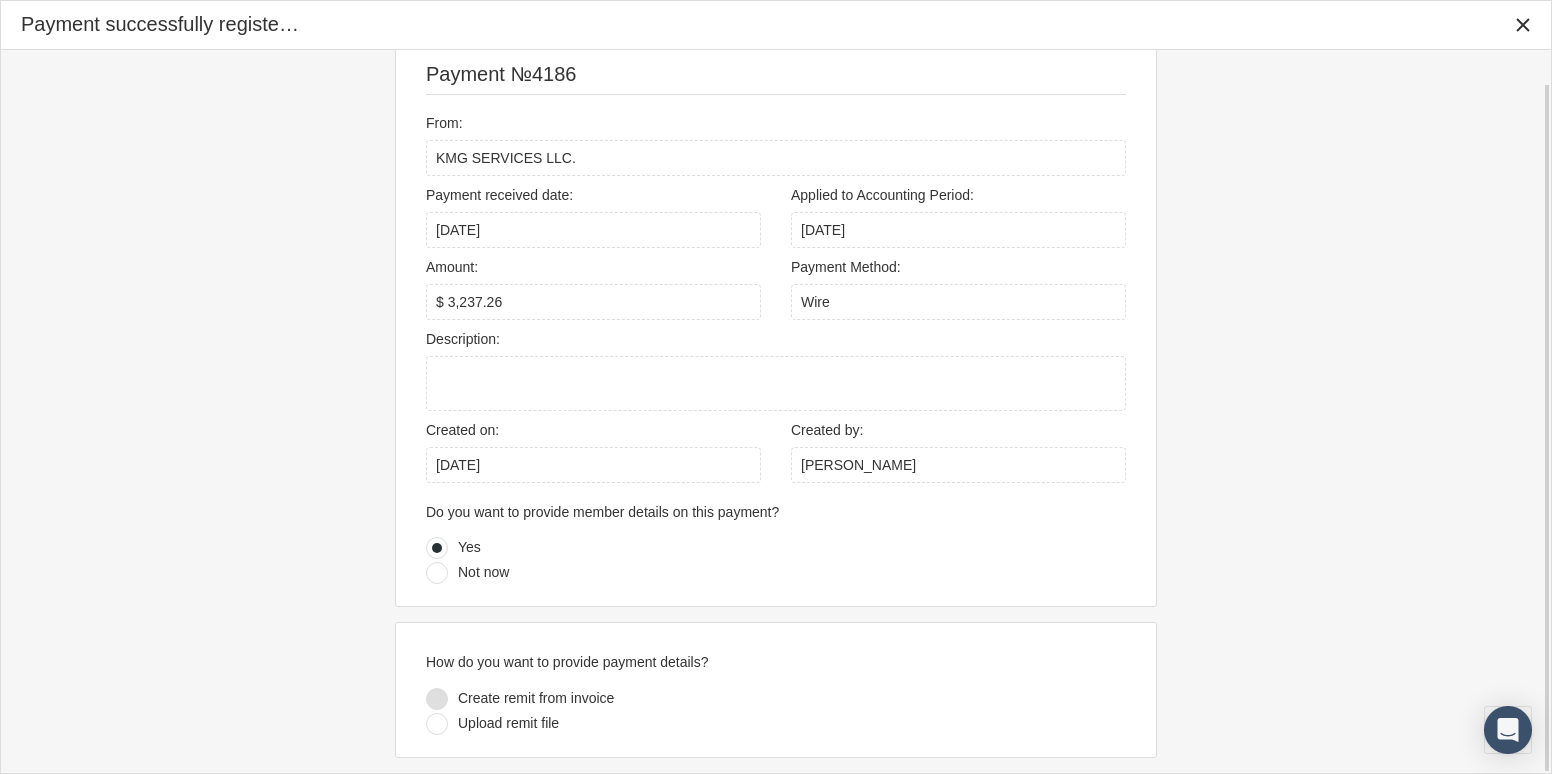 click at bounding box center [437, 699] 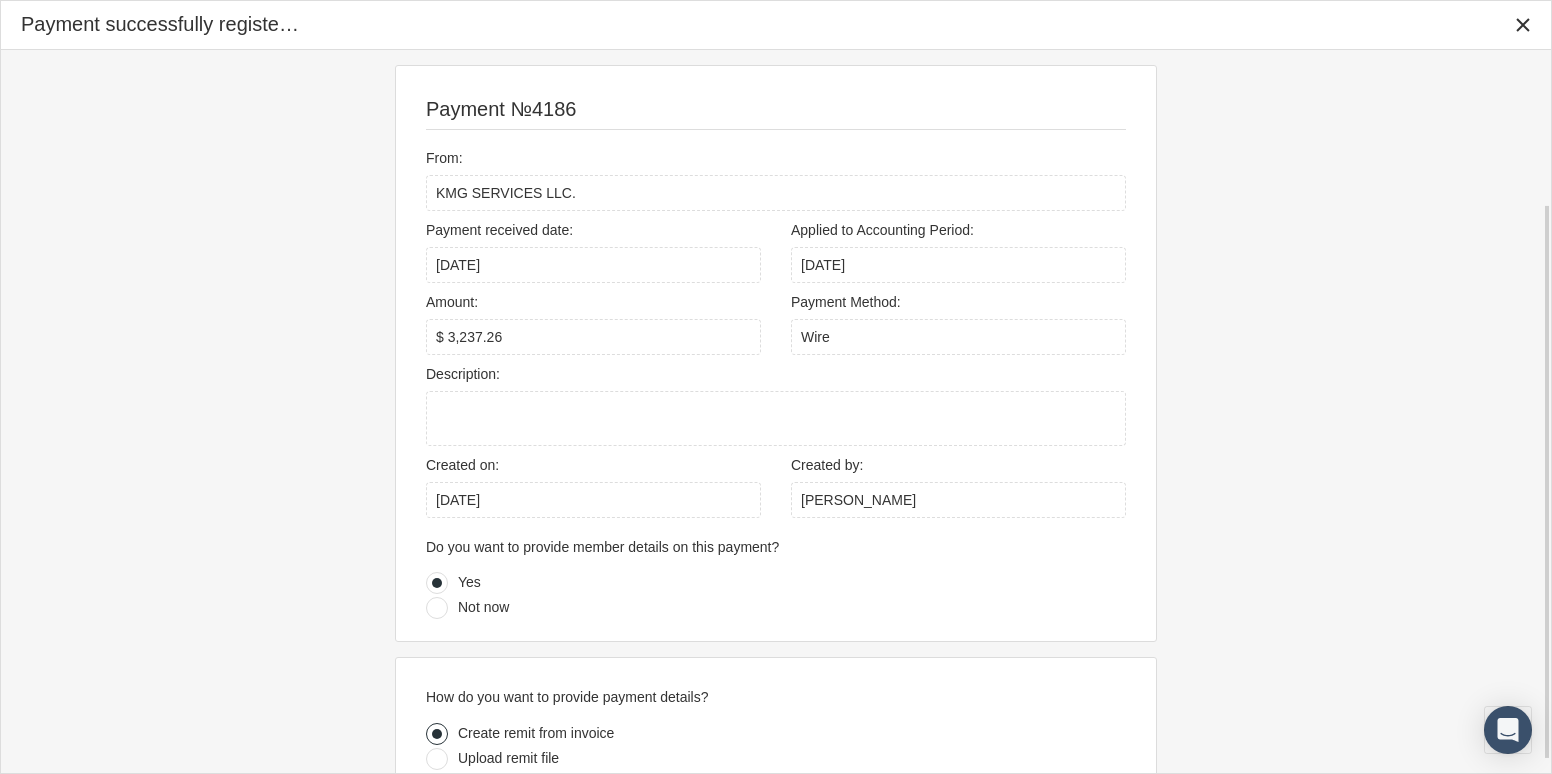 scroll, scrollTop: 217, scrollLeft: 0, axis: vertical 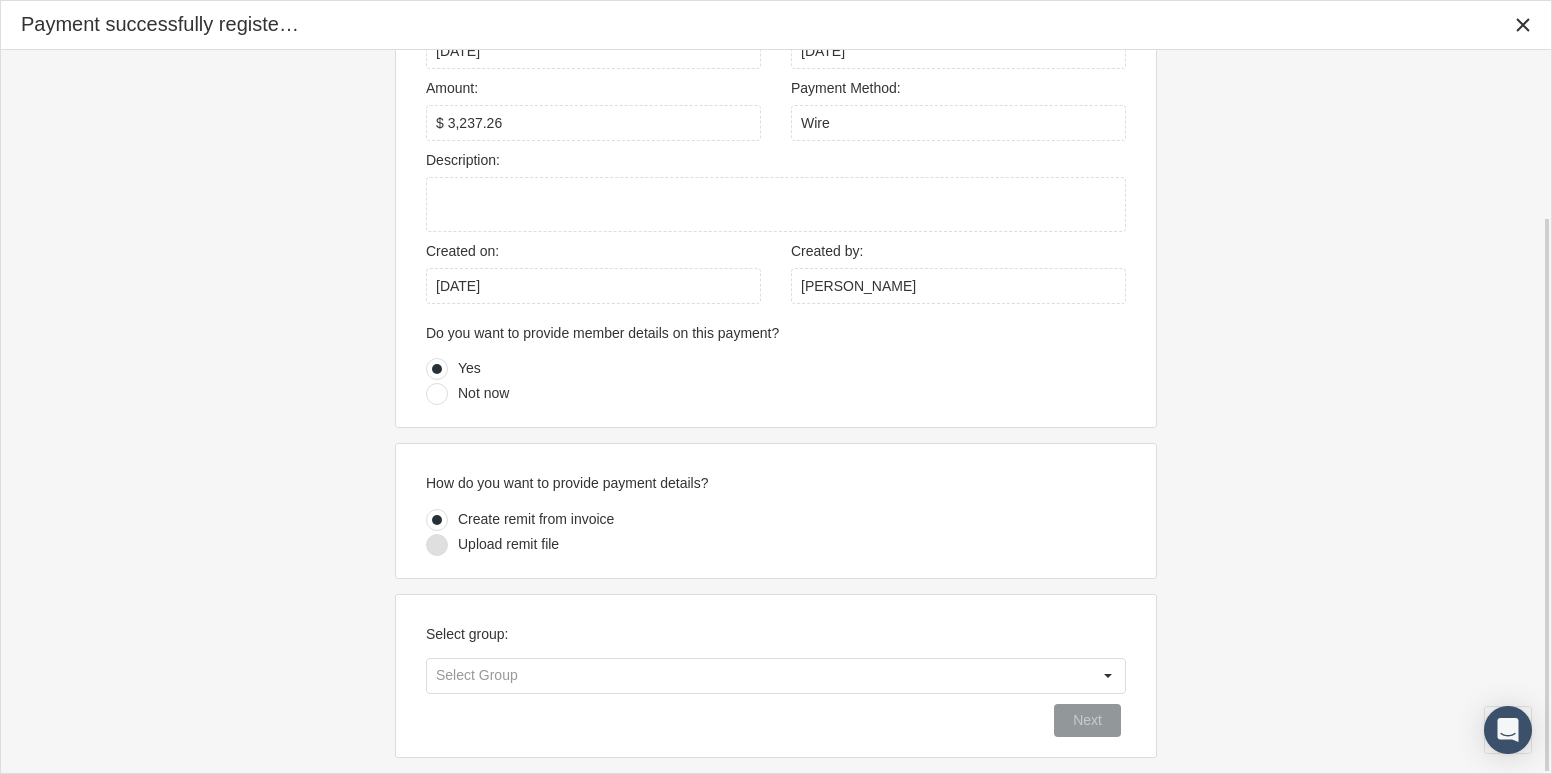 click at bounding box center [437, 545] 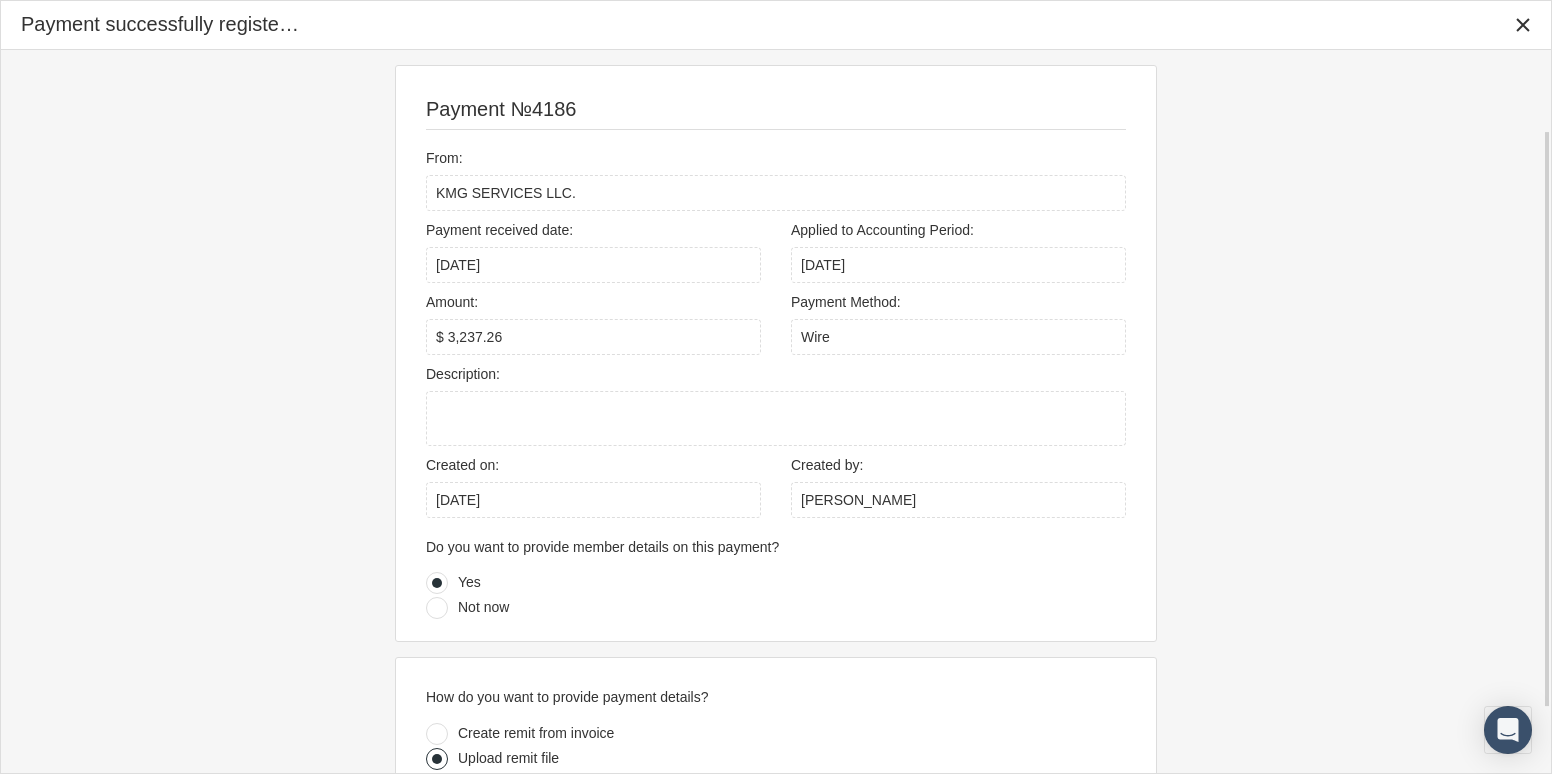 scroll, scrollTop: 181, scrollLeft: 0, axis: vertical 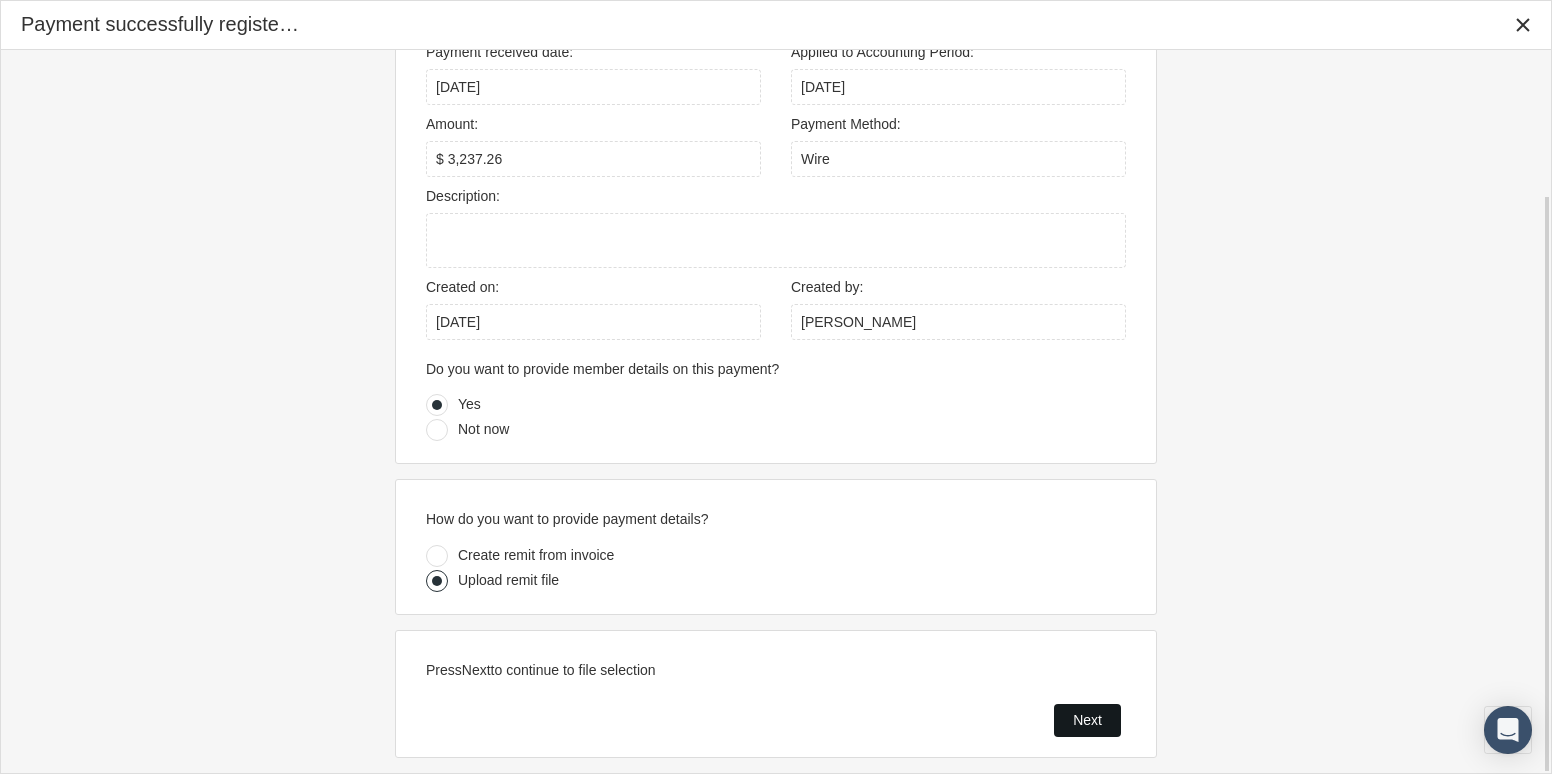 click on "Next" at bounding box center (1087, 720) 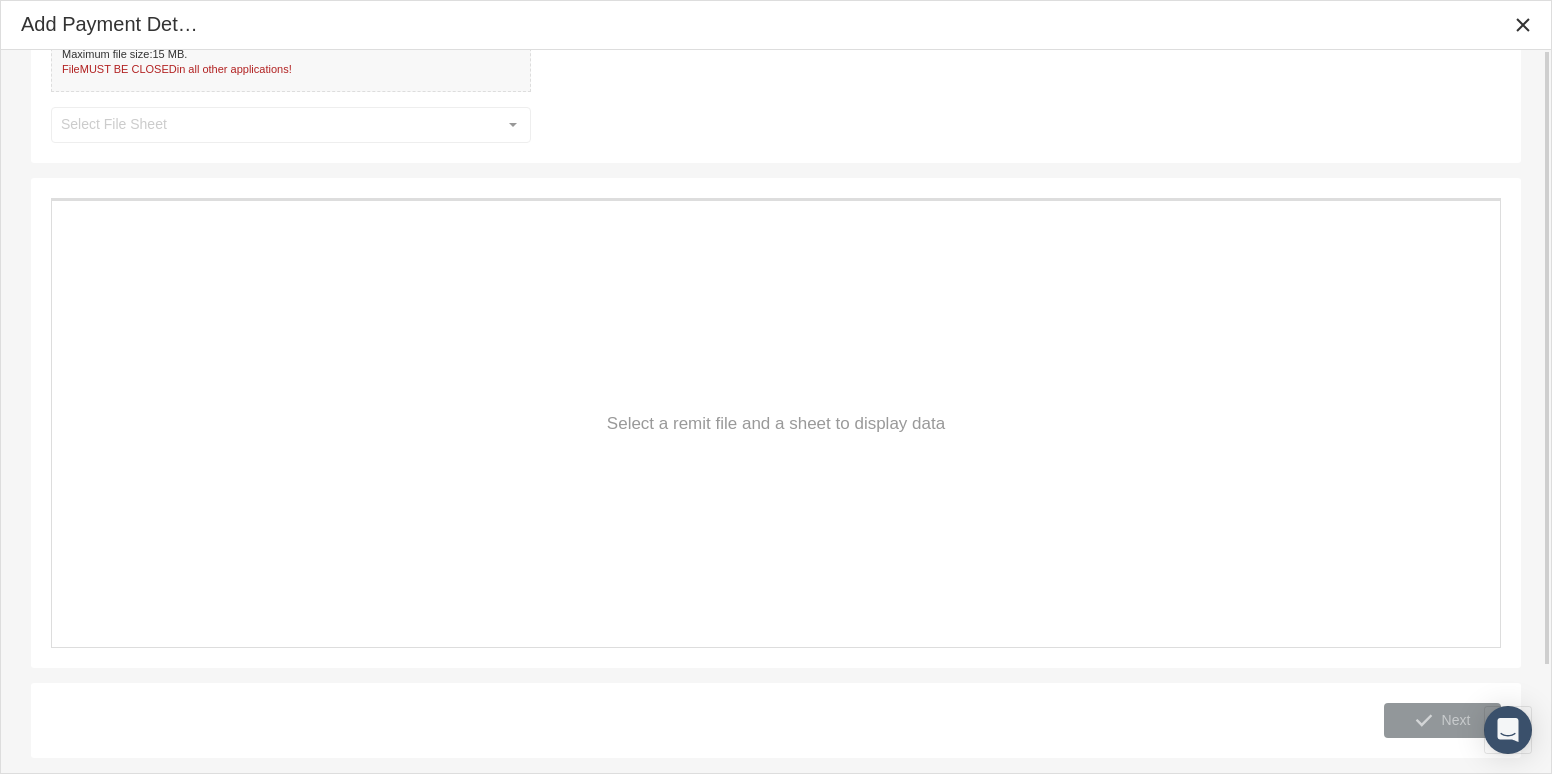 scroll, scrollTop: 0, scrollLeft: 0, axis: both 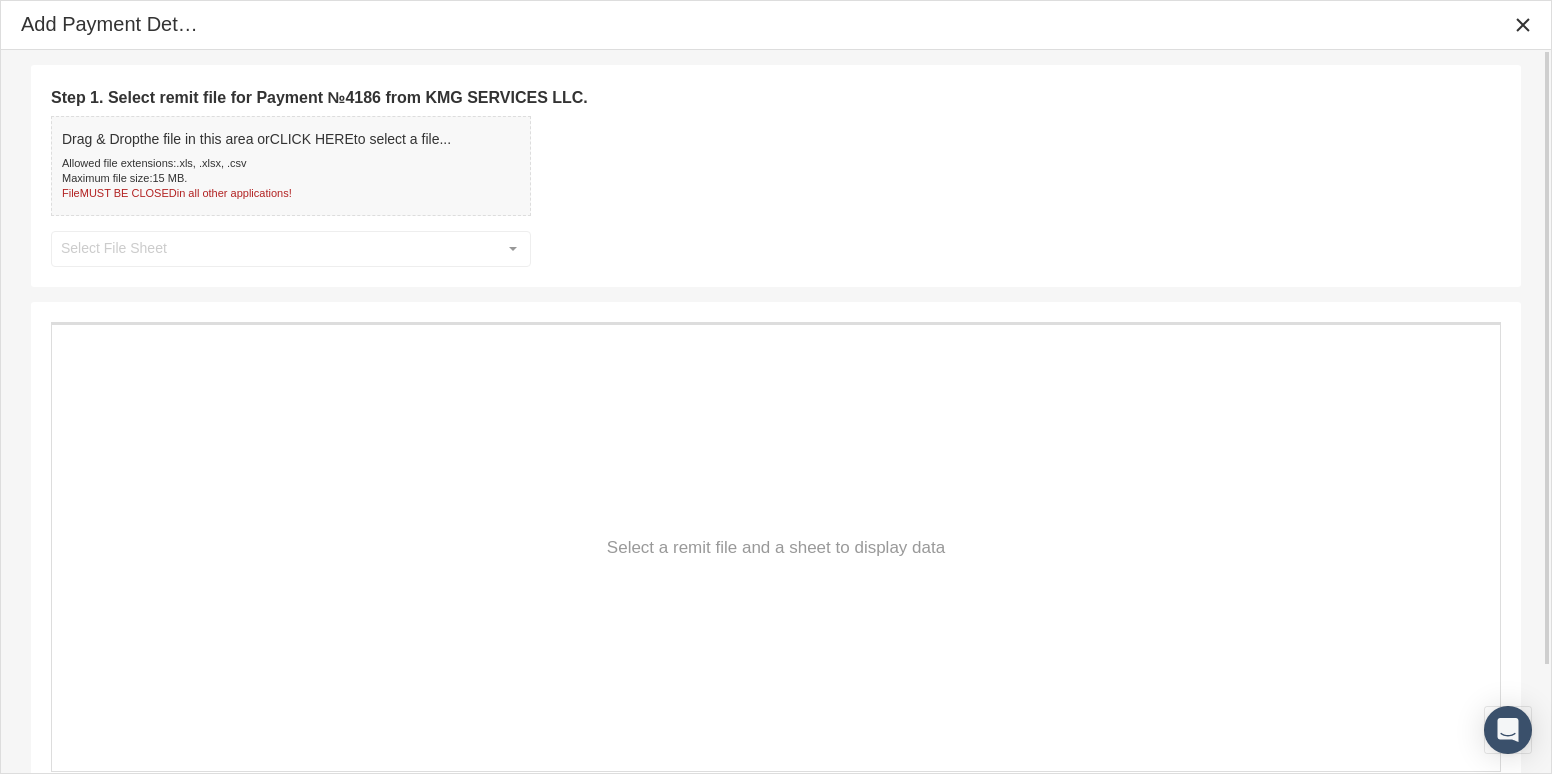 click on "Maximum file size:  15 MB ." at bounding box center [256, 178] 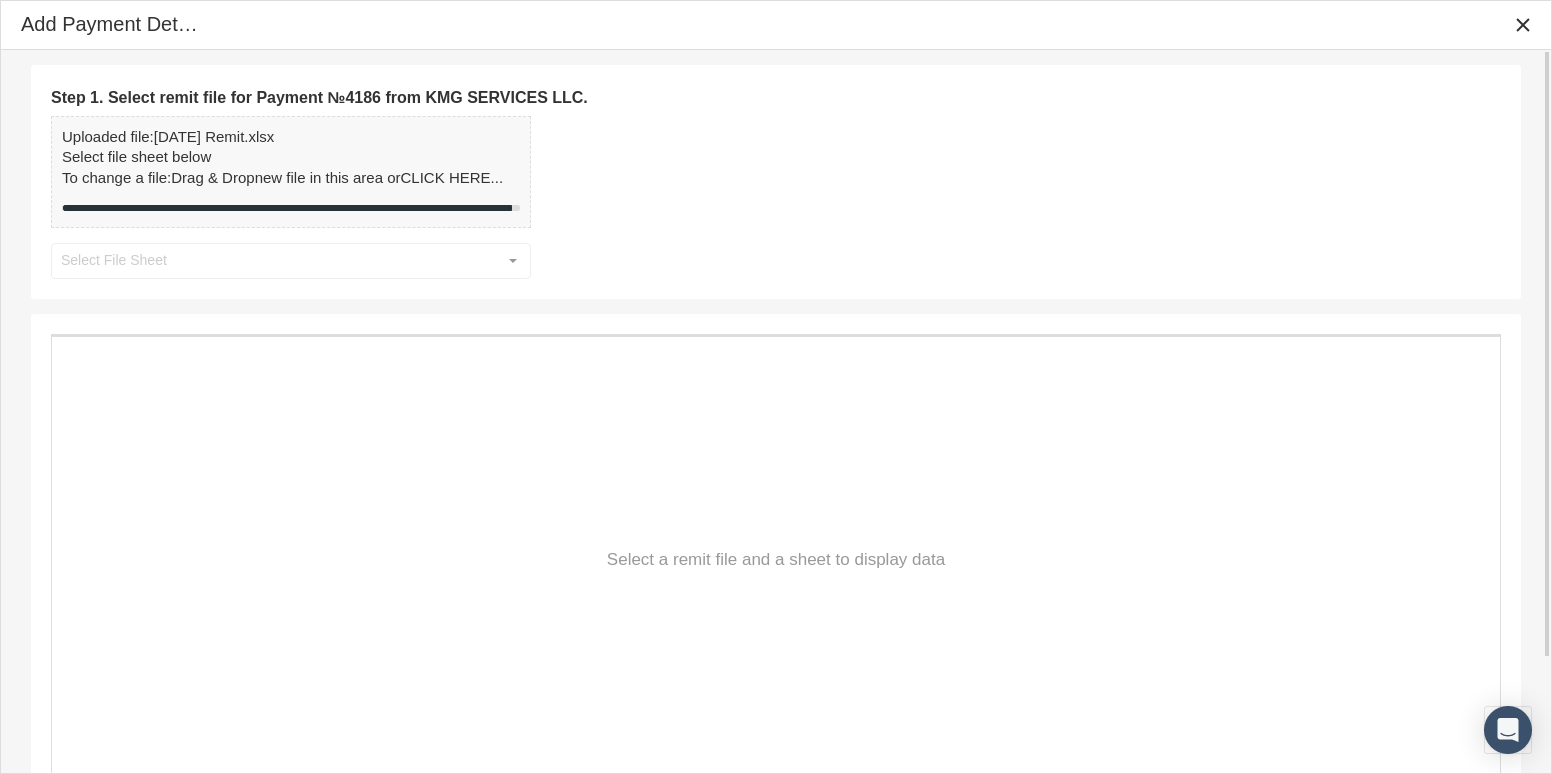 click on "Step 1. Select remit file for Payment №4186 from KMG SERVICES LLC.  Uploaded file:  2025 July Remit.xlsx Select file sheet below To change a file:  Drag & Drop  new file in this area or  CLICK HERE ... Select a file or Drop a file here 2025 July Remit.xlsx 12 kb Ready to upload 100%" at bounding box center [776, 182] 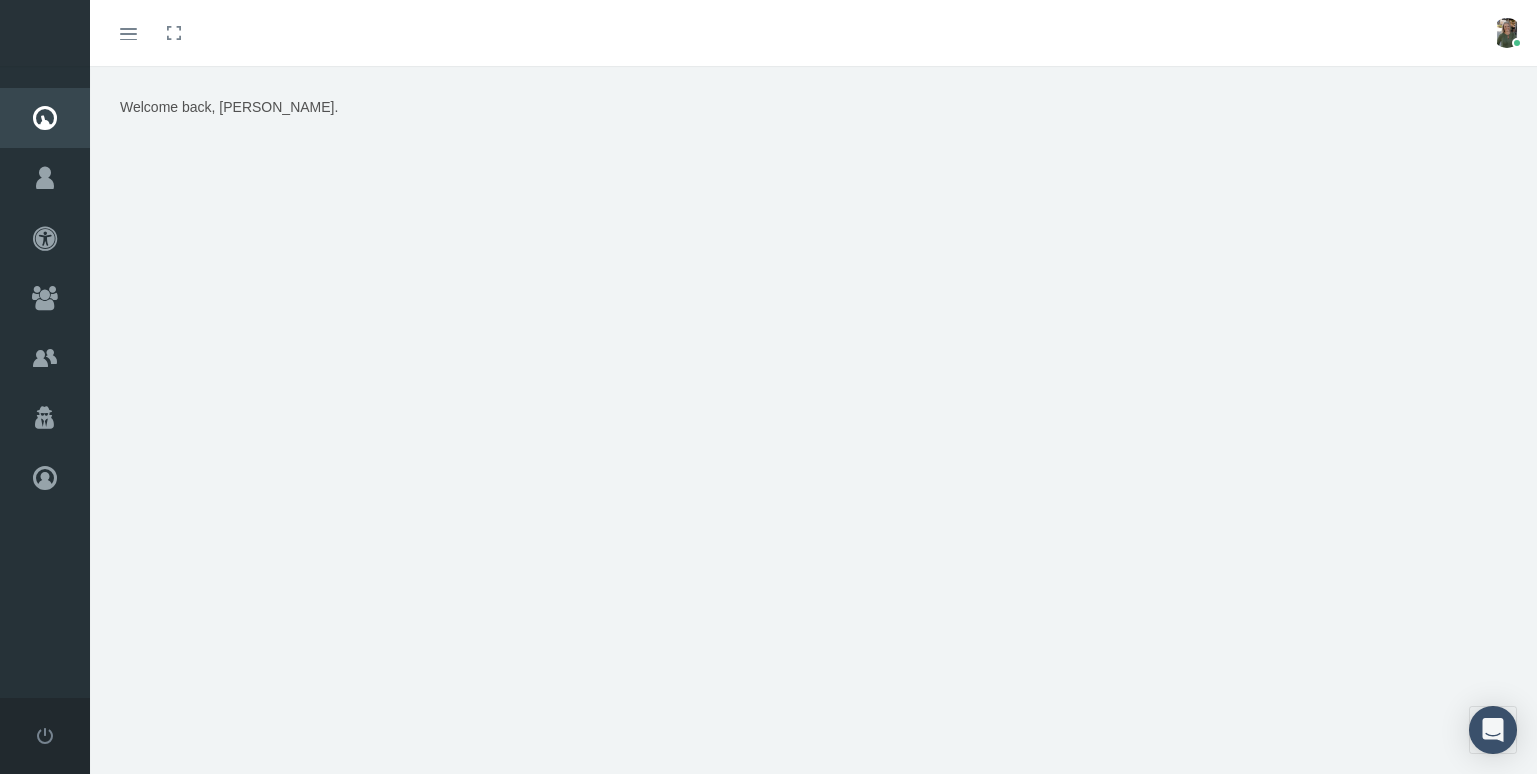 scroll, scrollTop: 0, scrollLeft: 0, axis: both 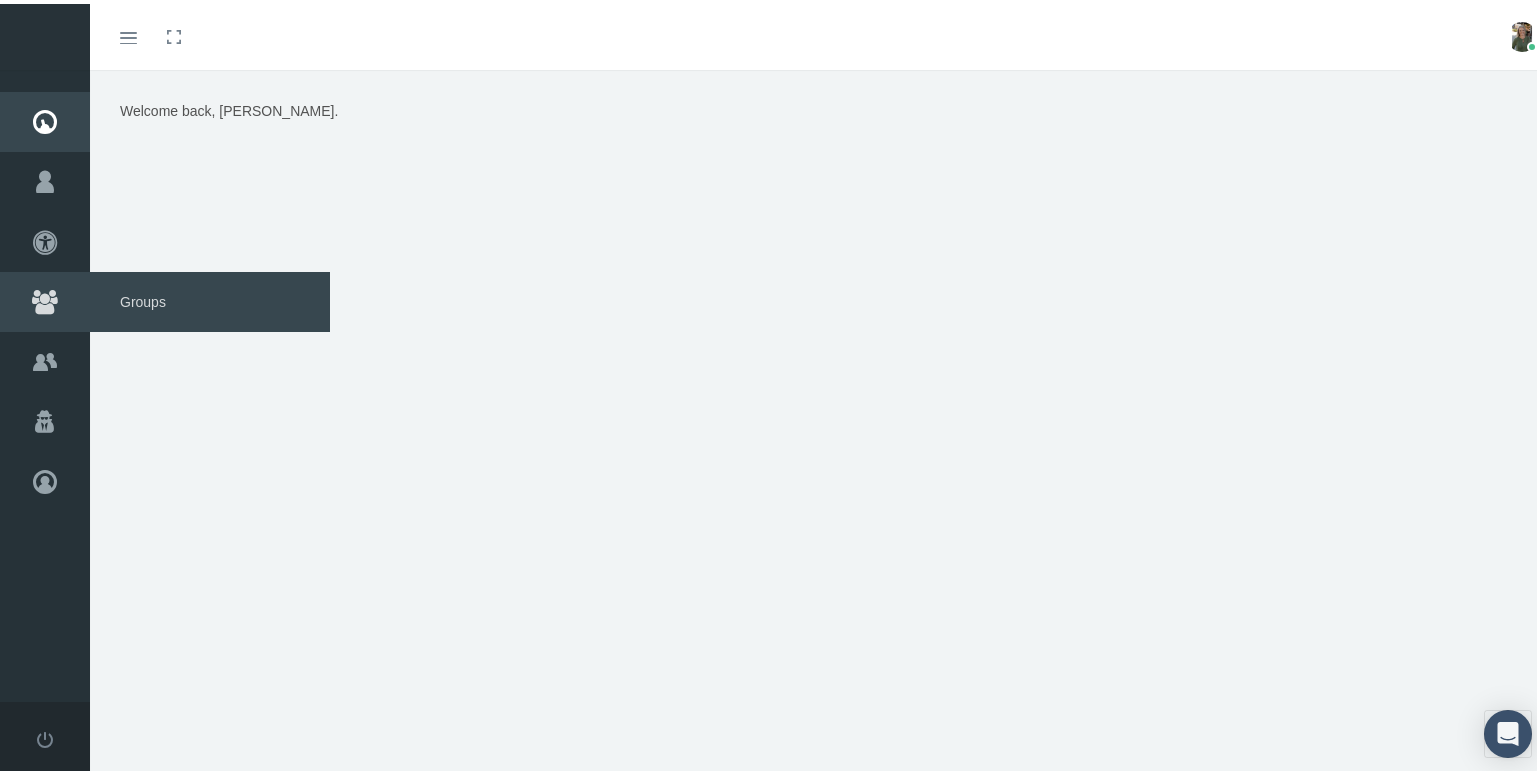 click on "Groups" at bounding box center [210, 298] 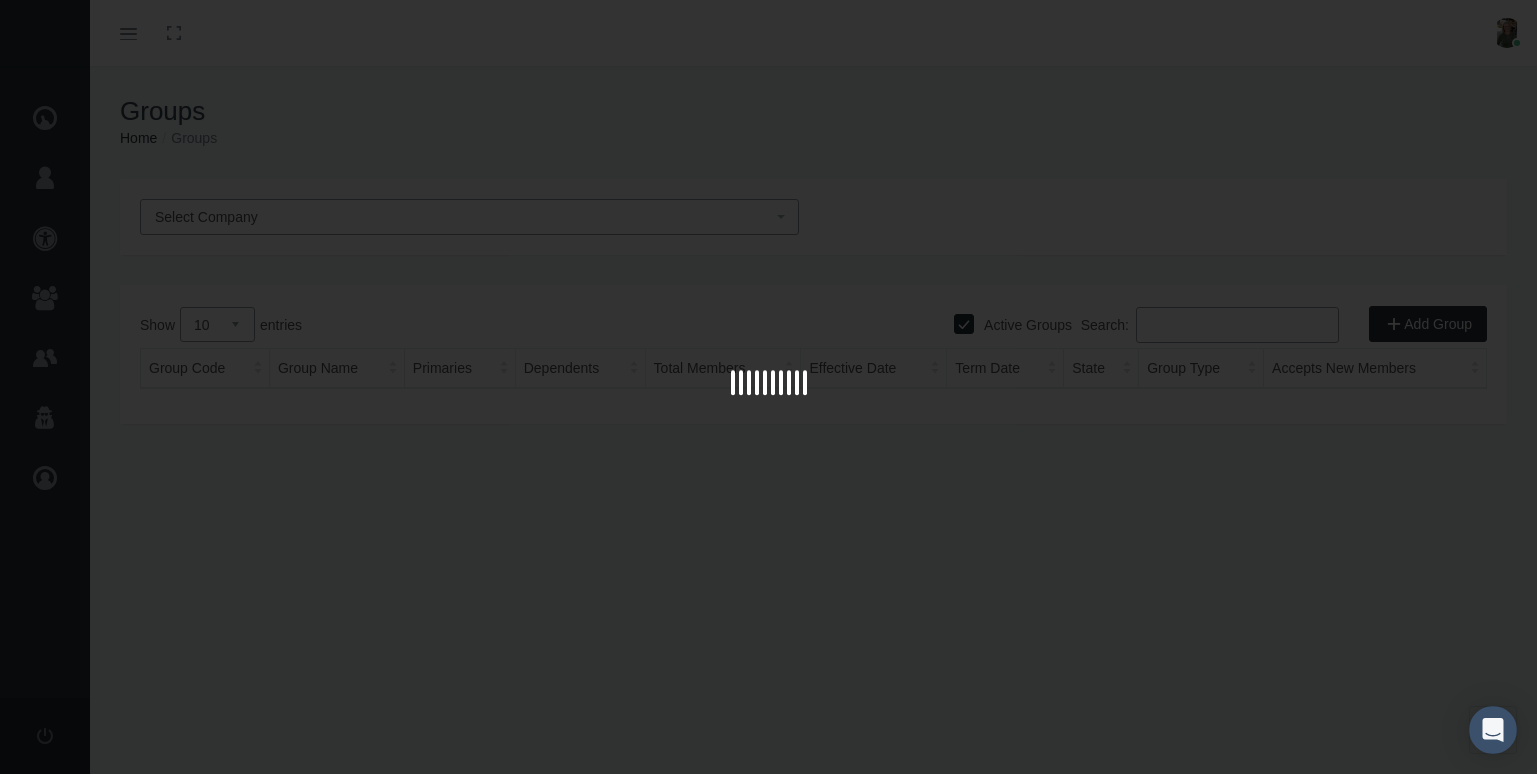 scroll, scrollTop: 0, scrollLeft: 0, axis: both 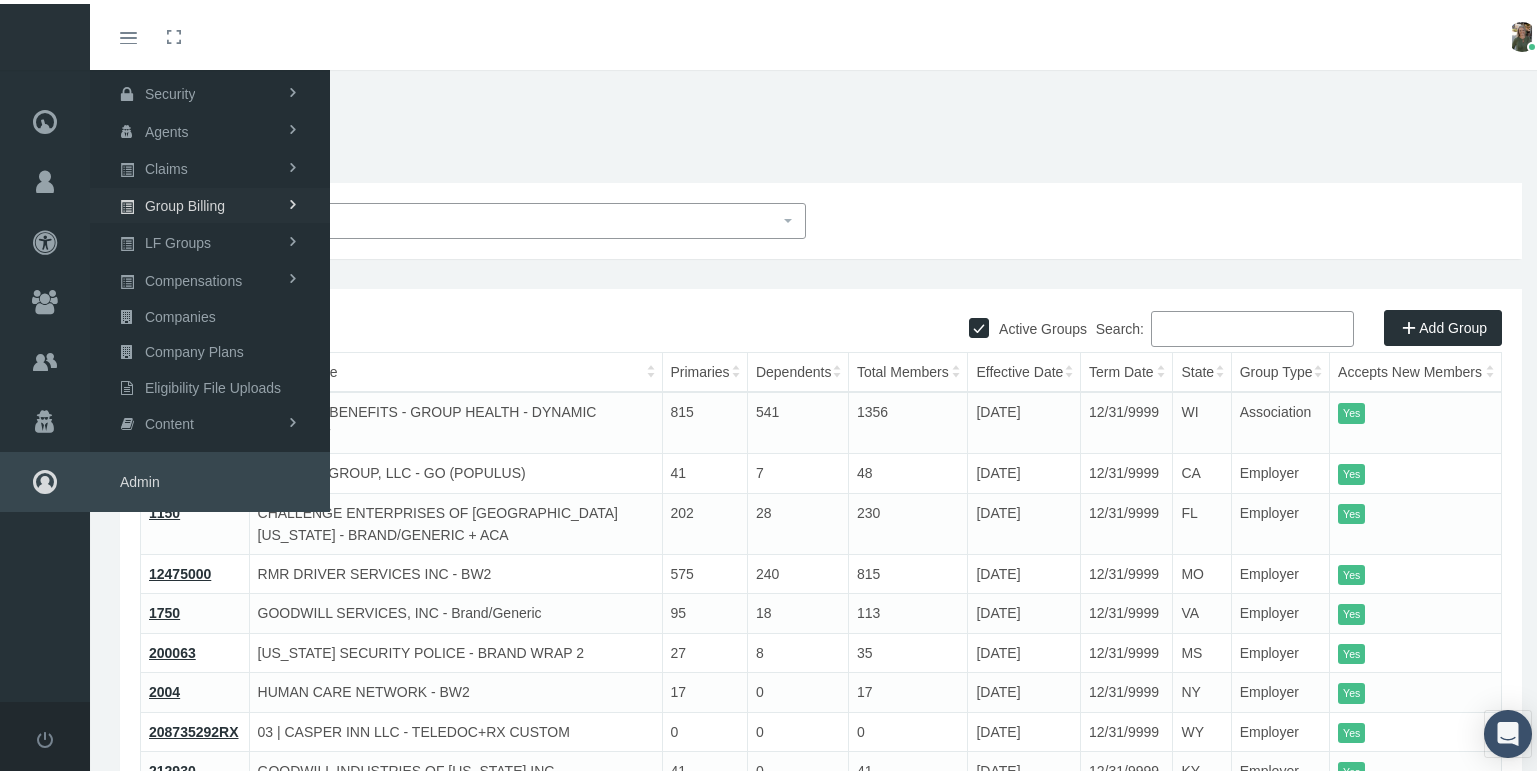 click on "Group Billing" at bounding box center [185, 202] 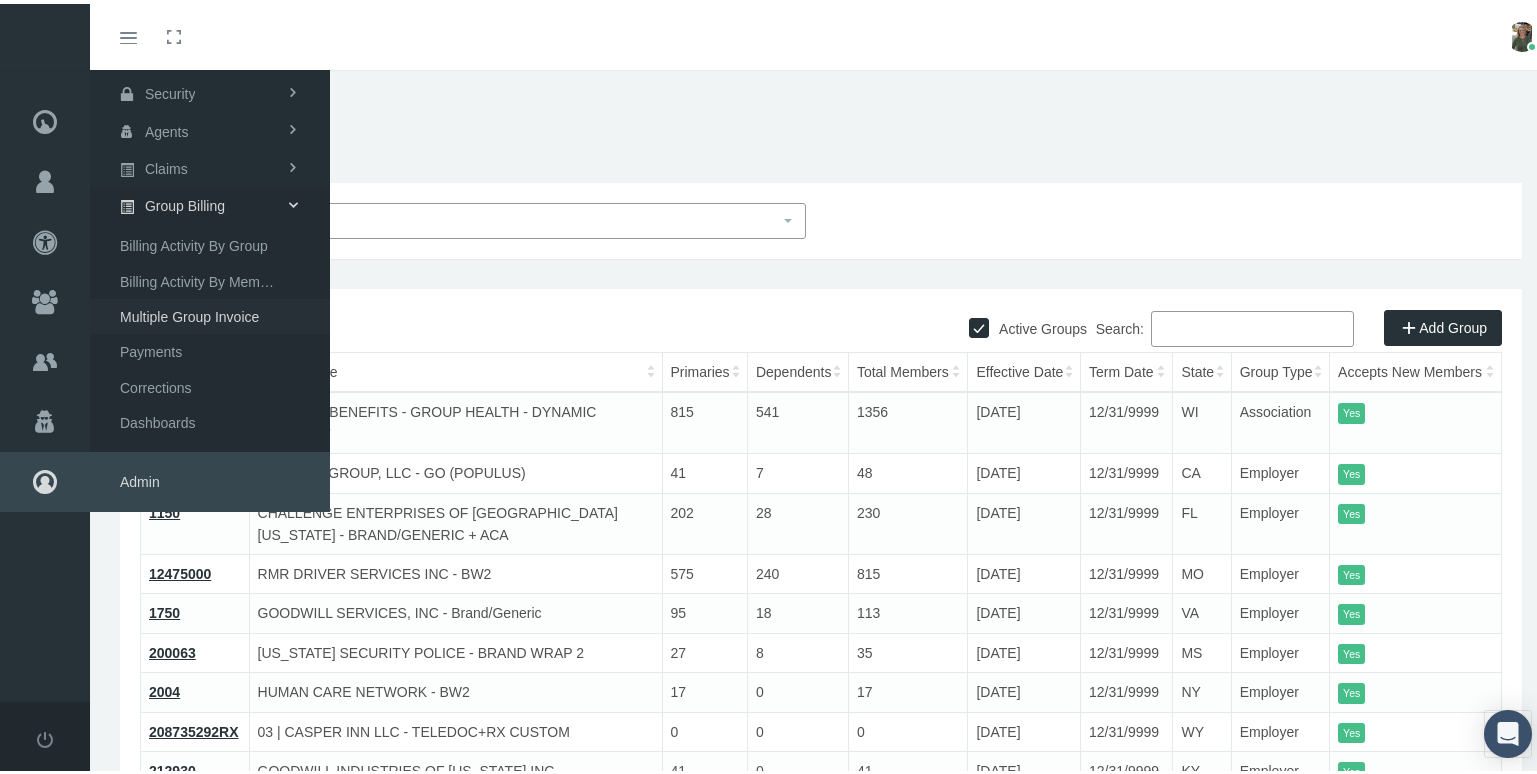 click on "Multiple Group Invoice" at bounding box center (189, 313) 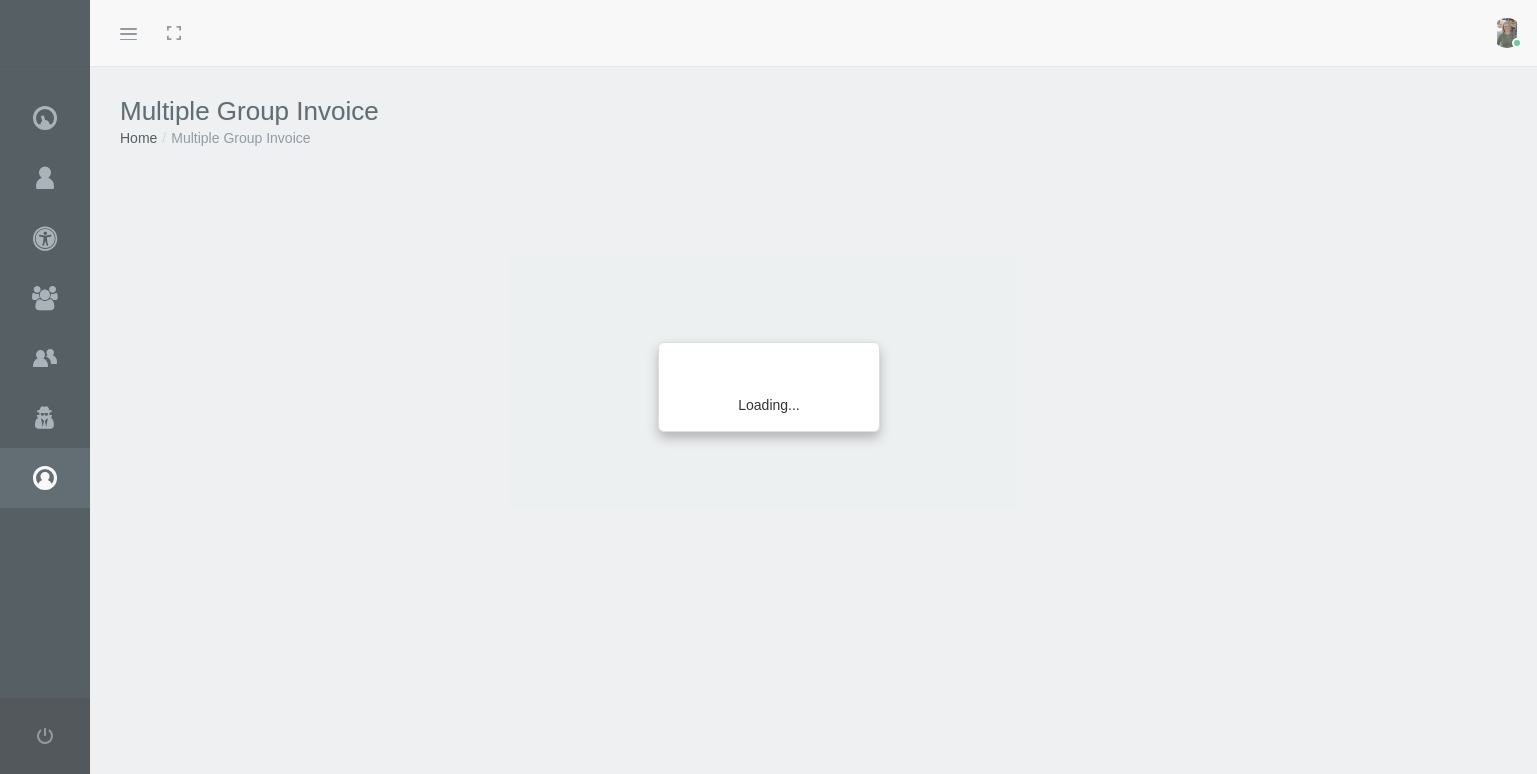 scroll, scrollTop: 0, scrollLeft: 0, axis: both 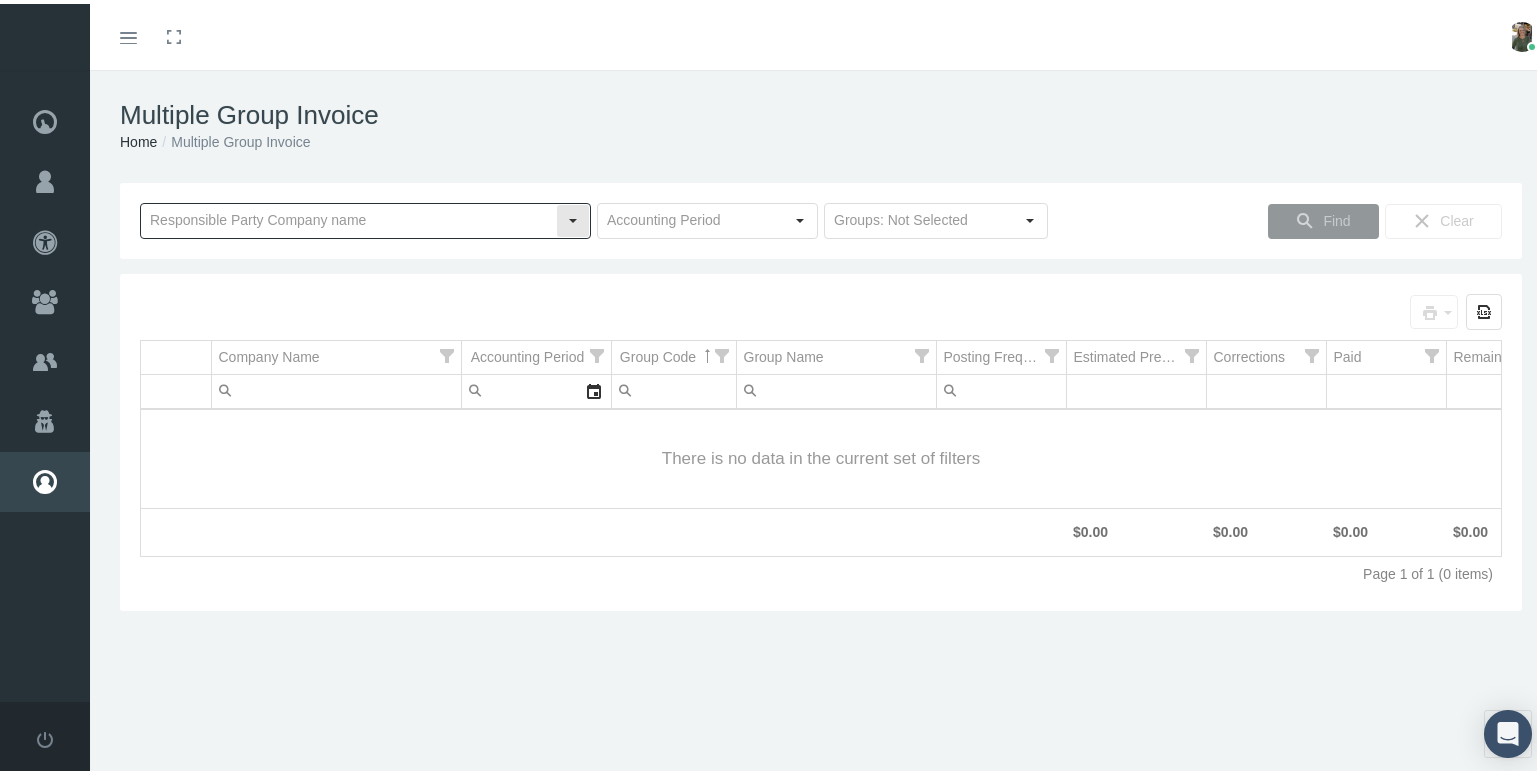 click at bounding box center [348, 217] 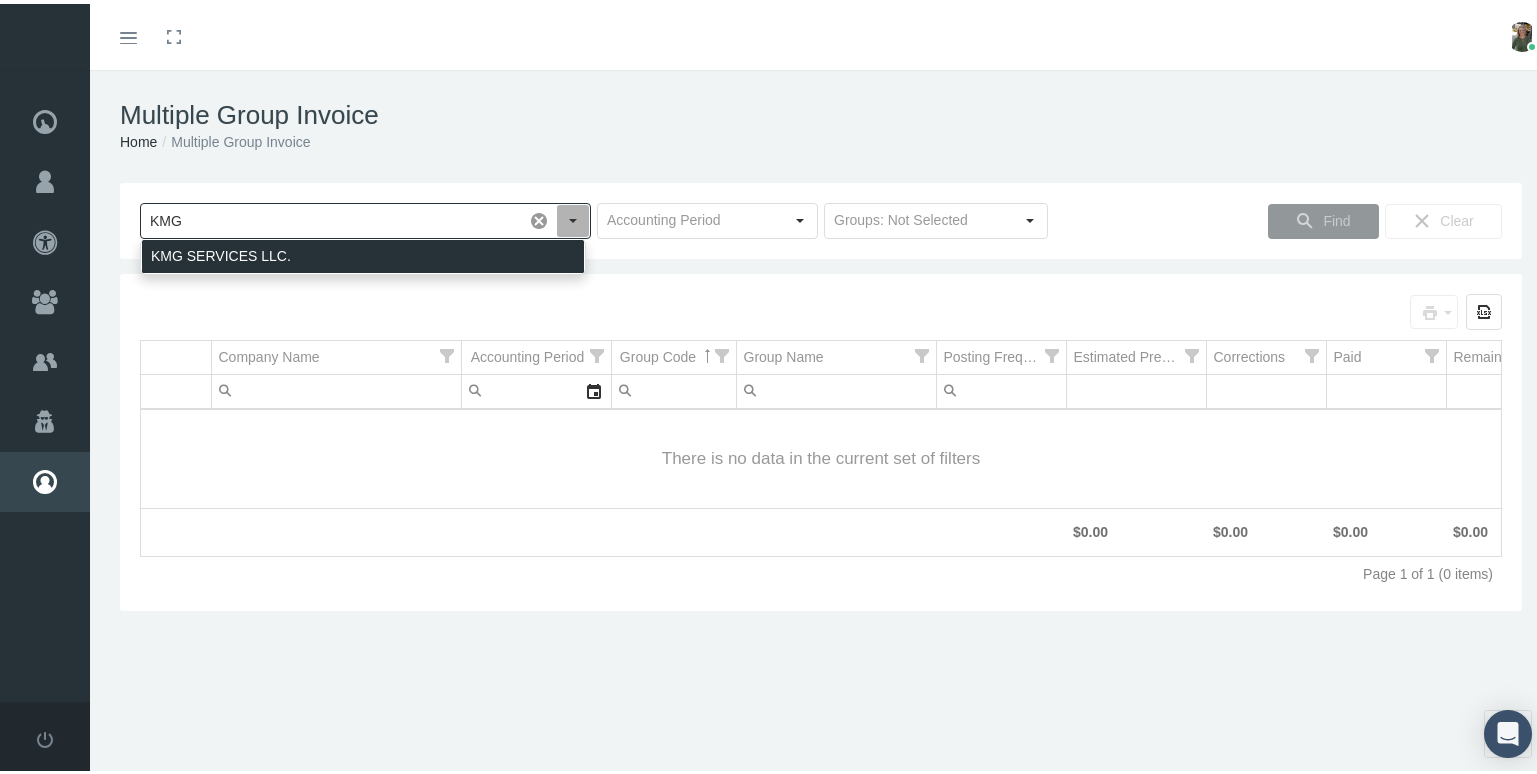 click on "KMG SERVICES LLC." at bounding box center (363, 252) 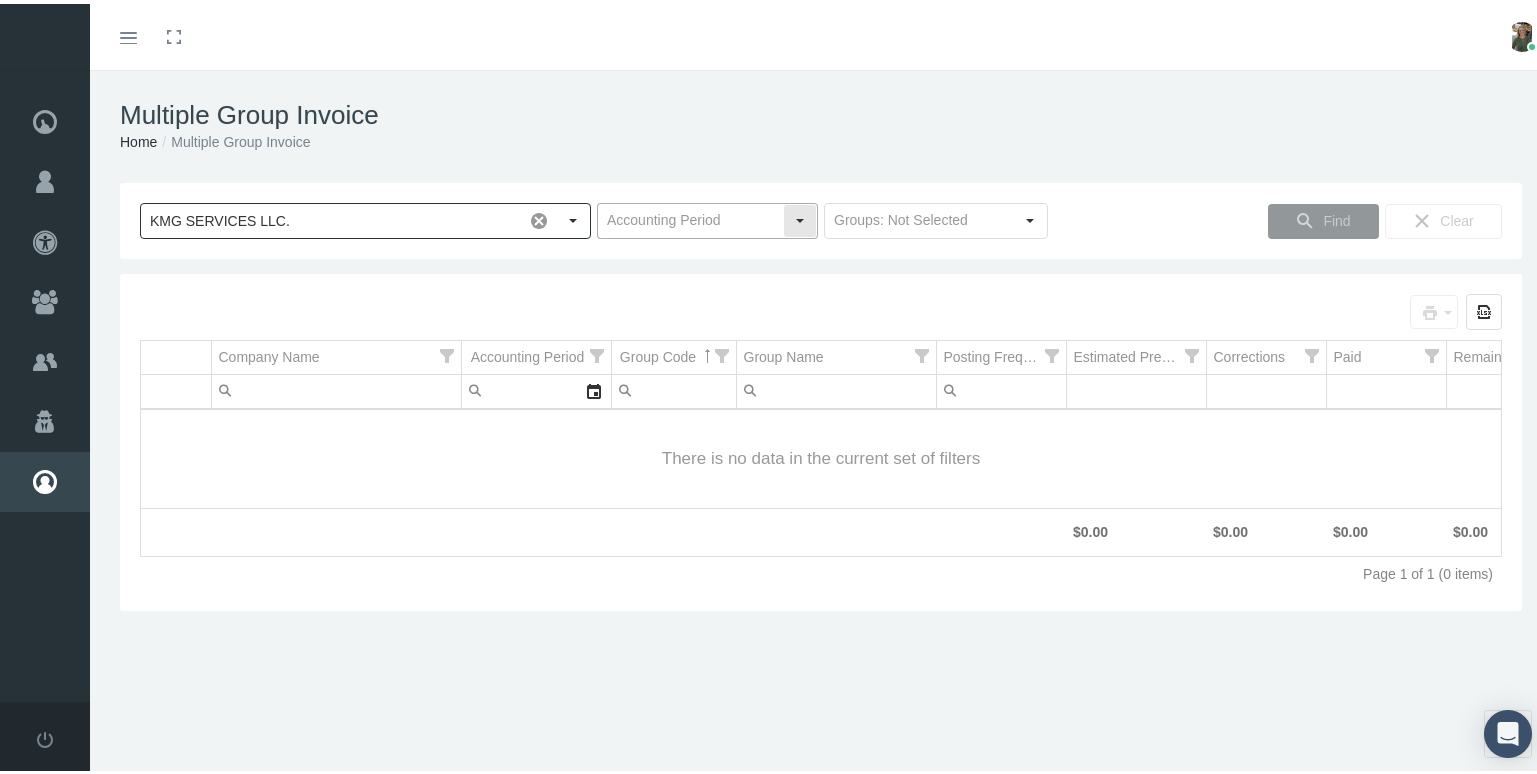 type on "KMG SERVICES LLC." 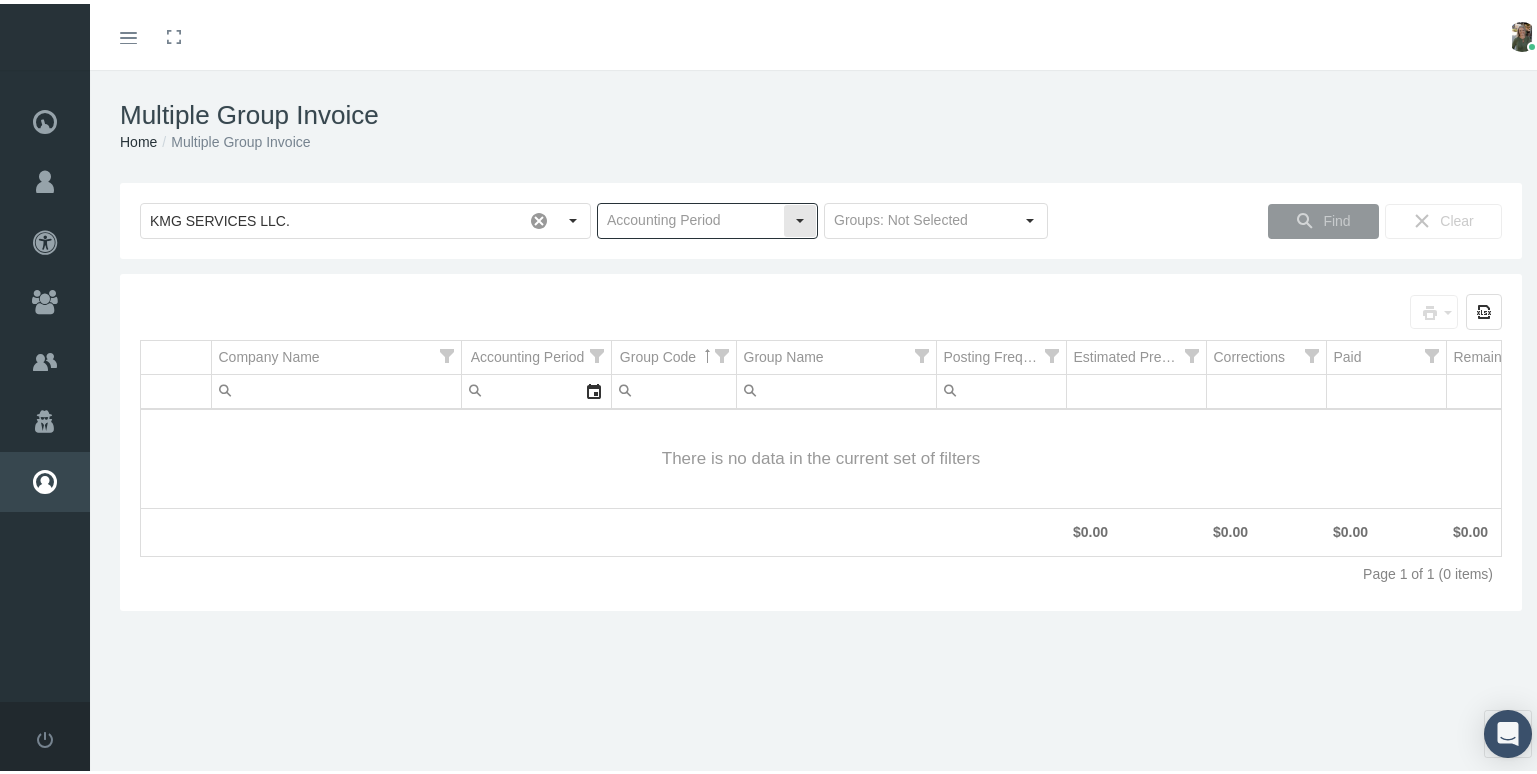click at bounding box center (690, 217) 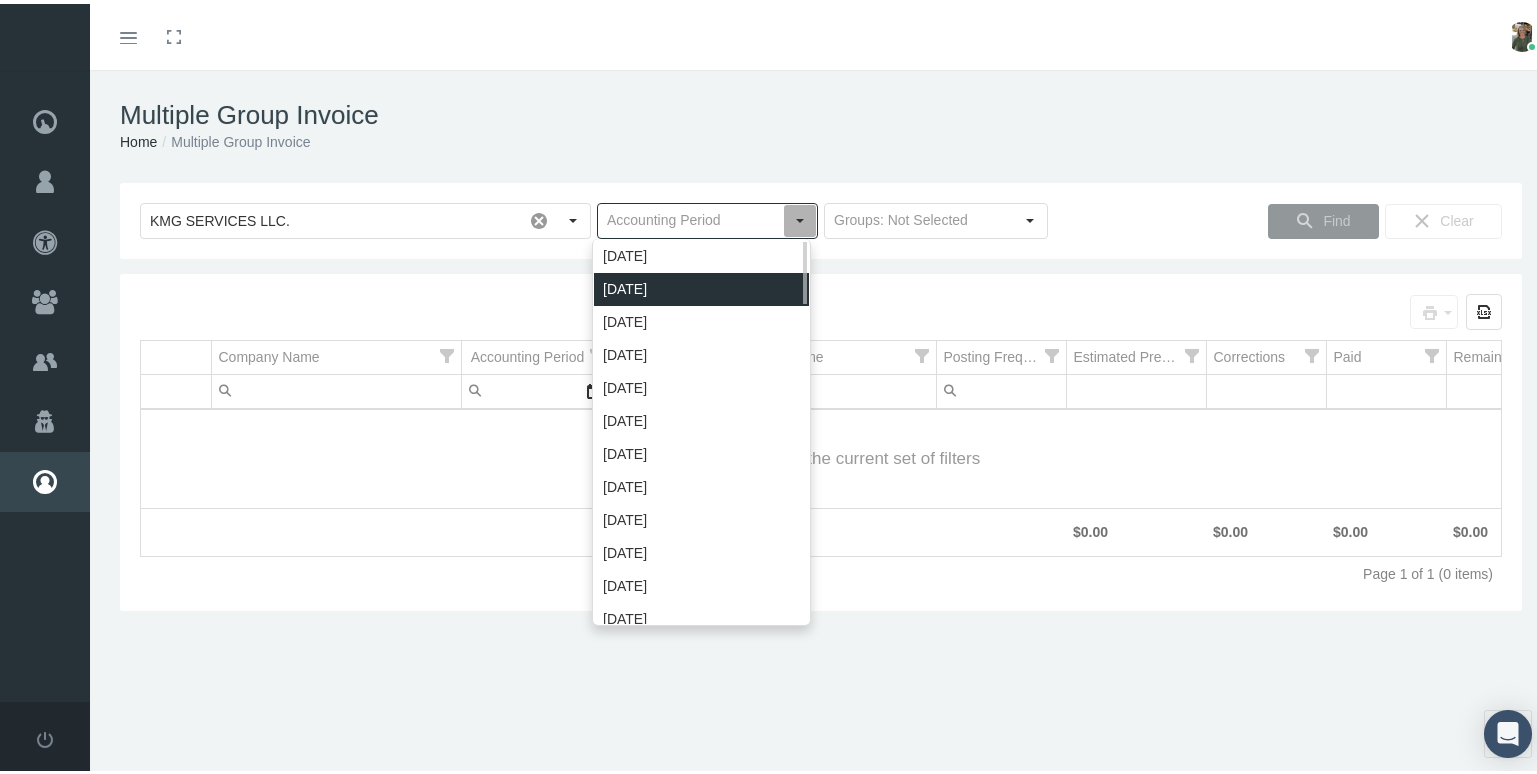 click on "[DATE]" at bounding box center (701, 285) 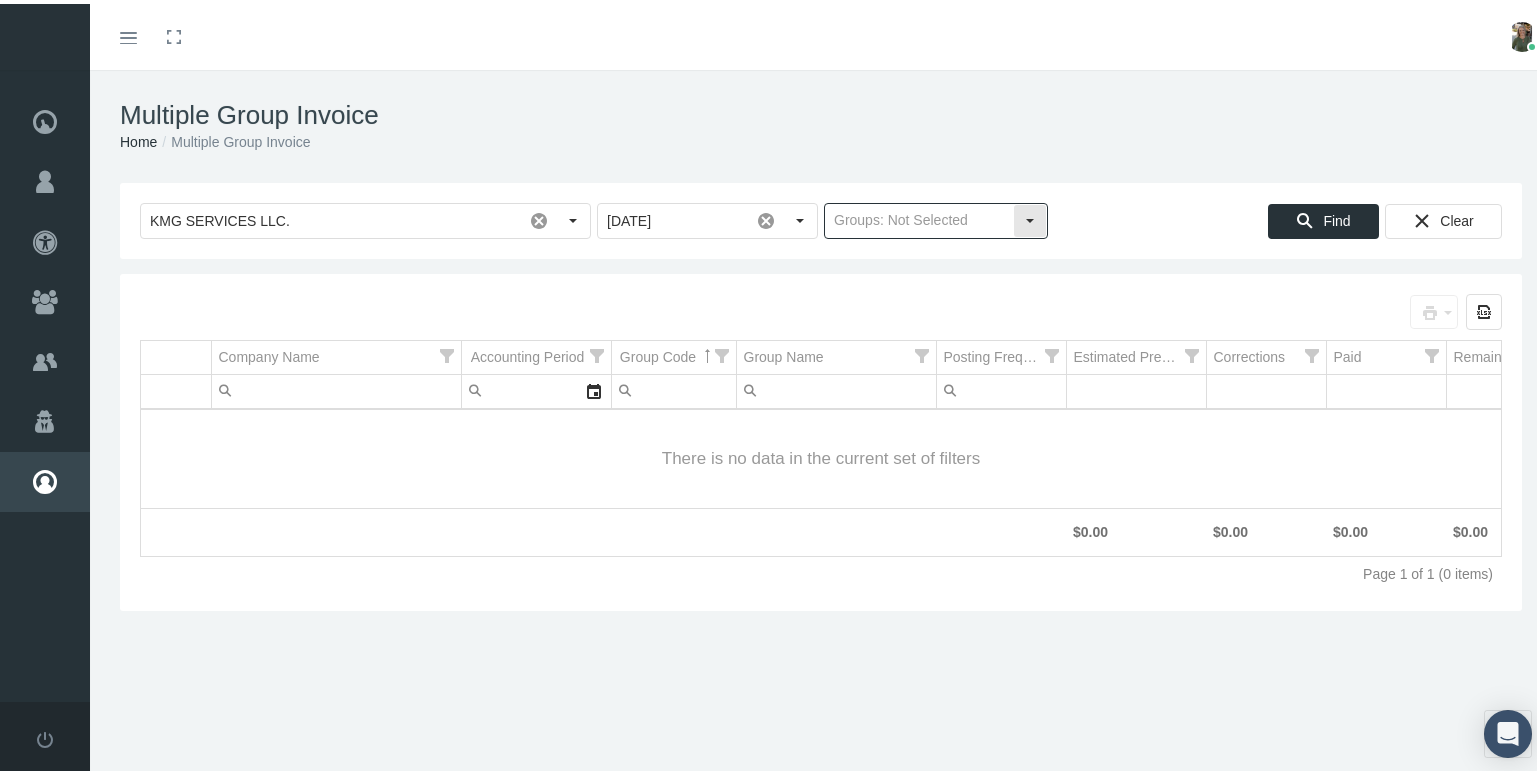 click at bounding box center [919, 217] 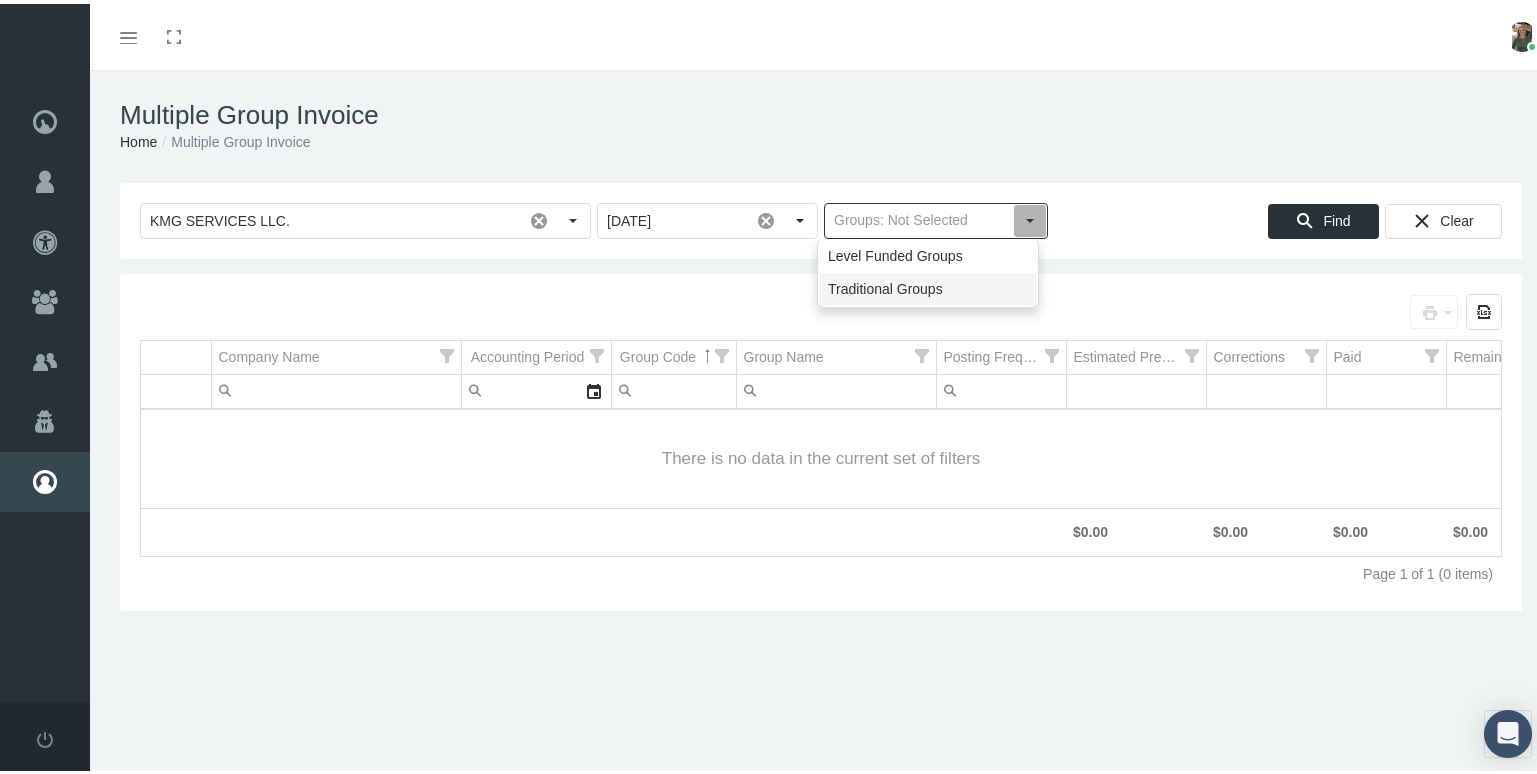 click on "Traditional Groups" at bounding box center (928, 285) 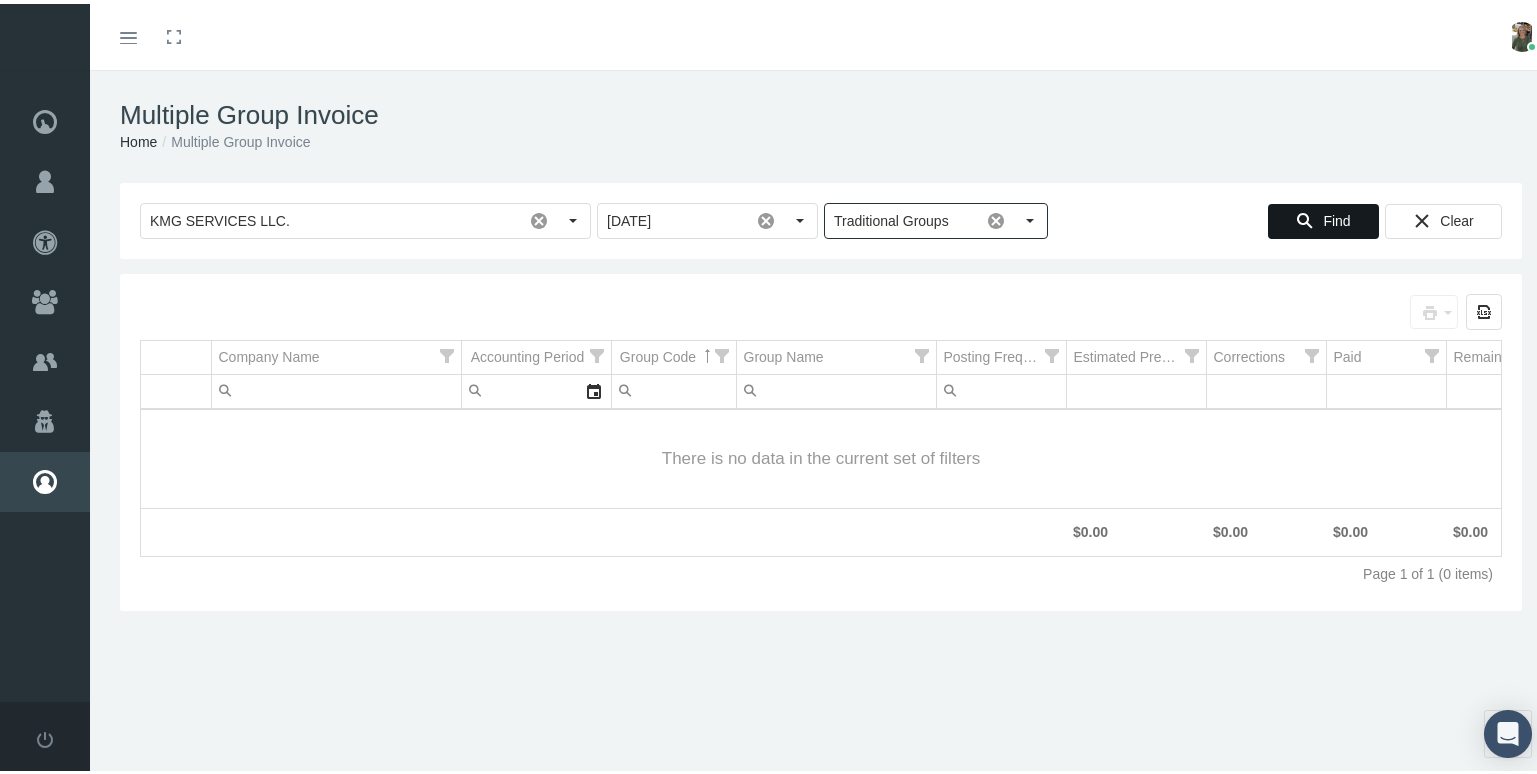 click at bounding box center [1305, 217] 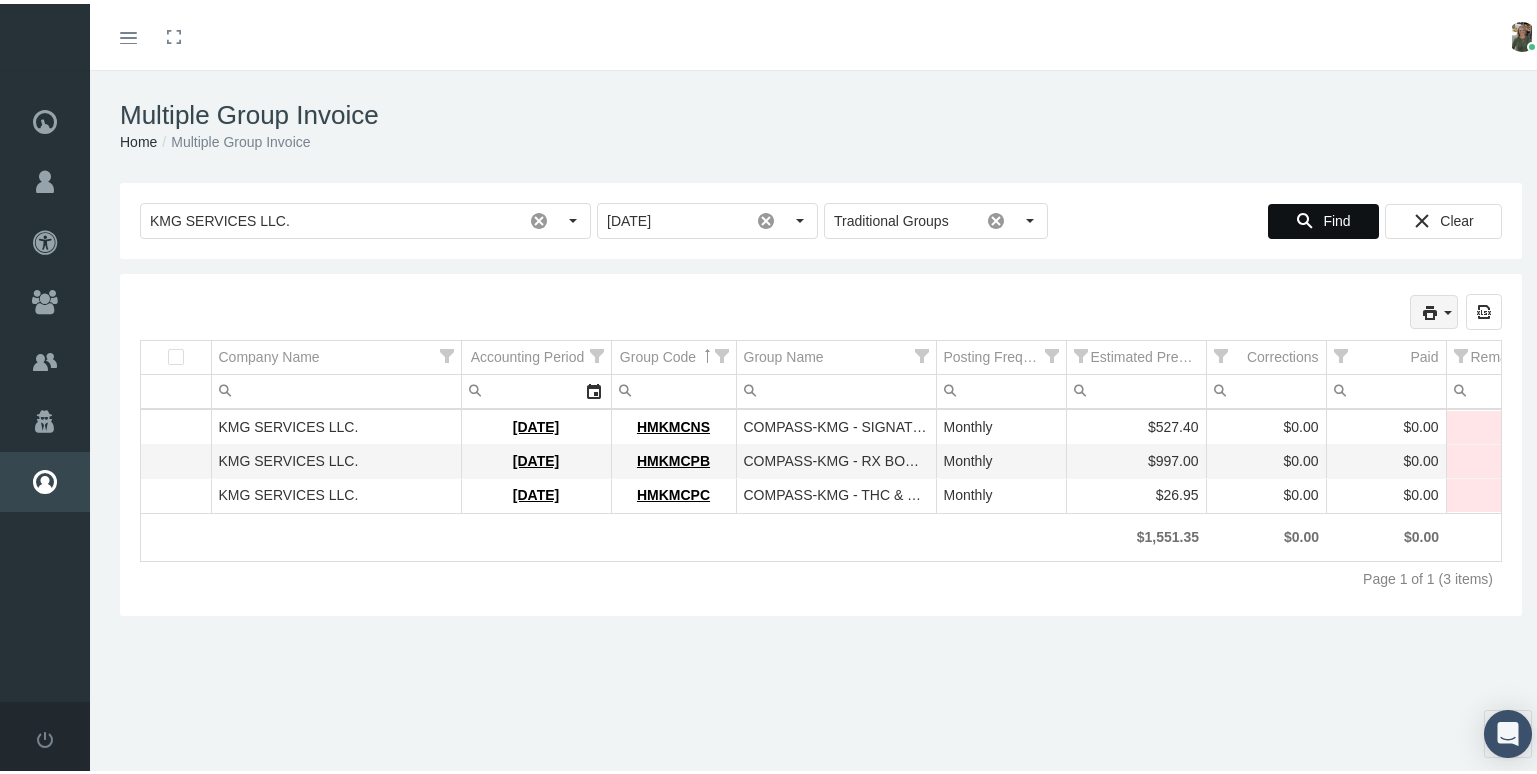 click 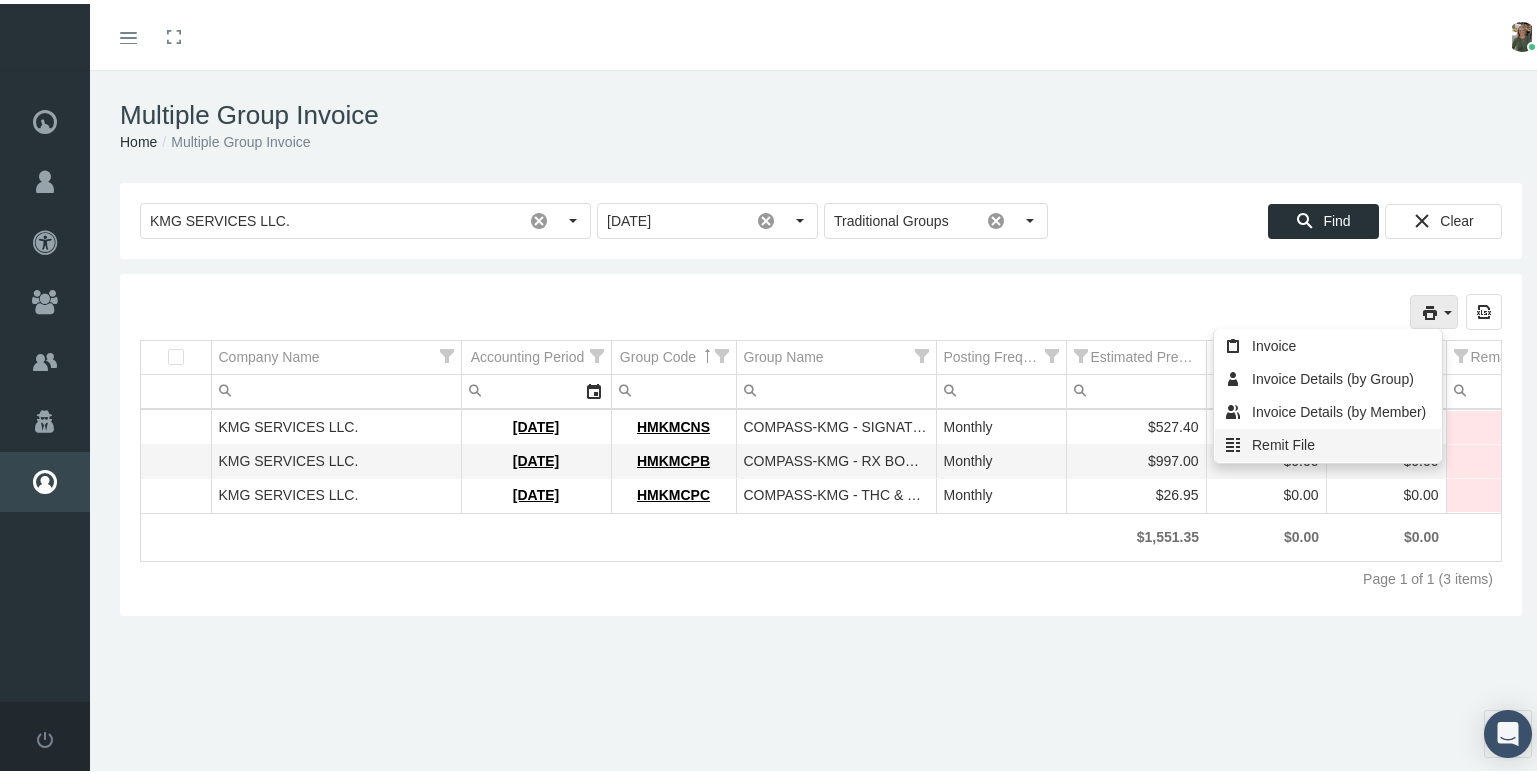 click on "Remit File" at bounding box center [1328, 441] 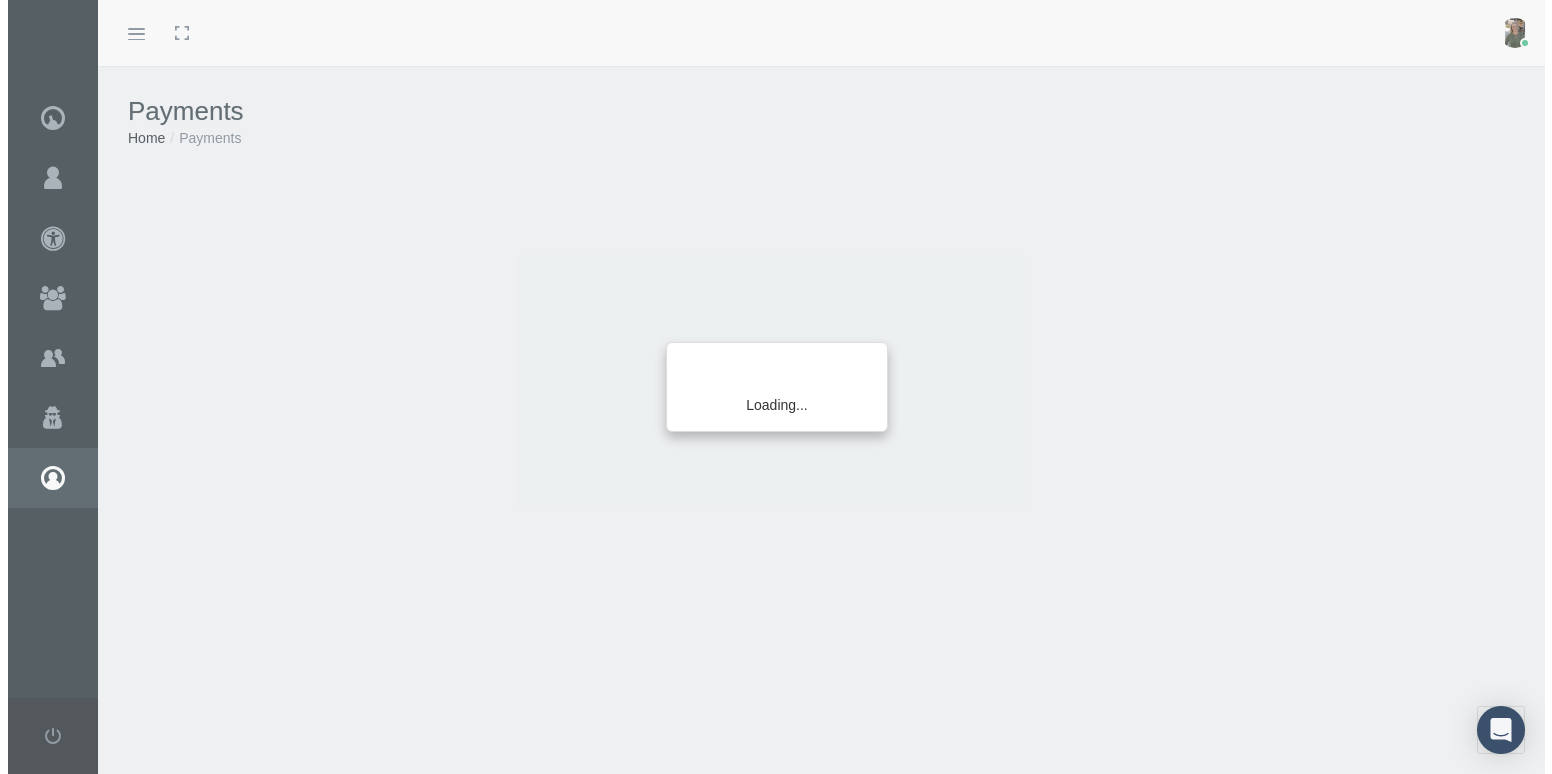 scroll, scrollTop: 0, scrollLeft: 0, axis: both 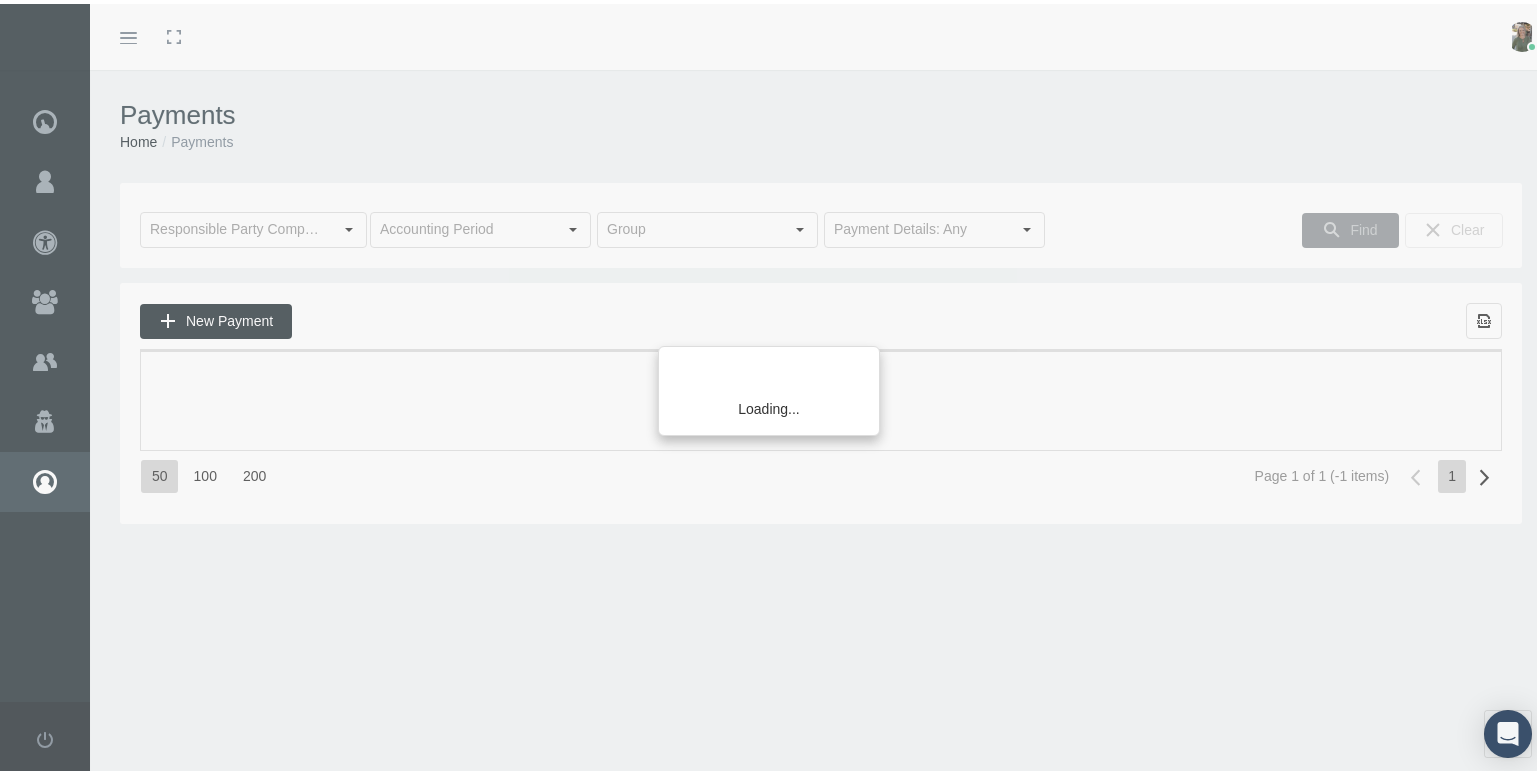 click at bounding box center (168, 317) 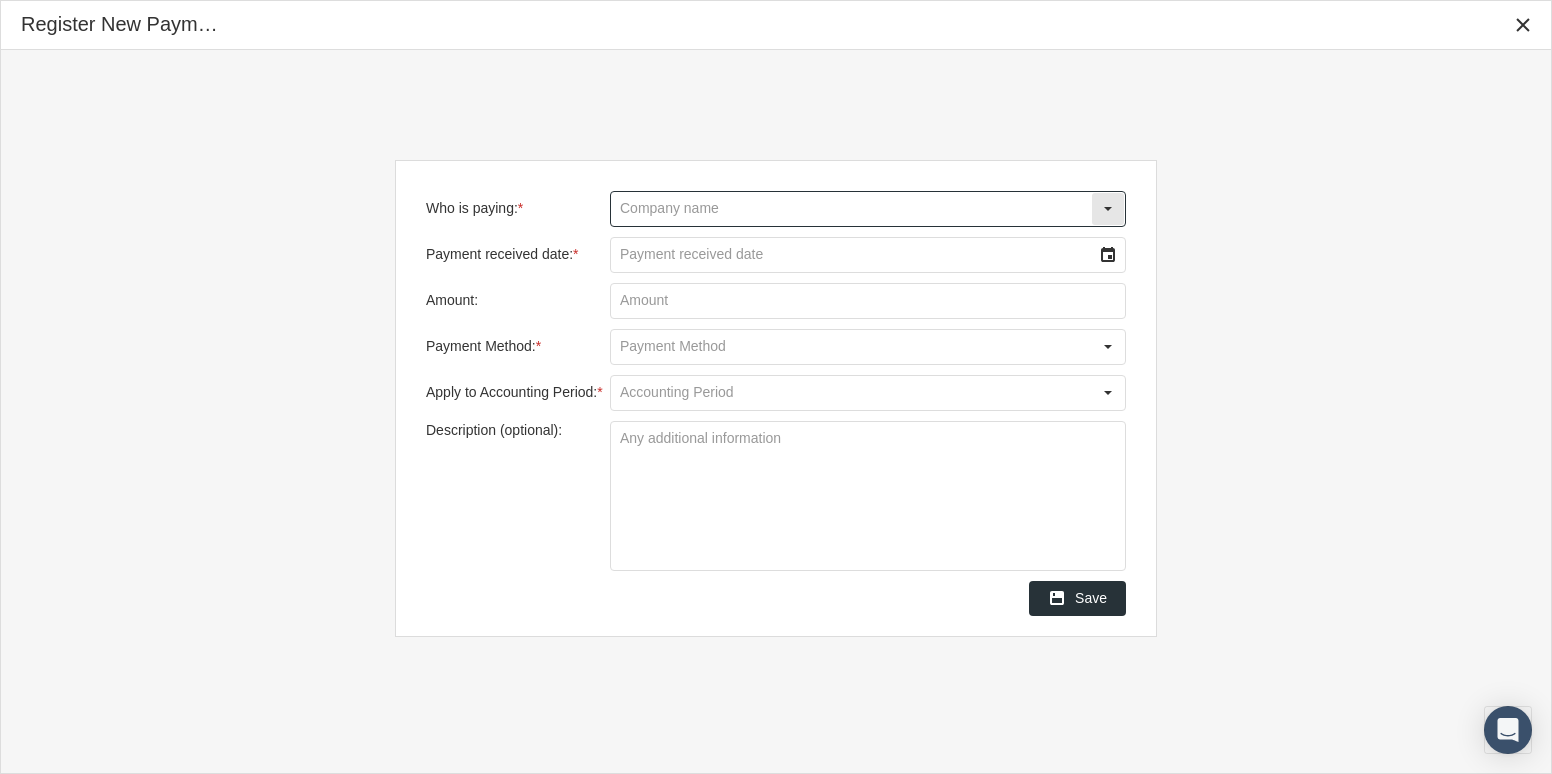 click on "Who is paying:  *" at bounding box center [851, 209] 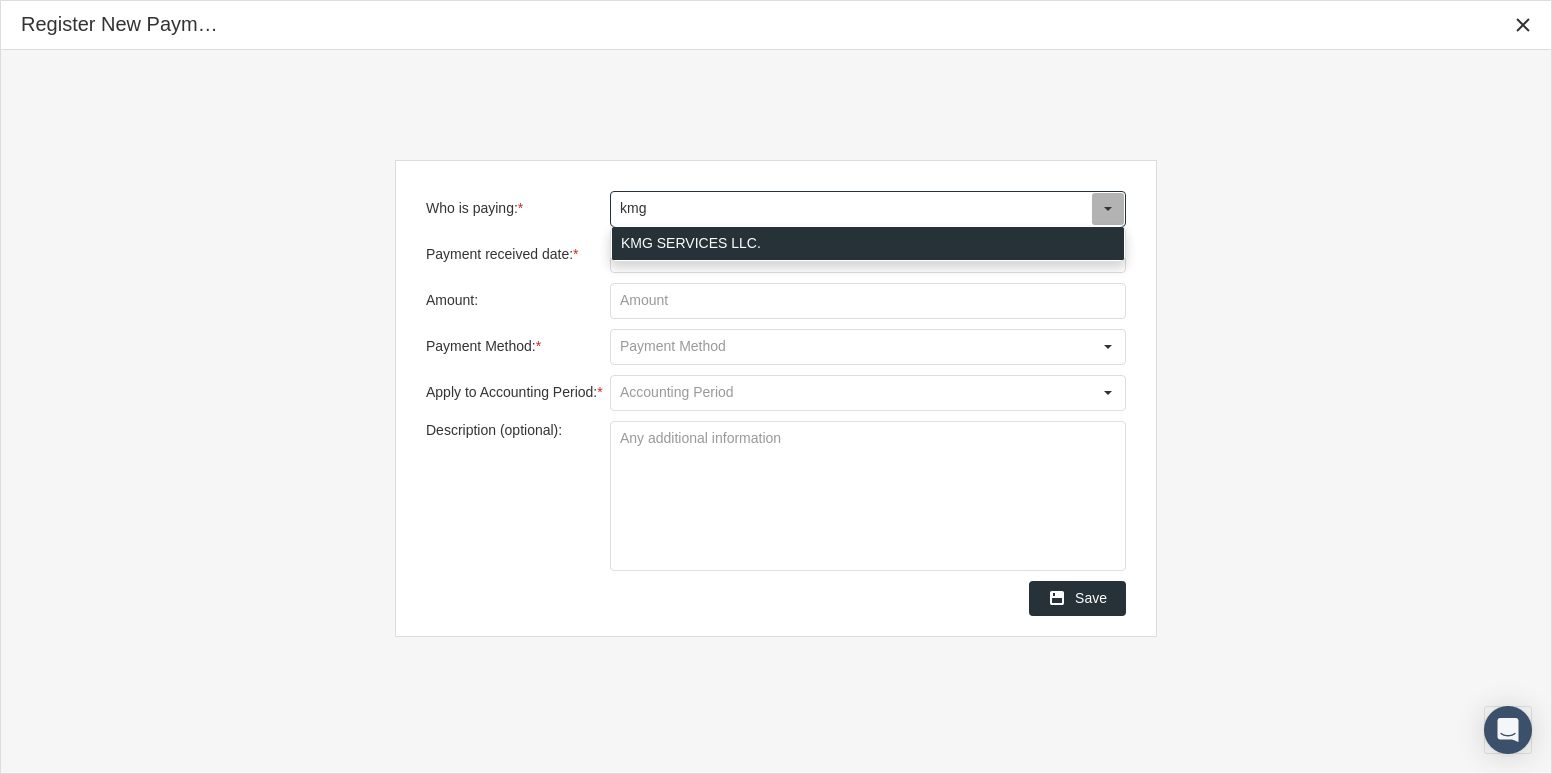 click on "KMG SERVICES LLC." at bounding box center (868, 243) 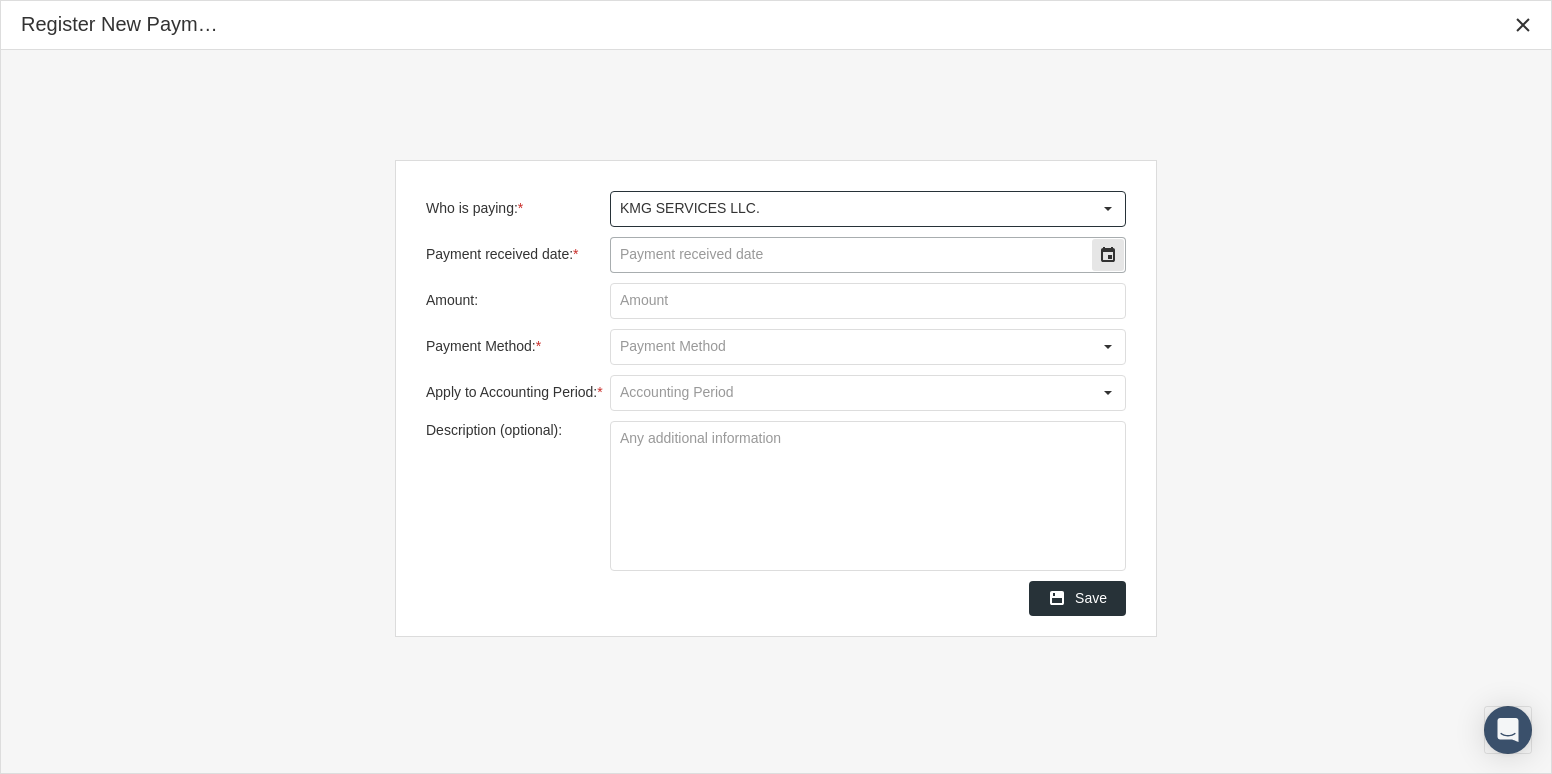 type on "KMG SERVICES LLC." 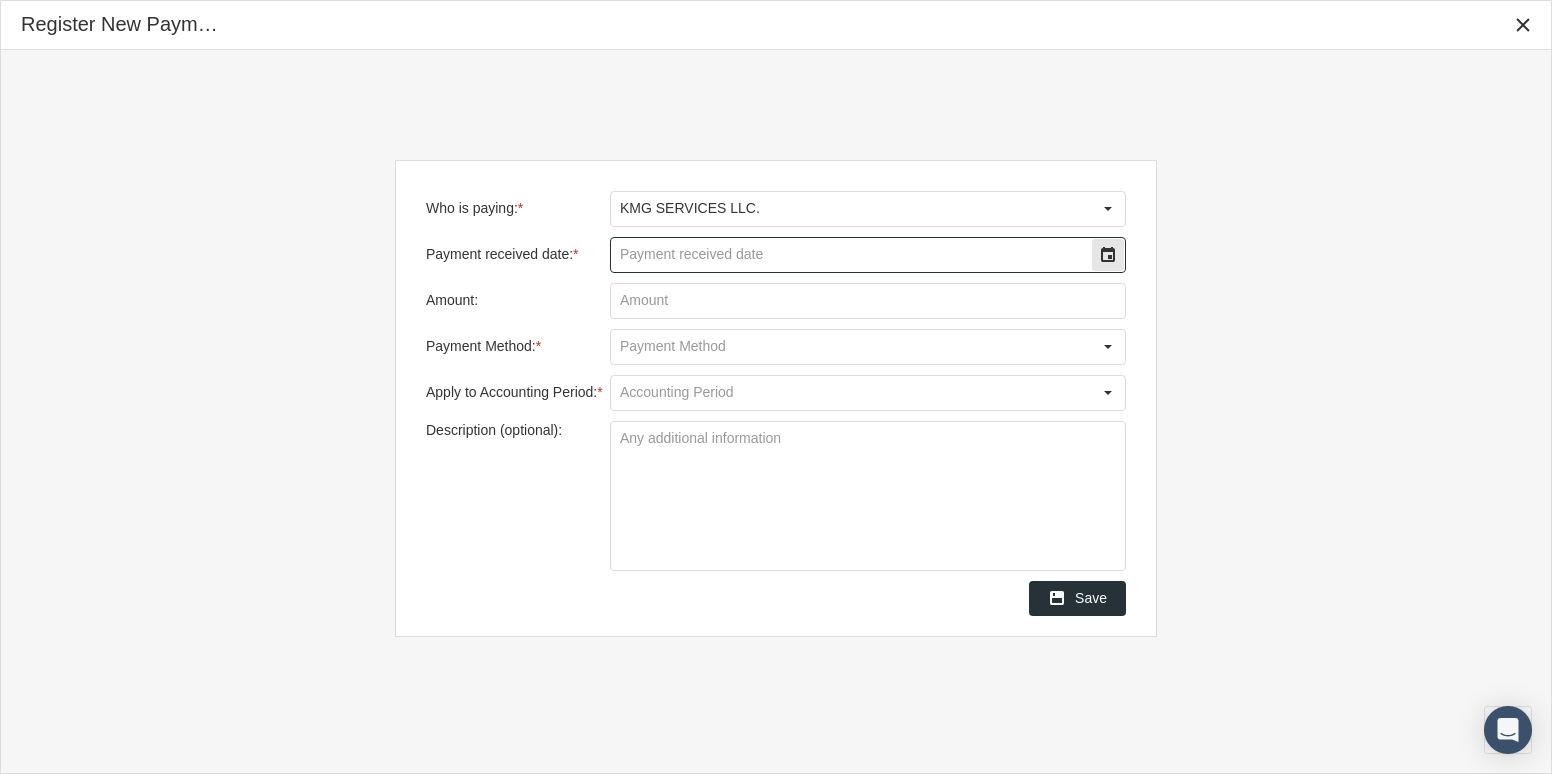 click 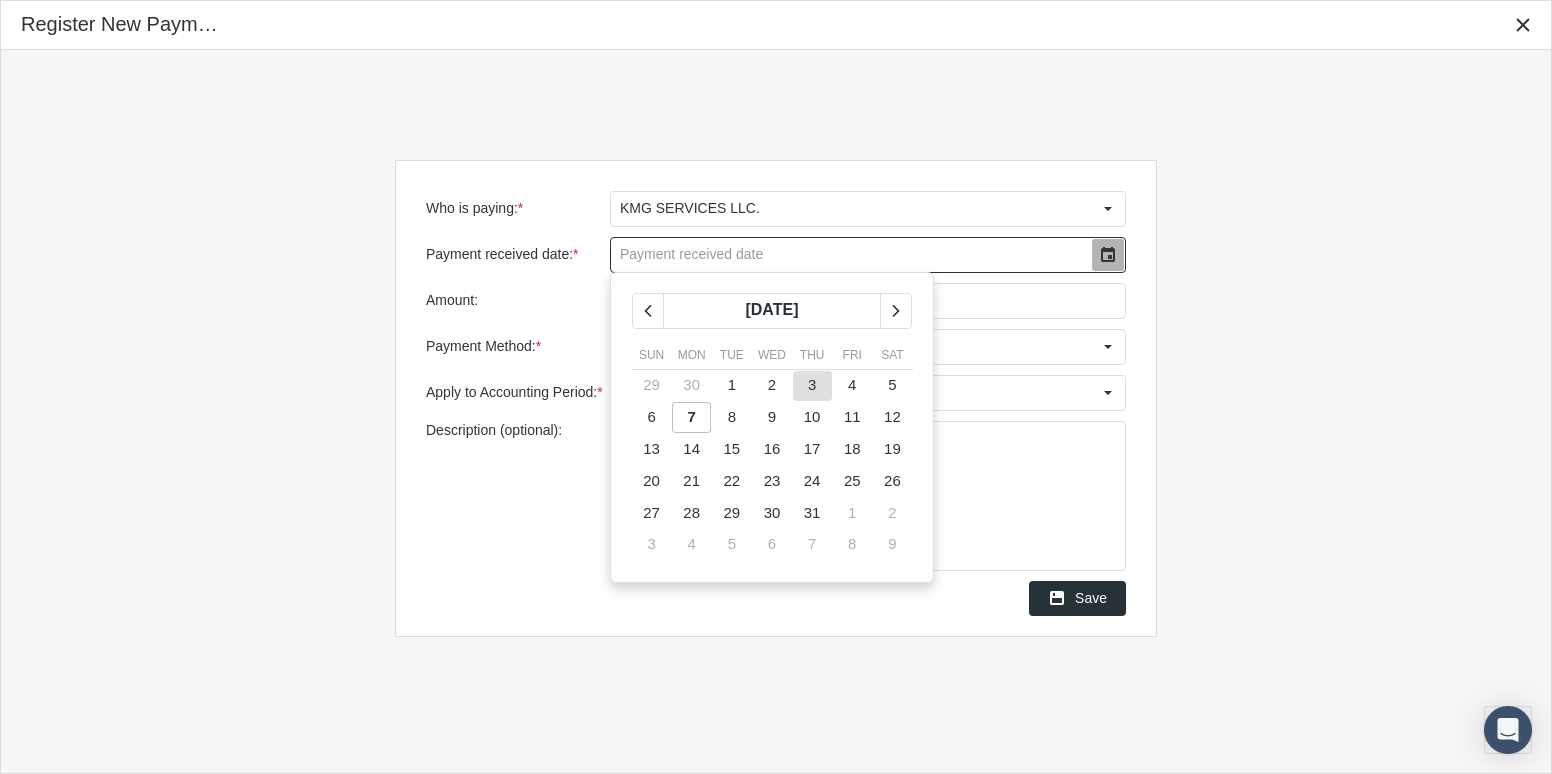 click on "3" at bounding box center [812, 386] 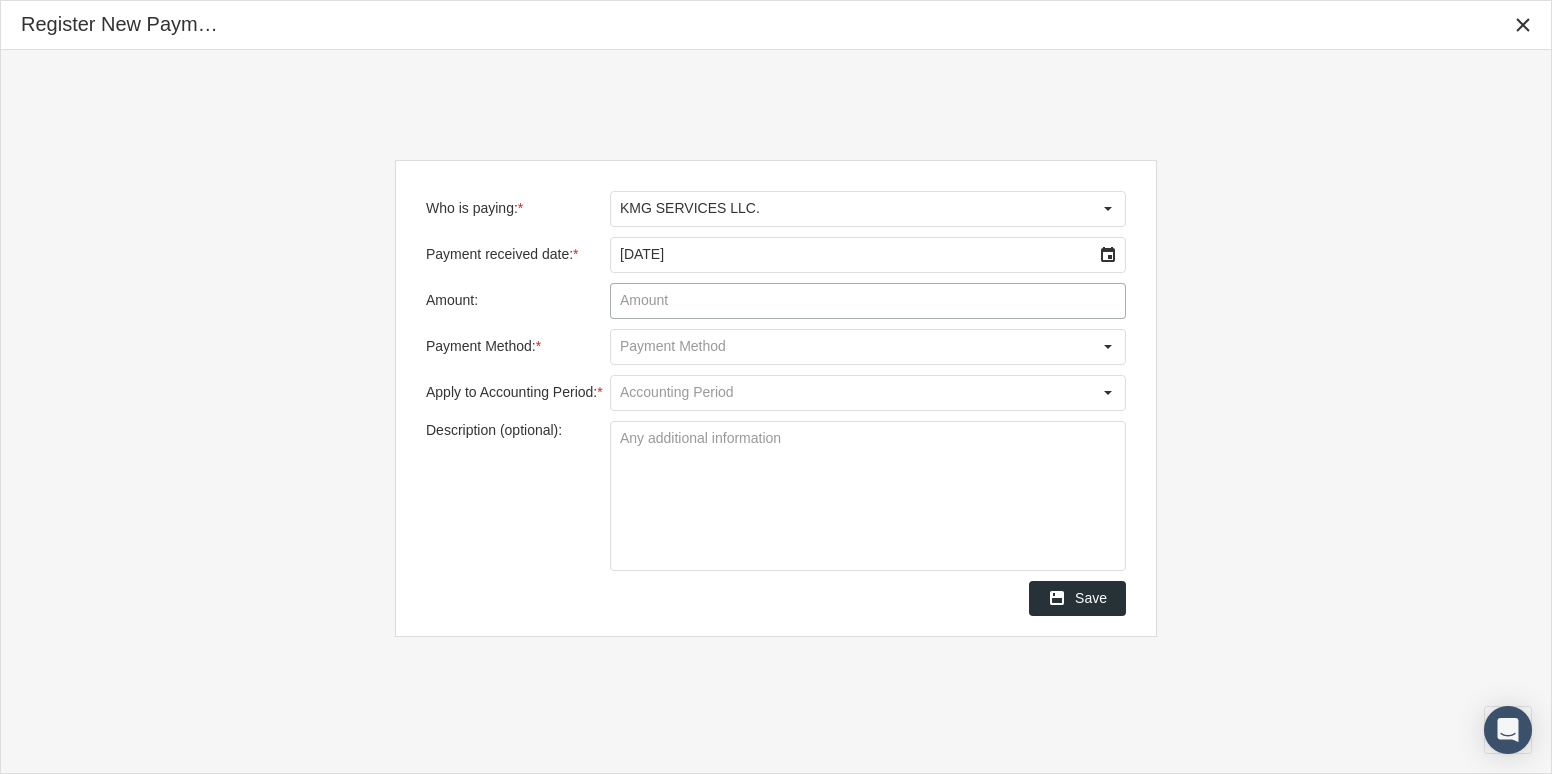 click on "Amount:" at bounding box center [868, 301] 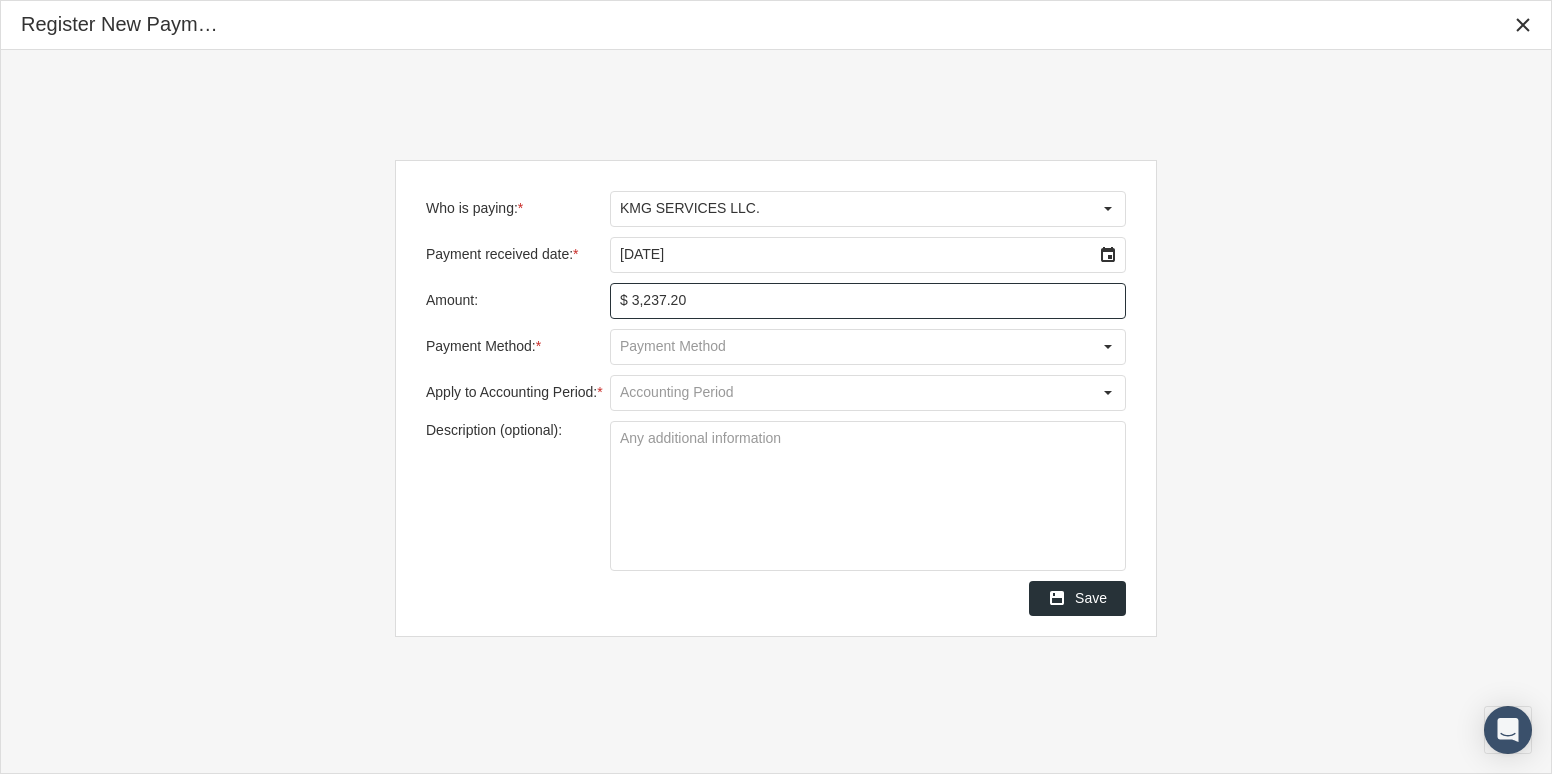 type on "$ 3,237.26" 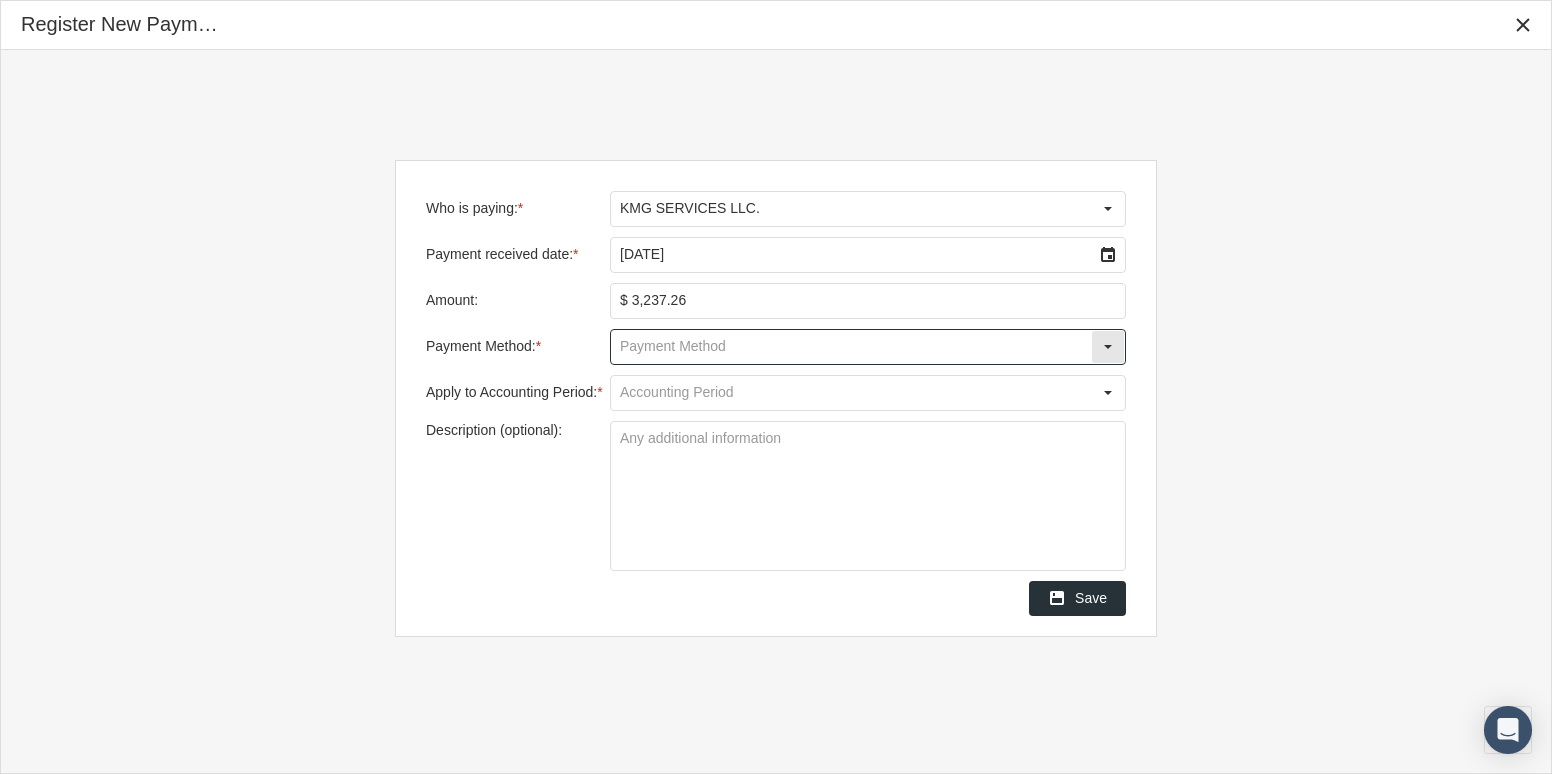 click 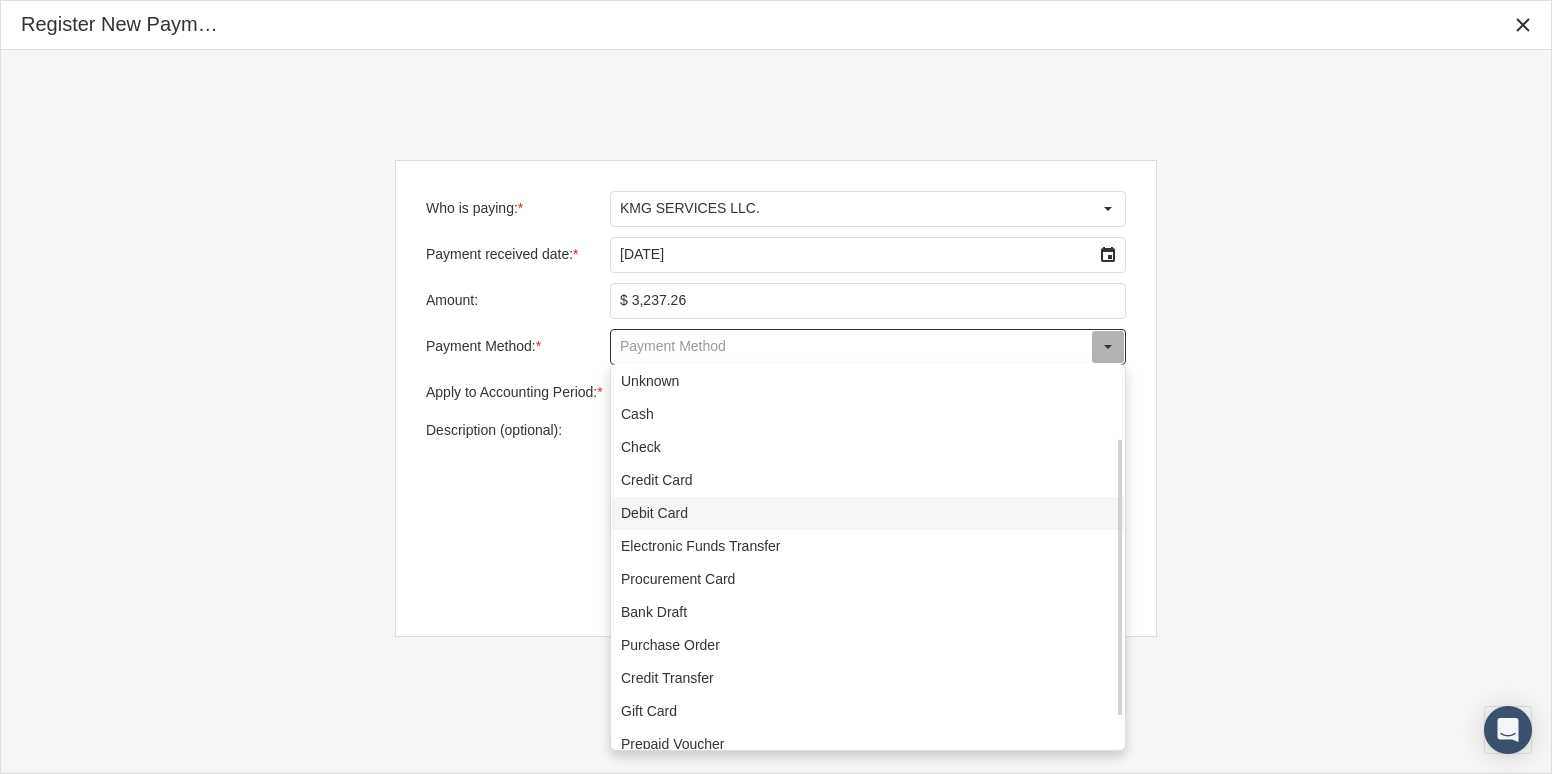 scroll, scrollTop: 144, scrollLeft: 0, axis: vertical 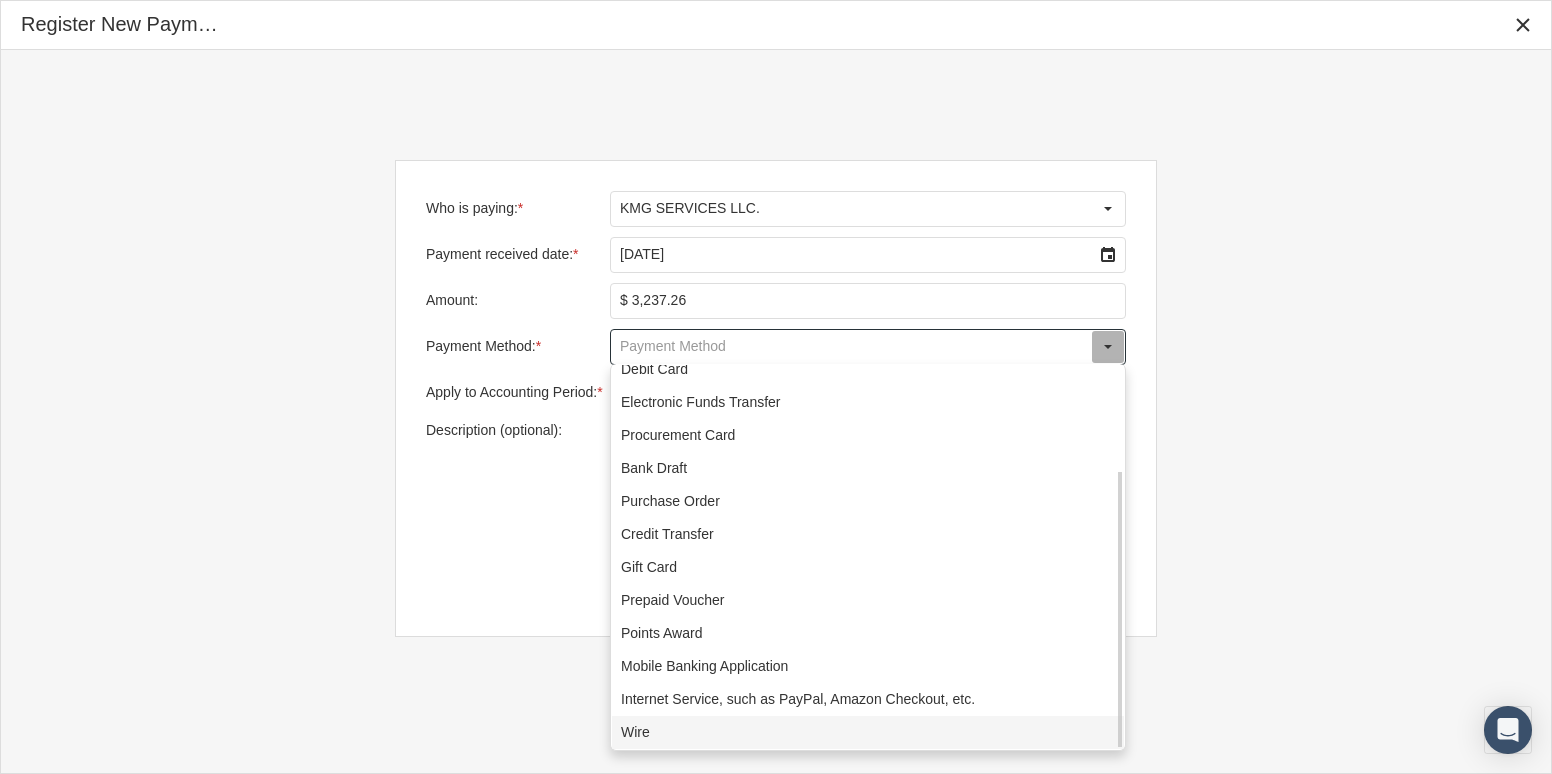 click on "Wire" at bounding box center (868, 732) 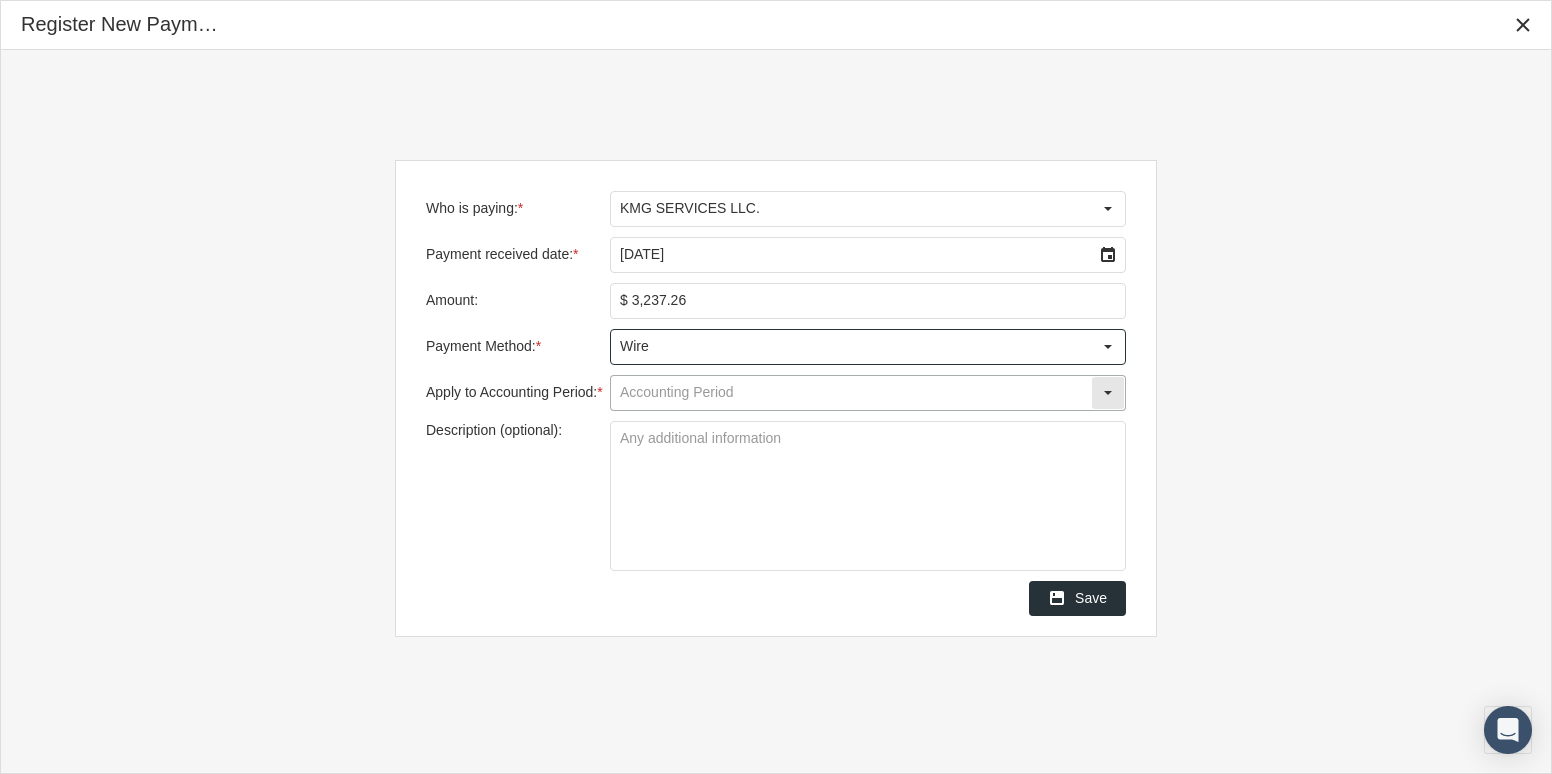 click on "Apply to Accounting Period:  *" at bounding box center [851, 393] 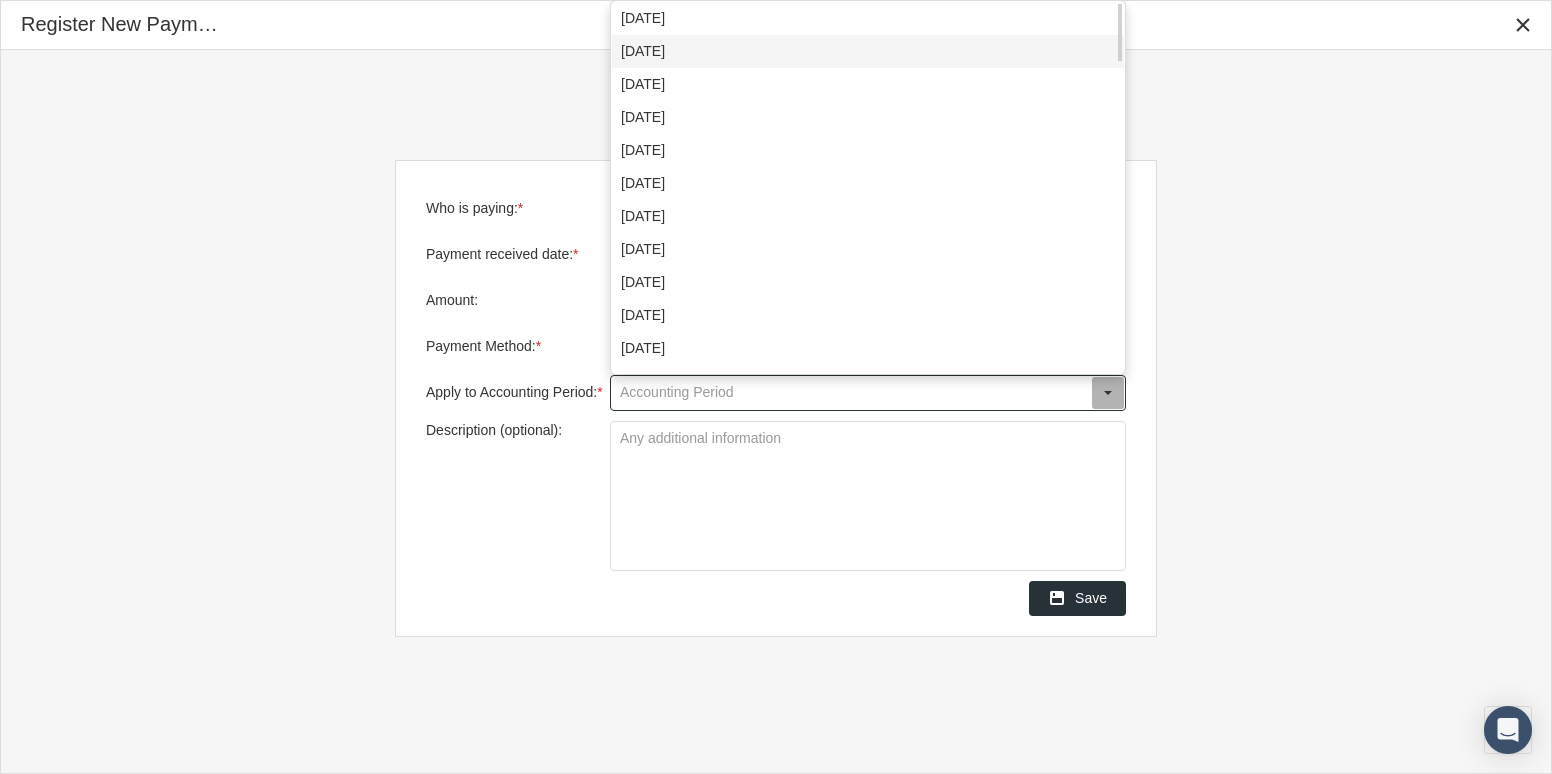 click on "[DATE]" at bounding box center (868, 51) 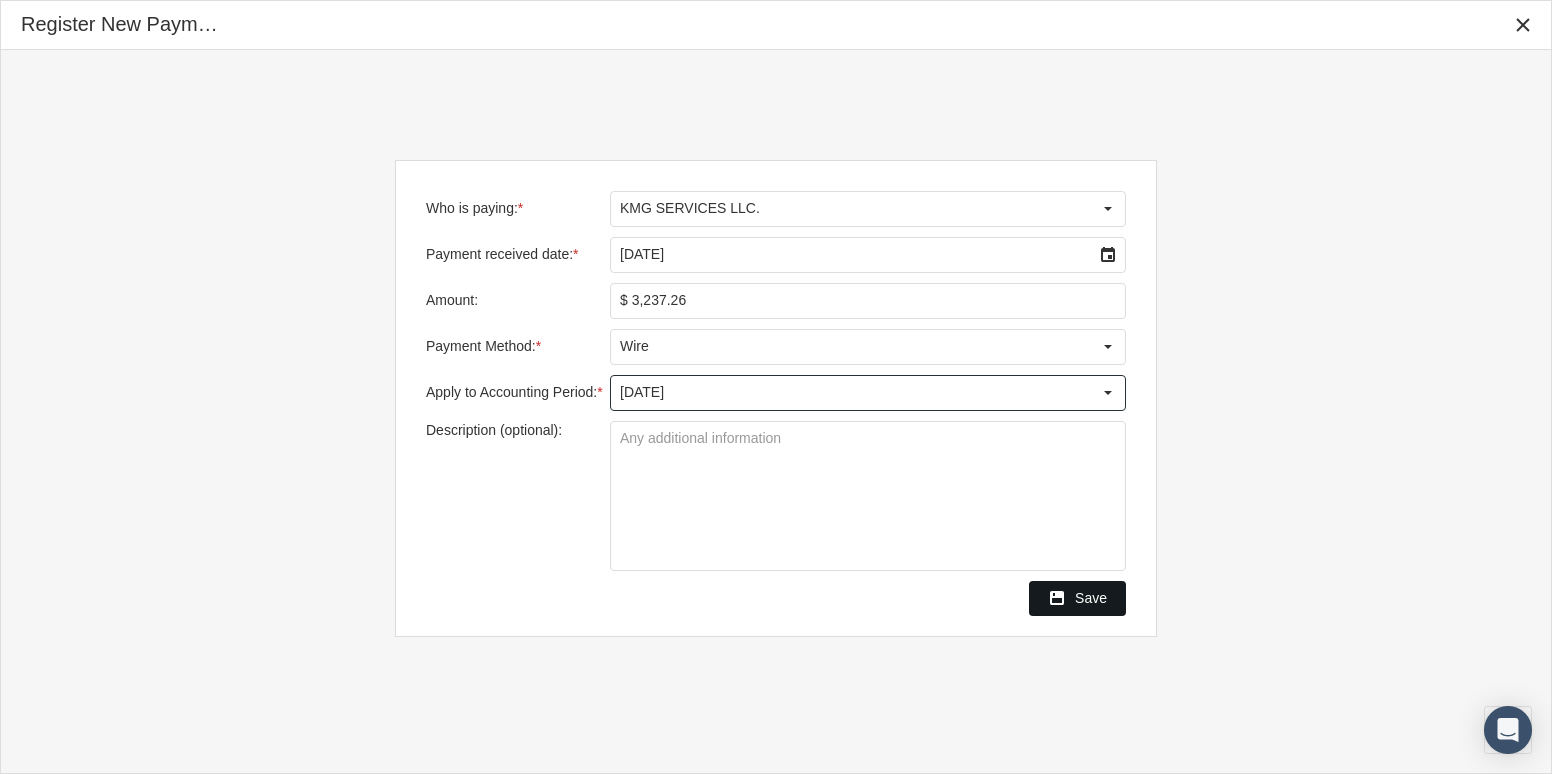 click on "Save" at bounding box center (1091, 598) 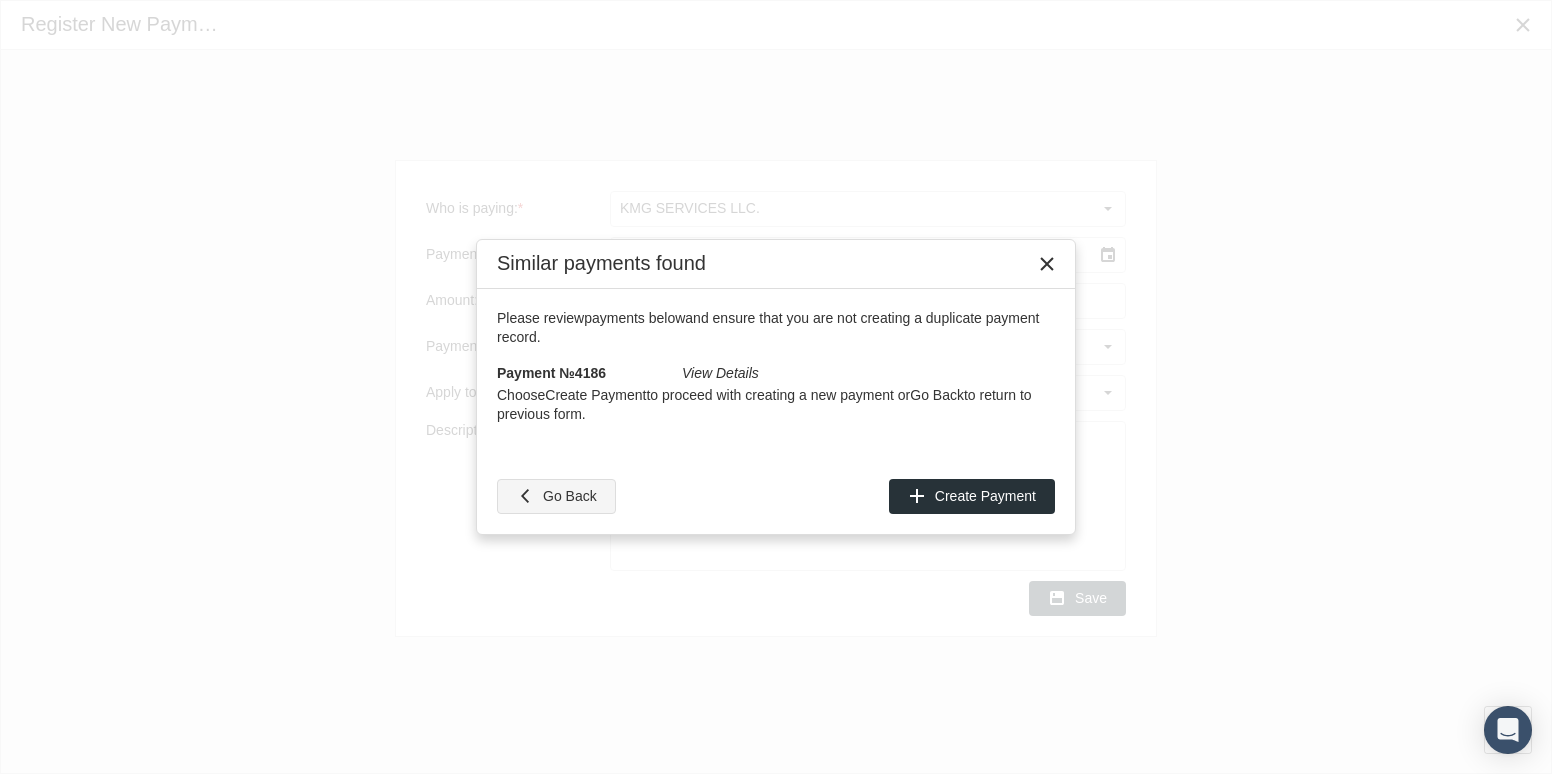 click on "Go Back" at bounding box center [556, 496] 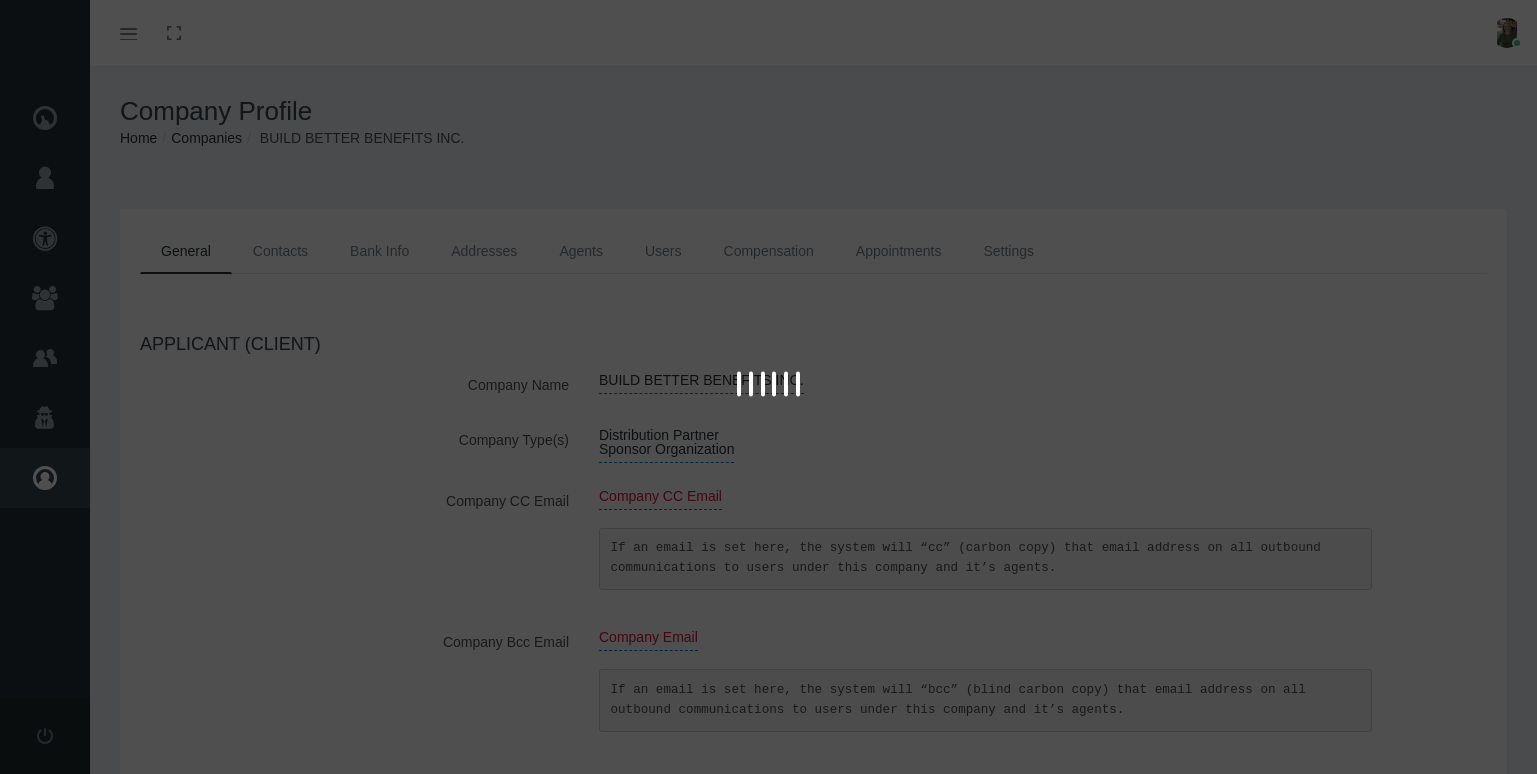 scroll, scrollTop: 0, scrollLeft: 0, axis: both 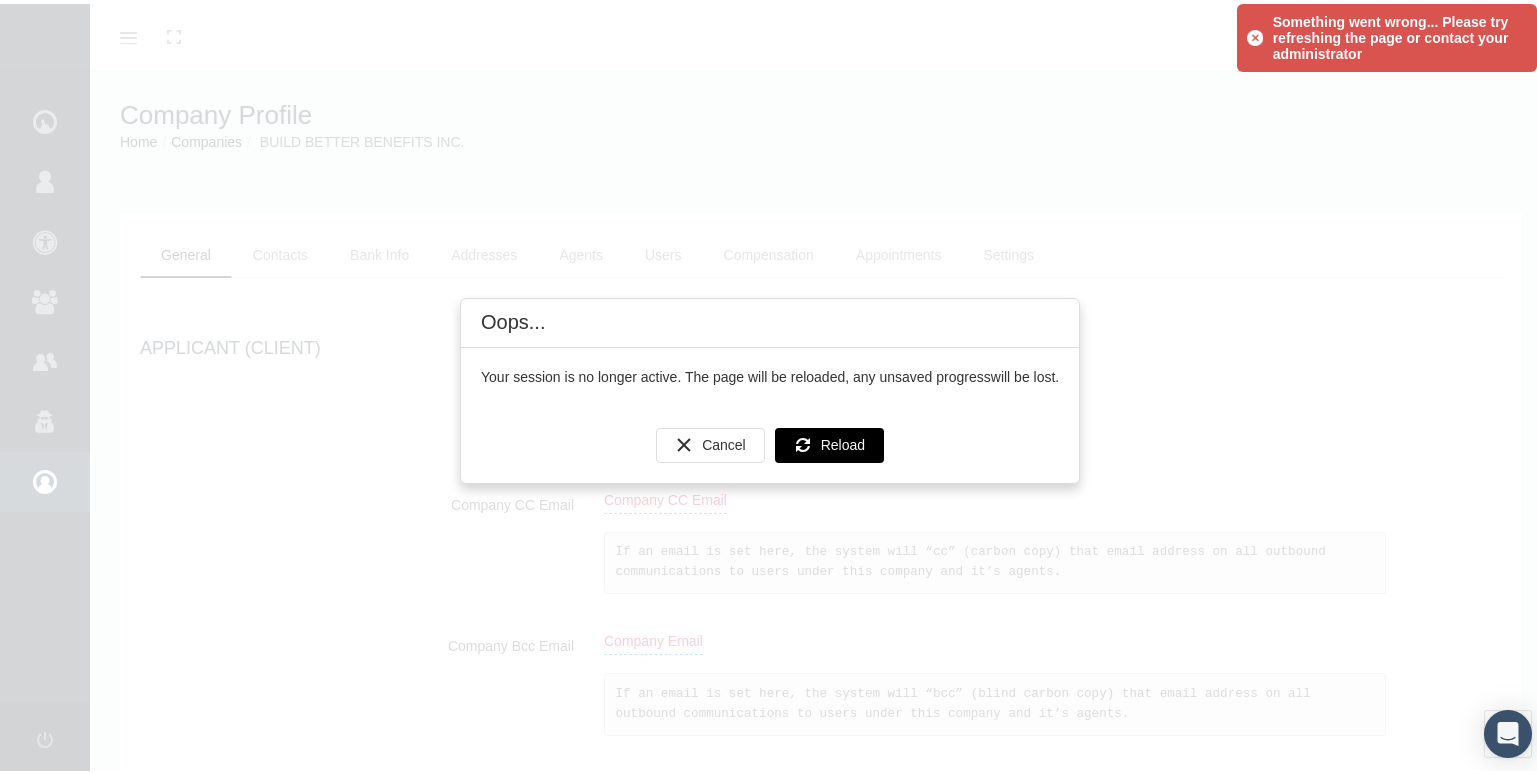 click on "Reload" at bounding box center (843, 441) 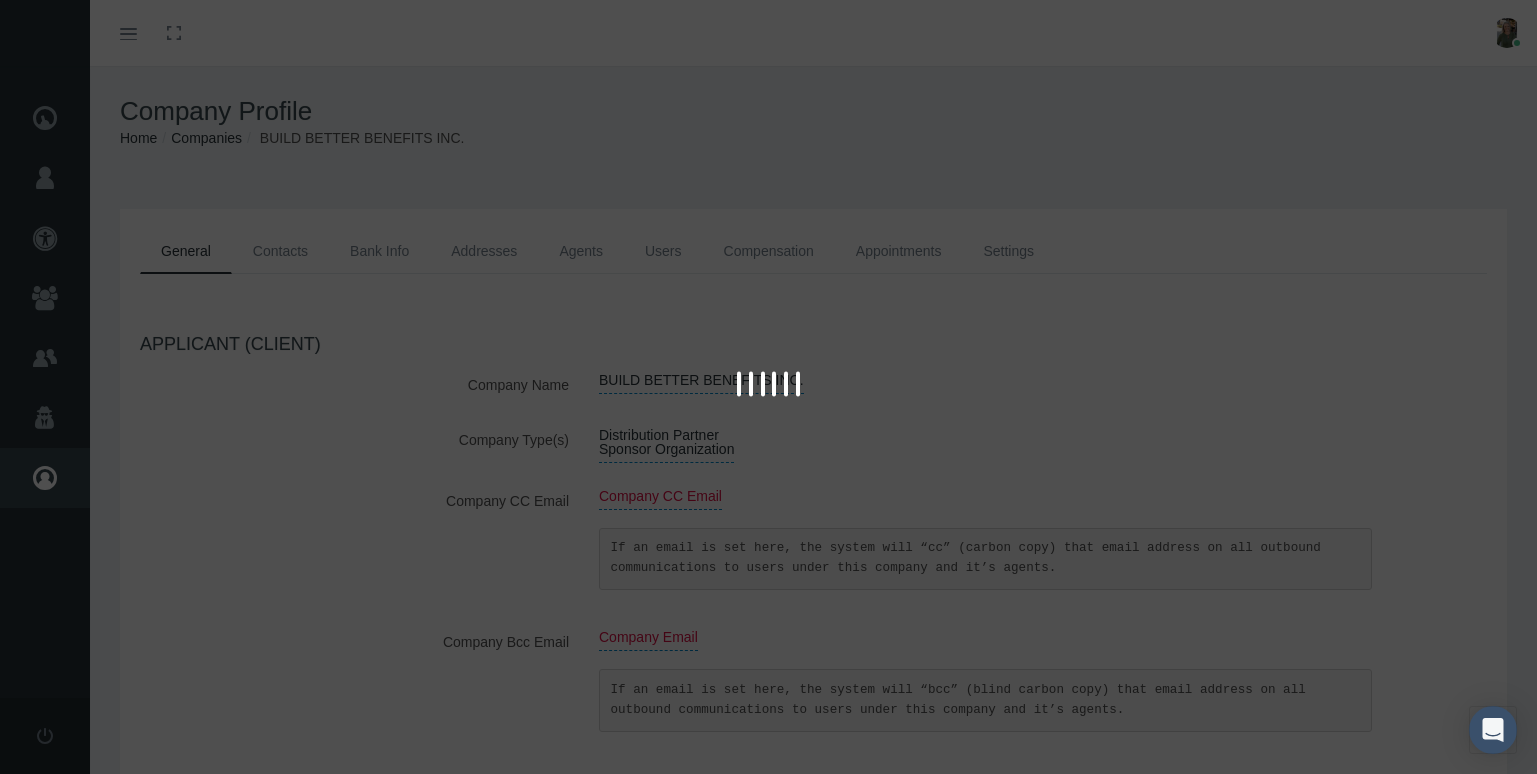 scroll, scrollTop: 0, scrollLeft: 0, axis: both 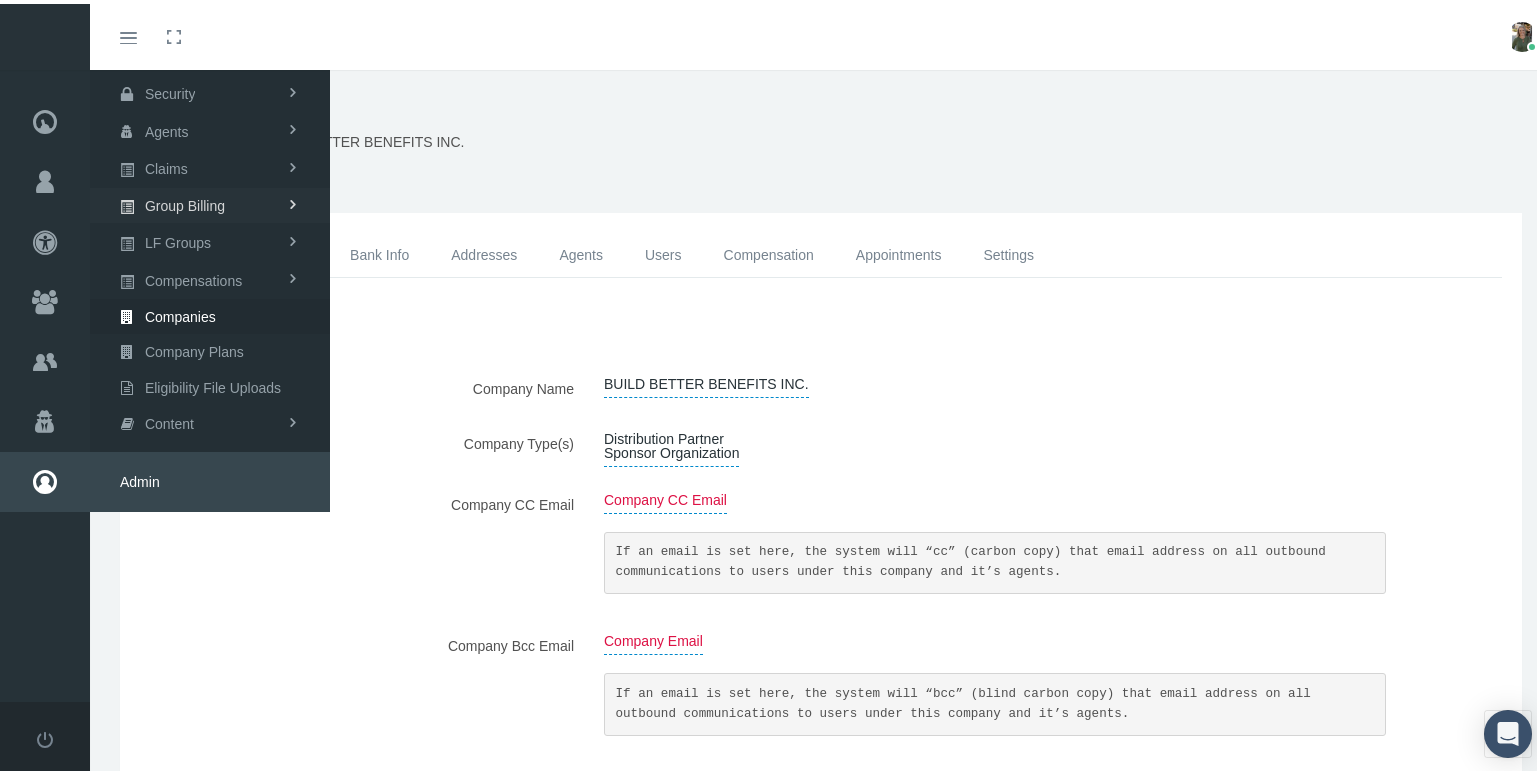 click on "Group Billing" at bounding box center (185, 202) 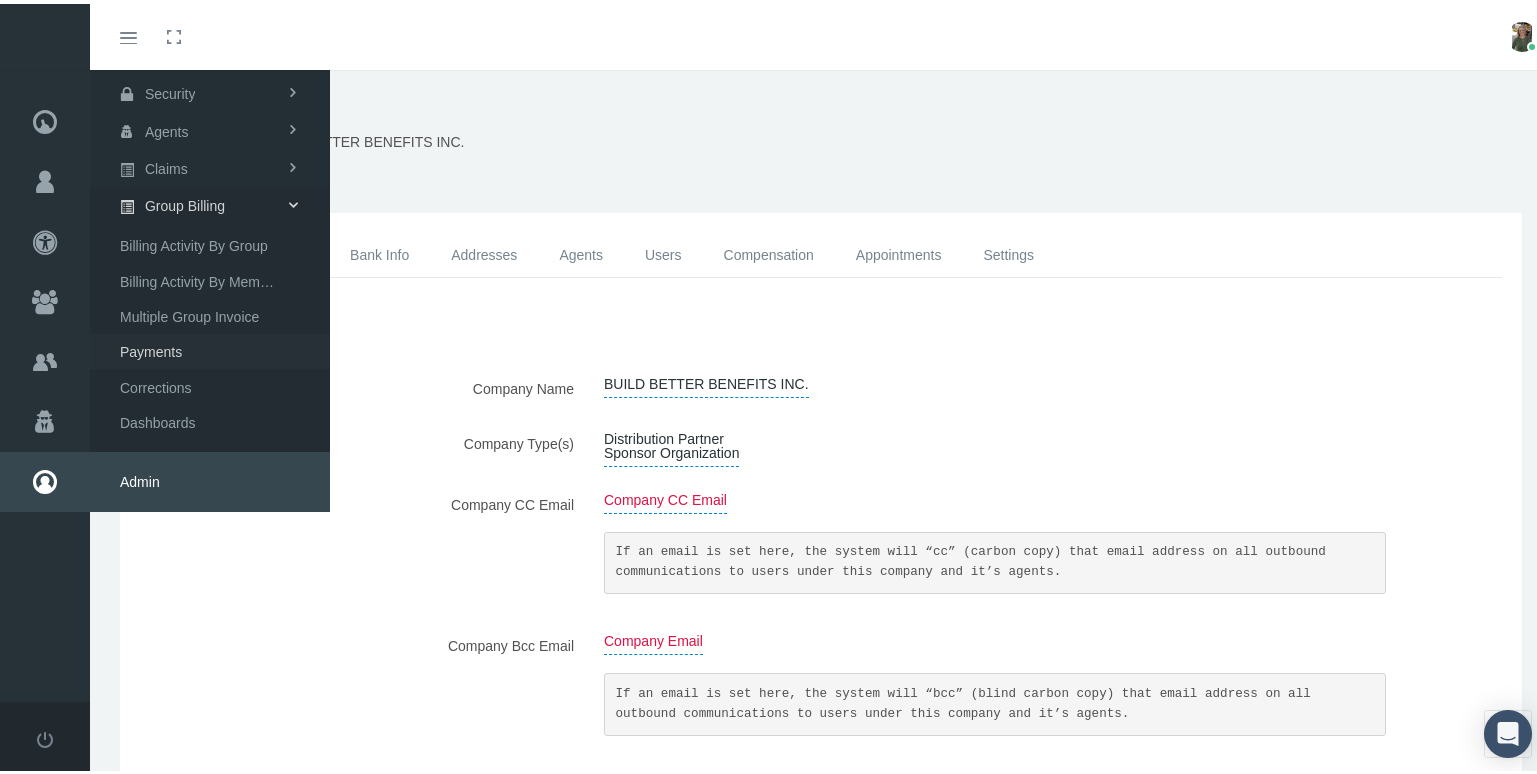 click on "Payments" at bounding box center [151, 348] 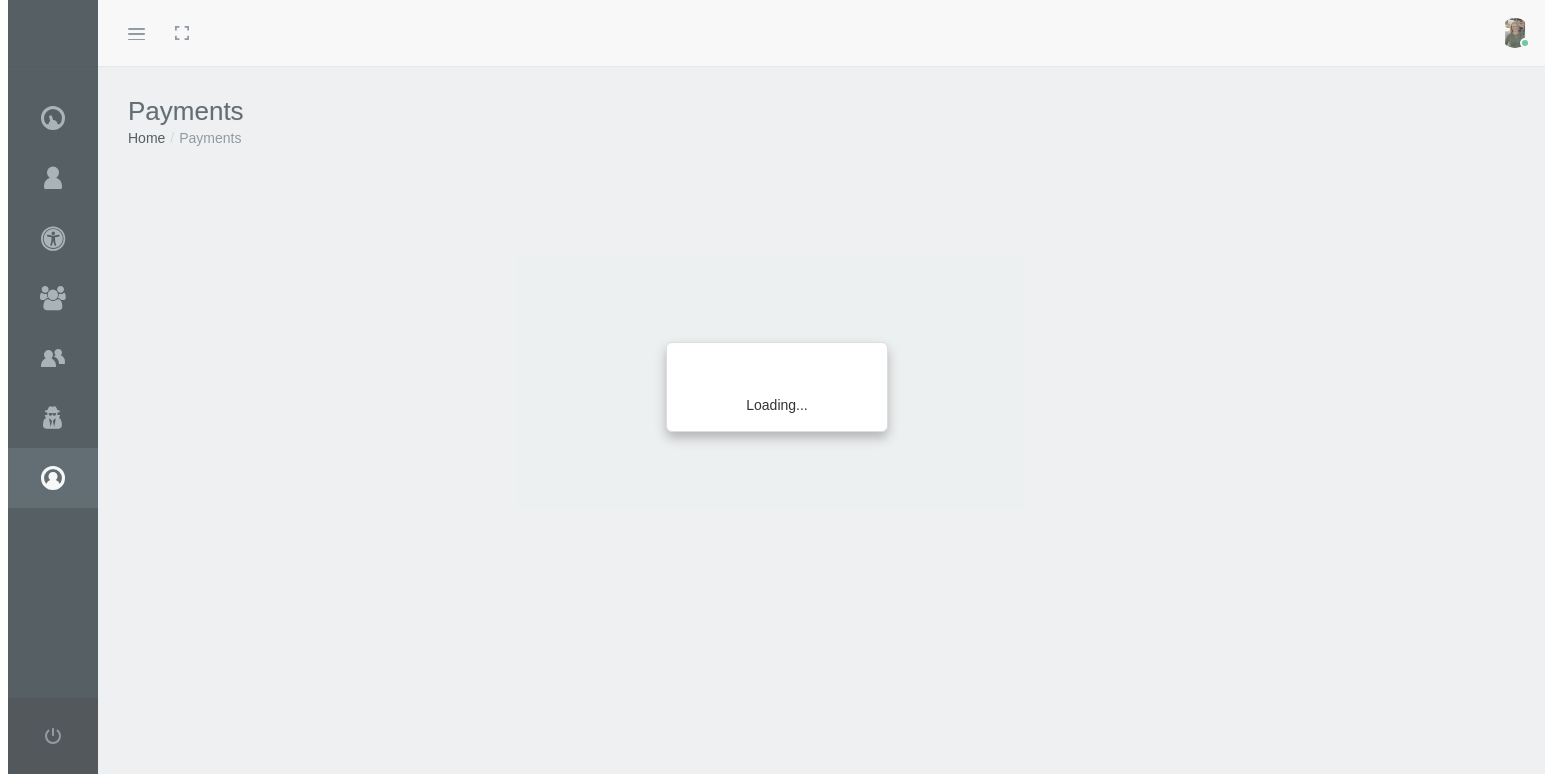 scroll, scrollTop: 0, scrollLeft: 0, axis: both 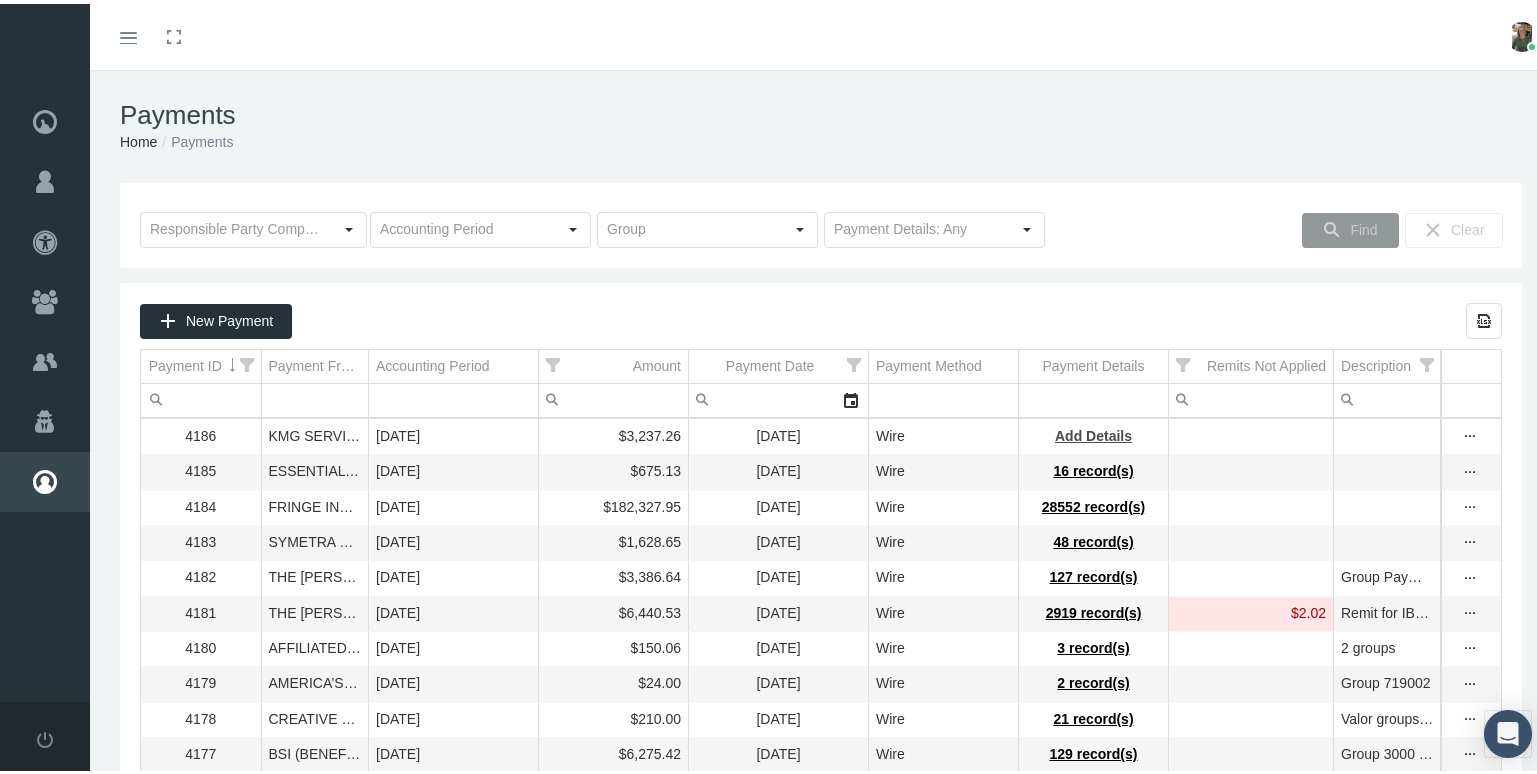 click on "Add Details" at bounding box center (1093, 432) 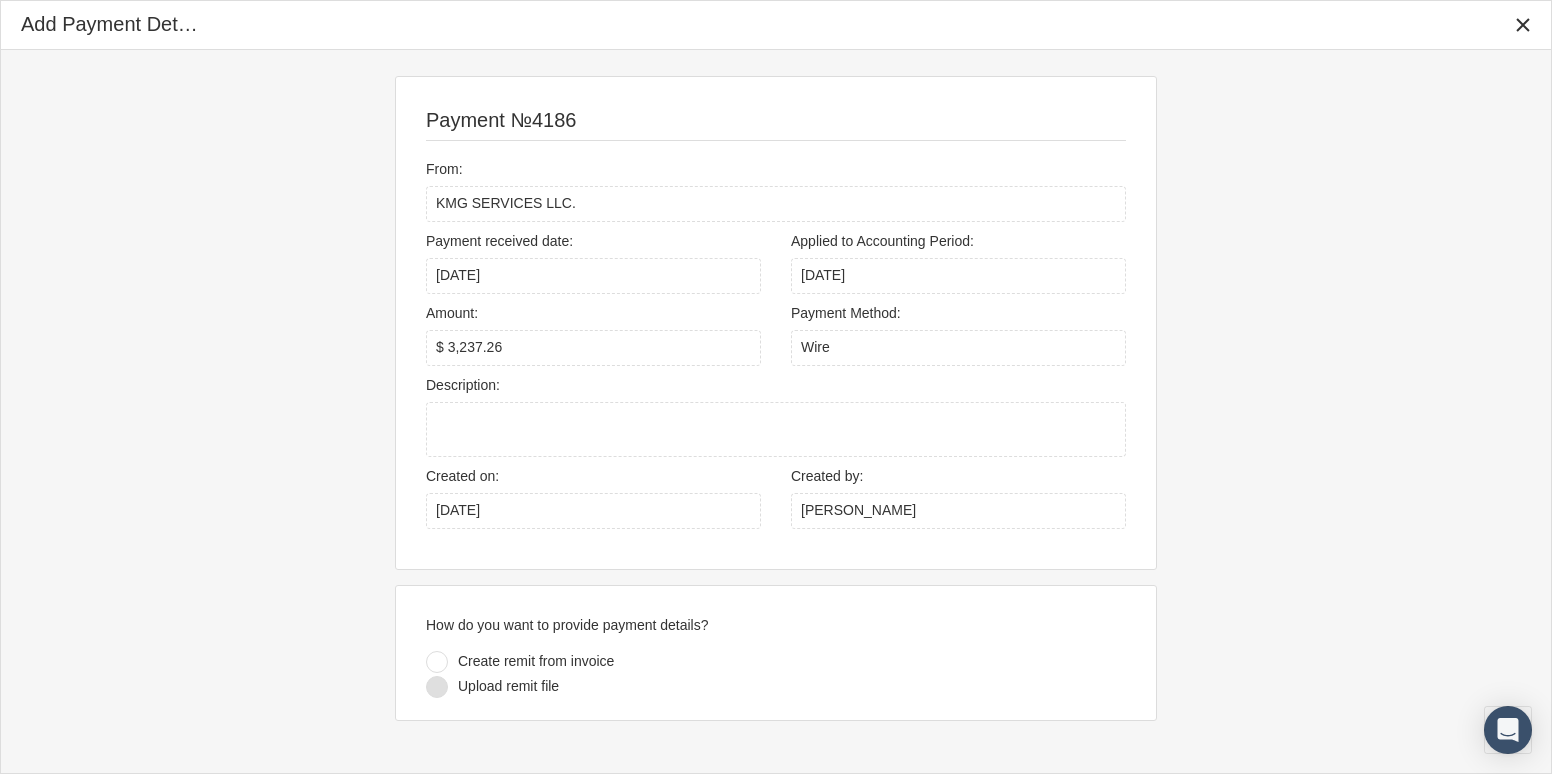 click at bounding box center (437, 687) 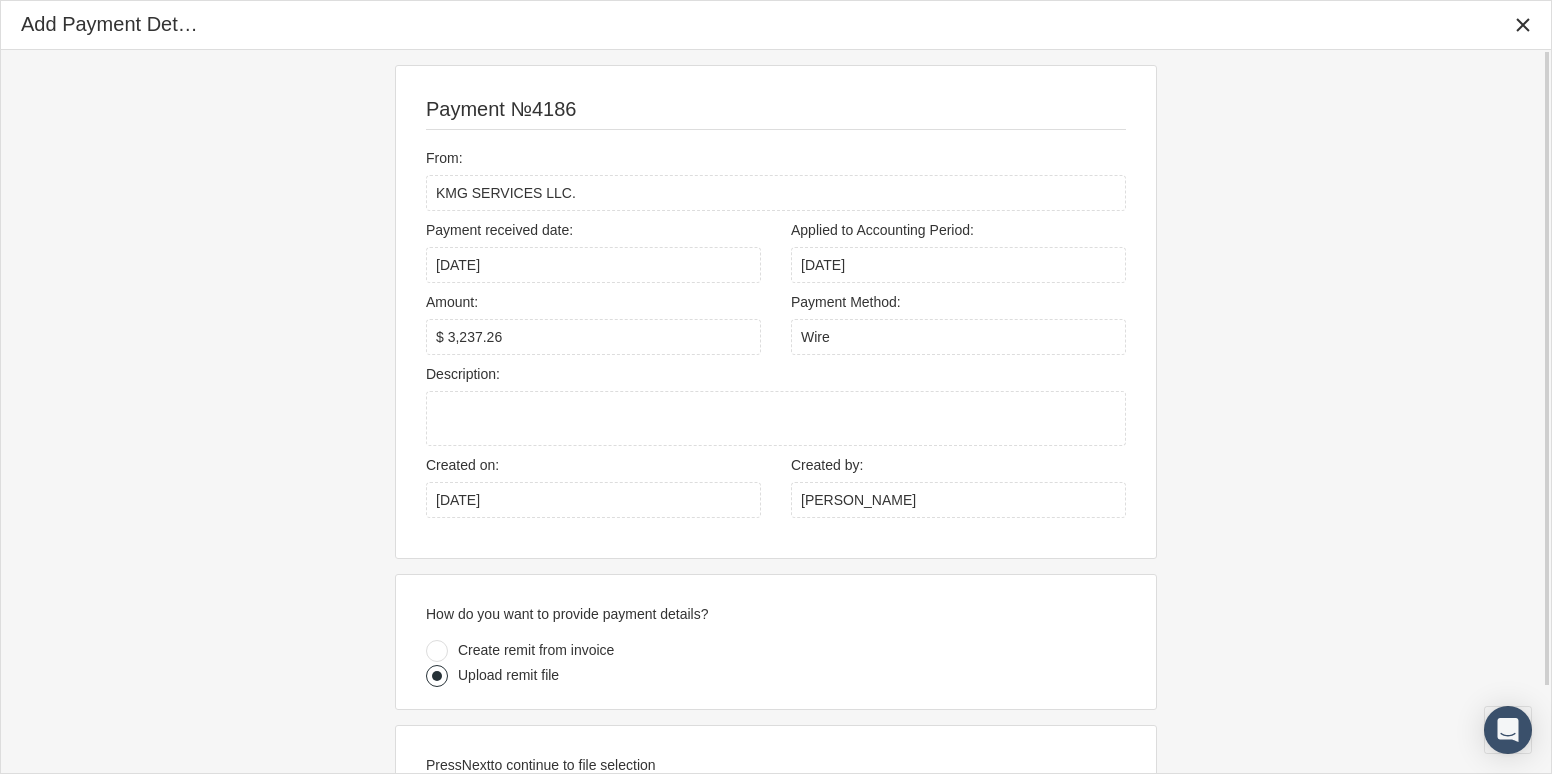 scroll, scrollTop: 98, scrollLeft: 0, axis: vertical 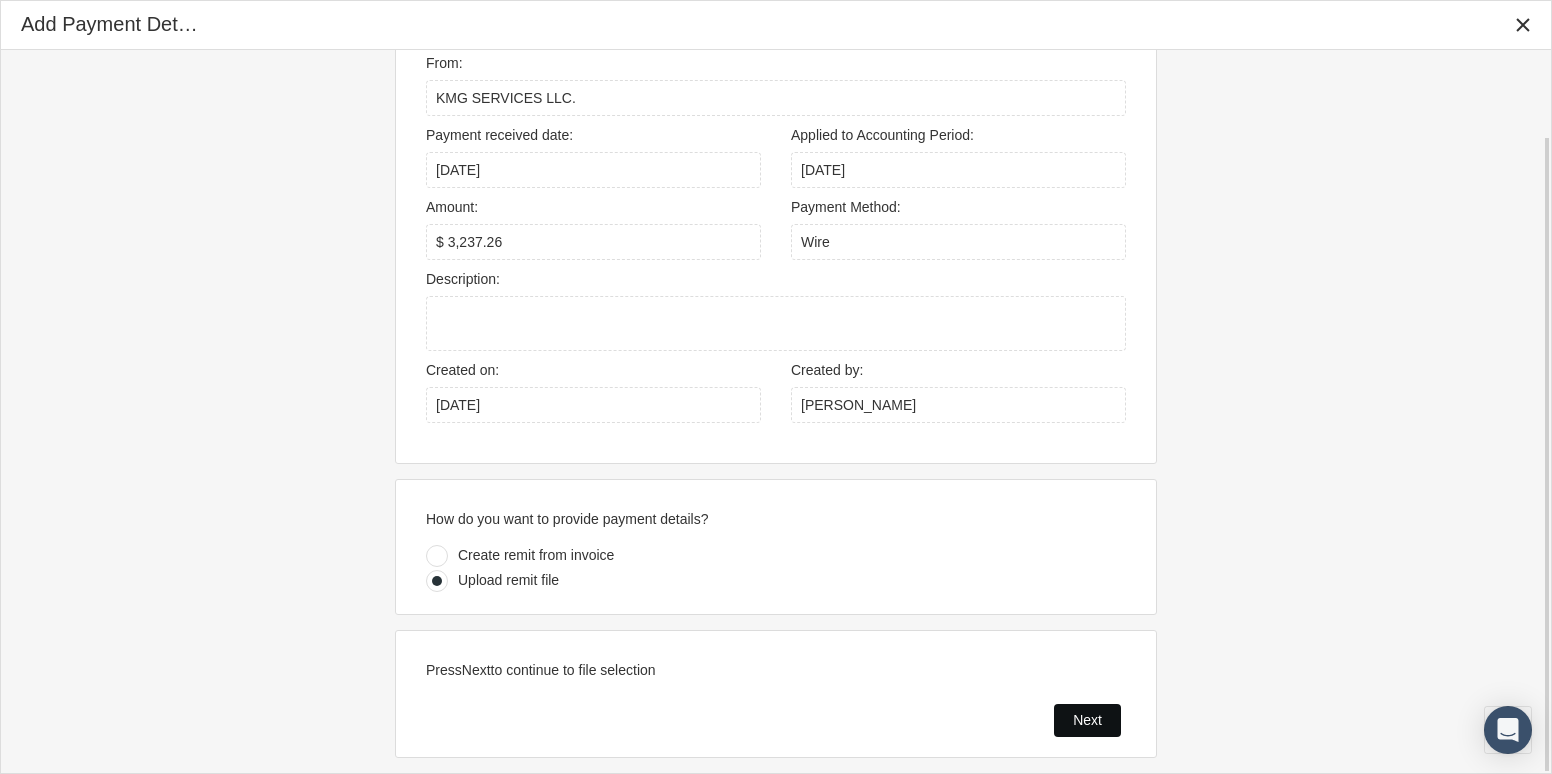 click on "Next" at bounding box center (1087, 720) 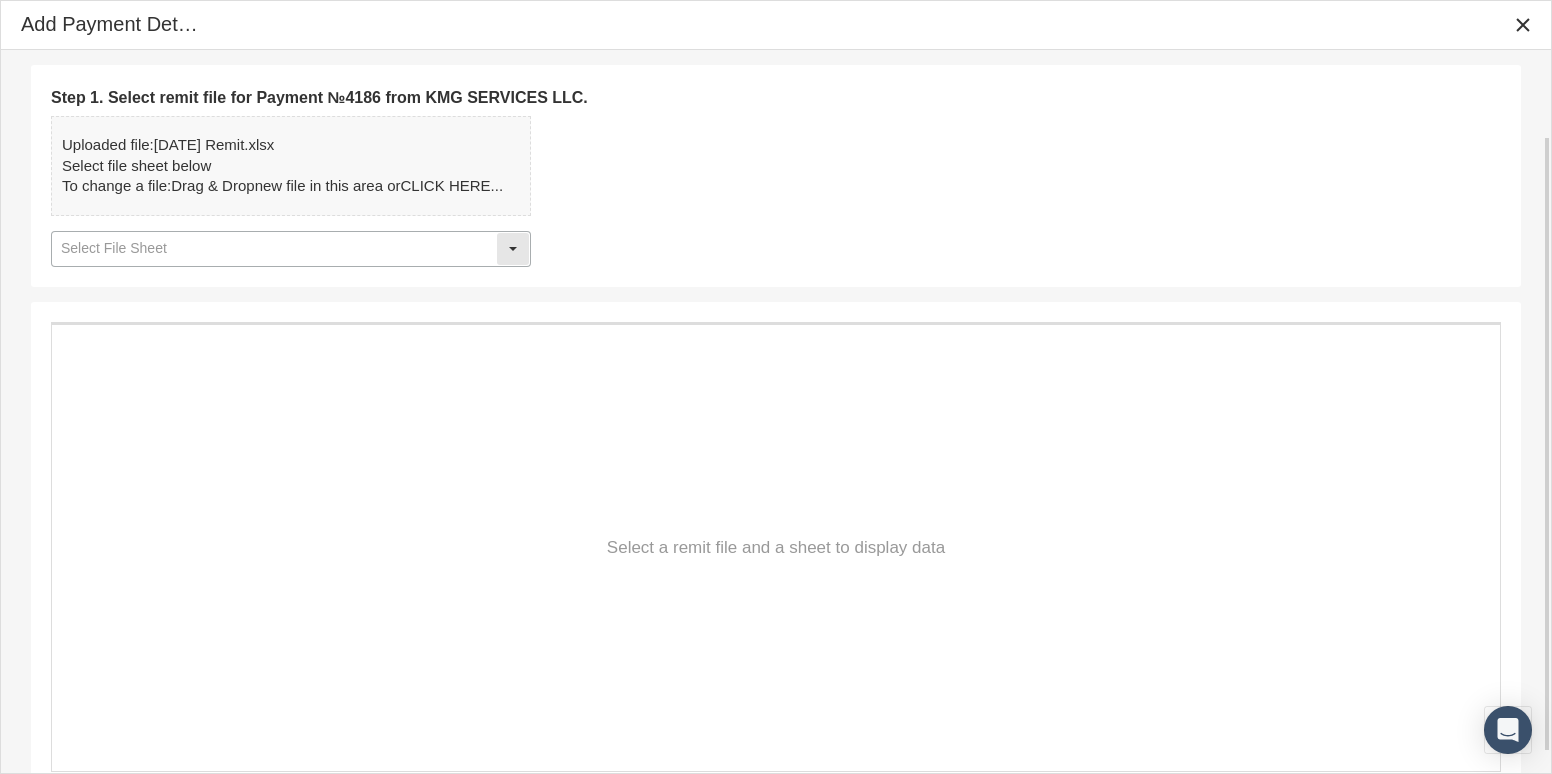 click 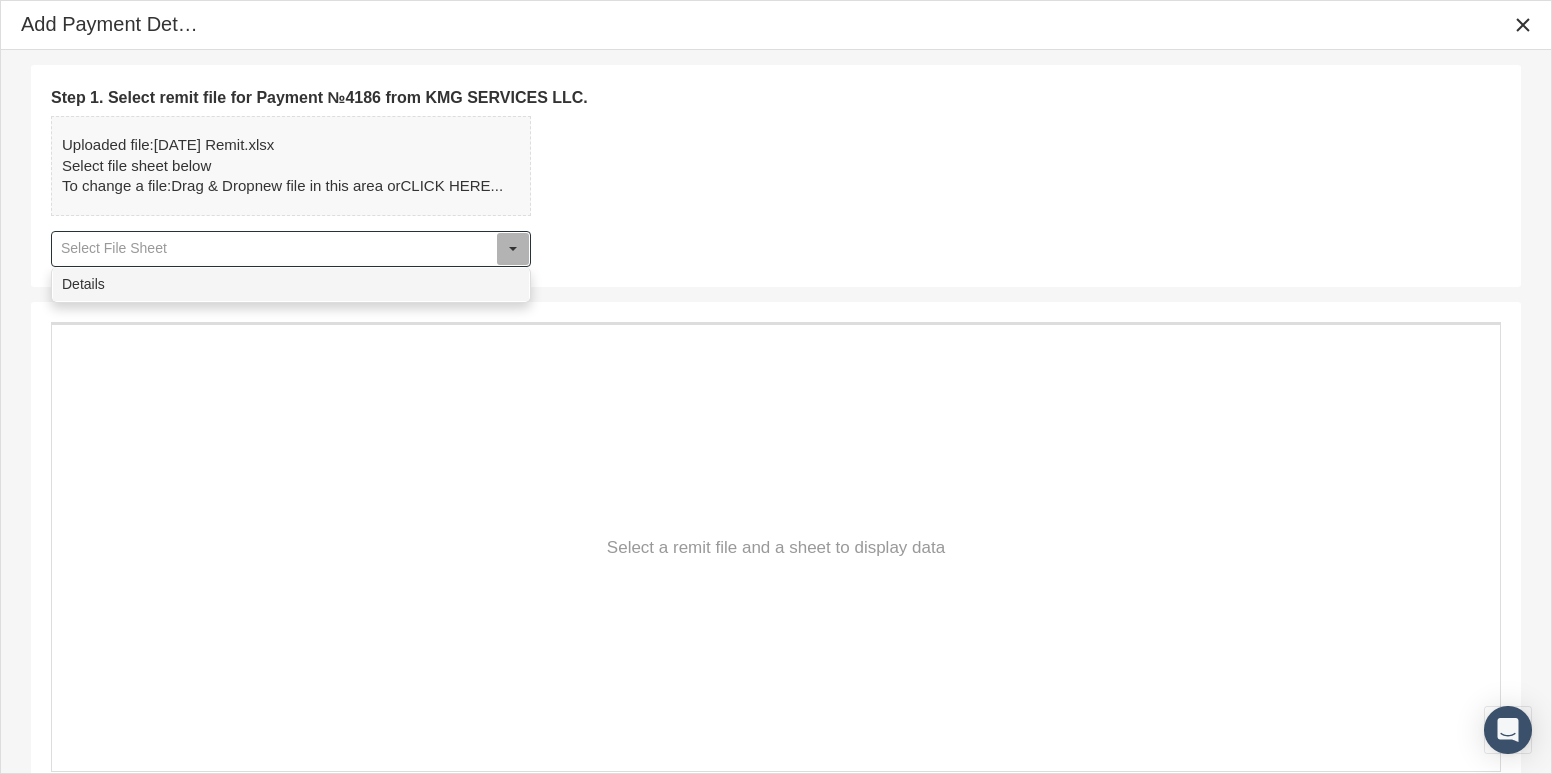 click on "Details" at bounding box center (291, 284) 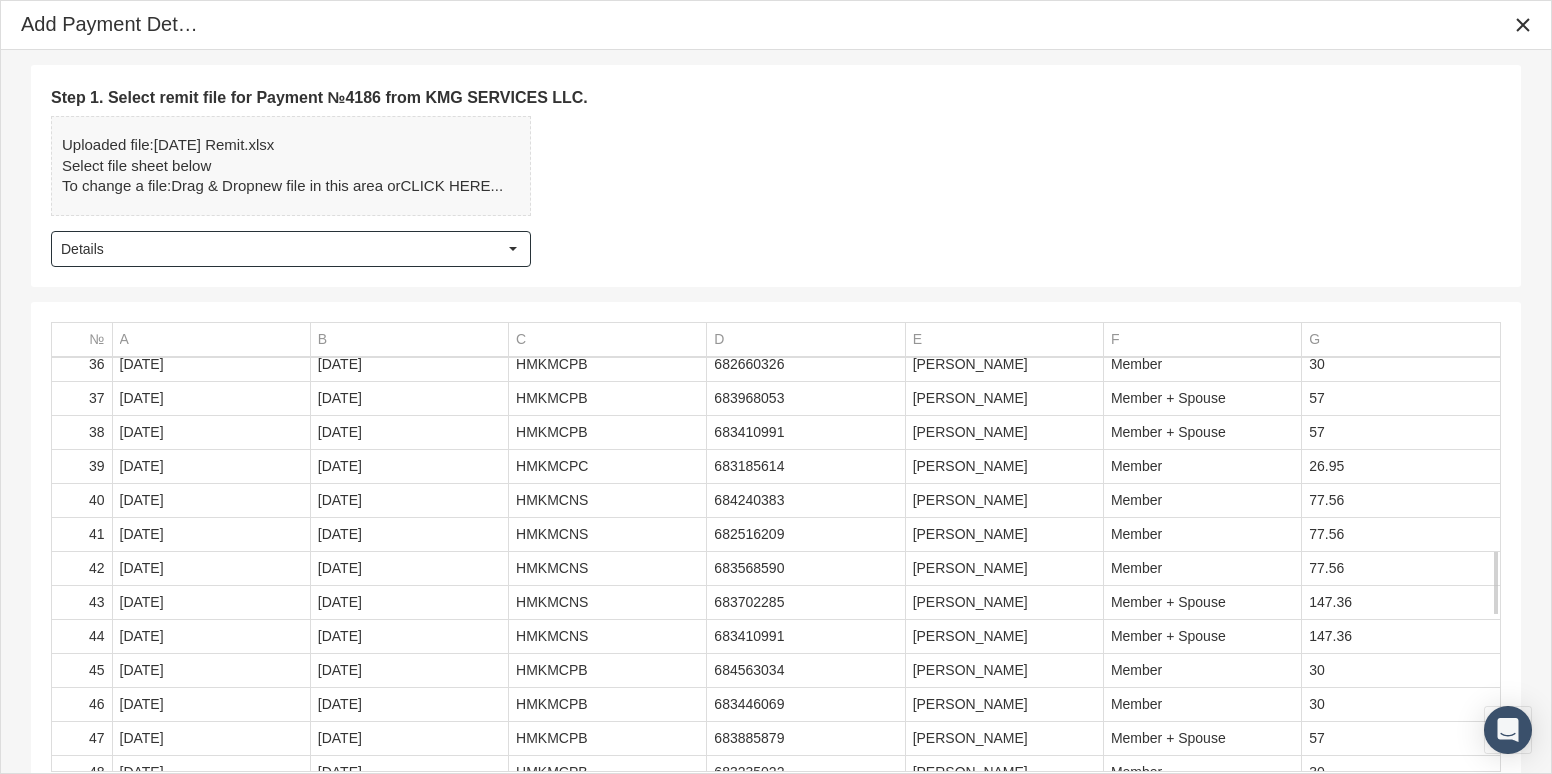 scroll, scrollTop: 2171, scrollLeft: 0, axis: vertical 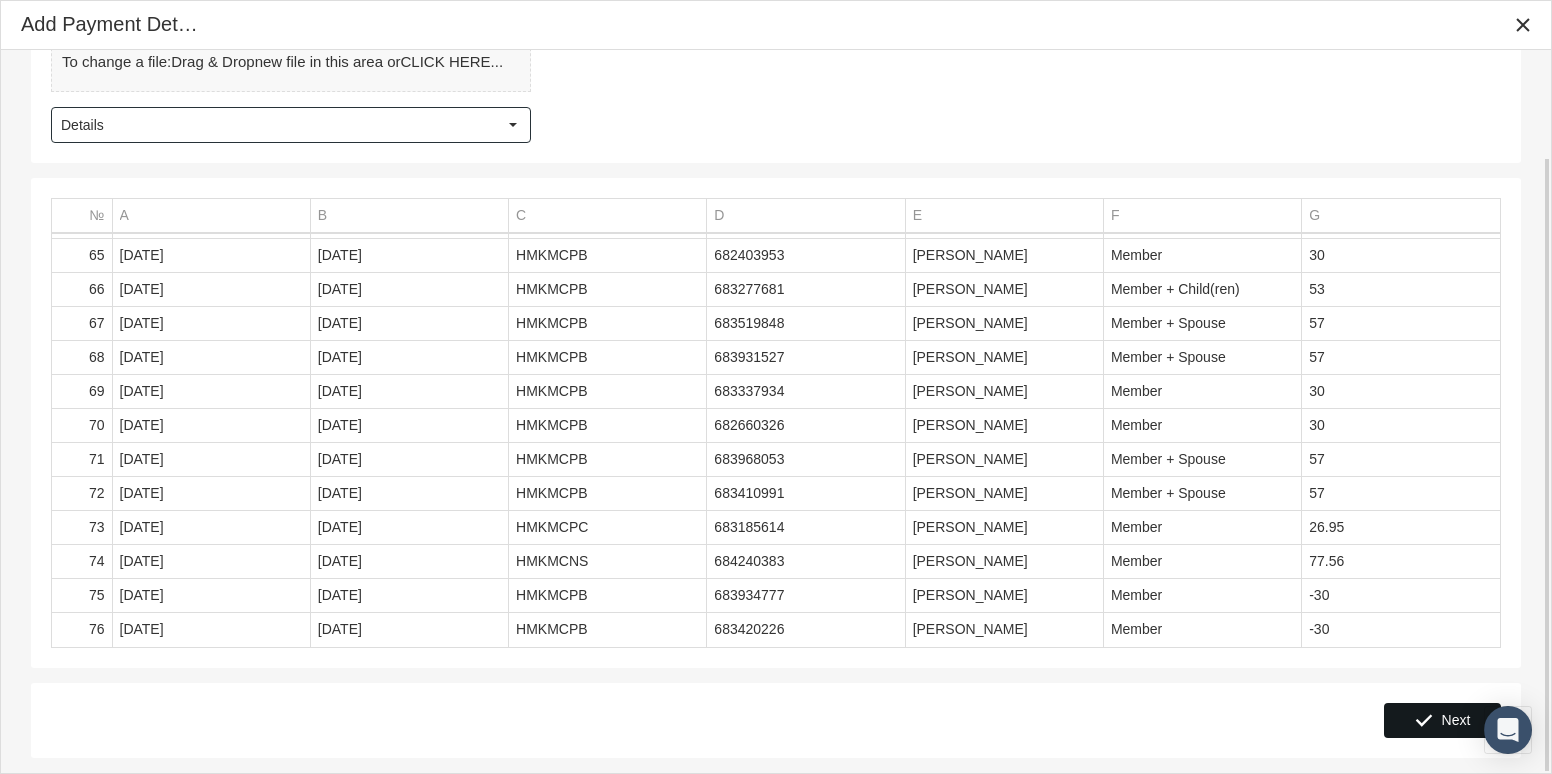 click on "Next" at bounding box center (1442, 720) 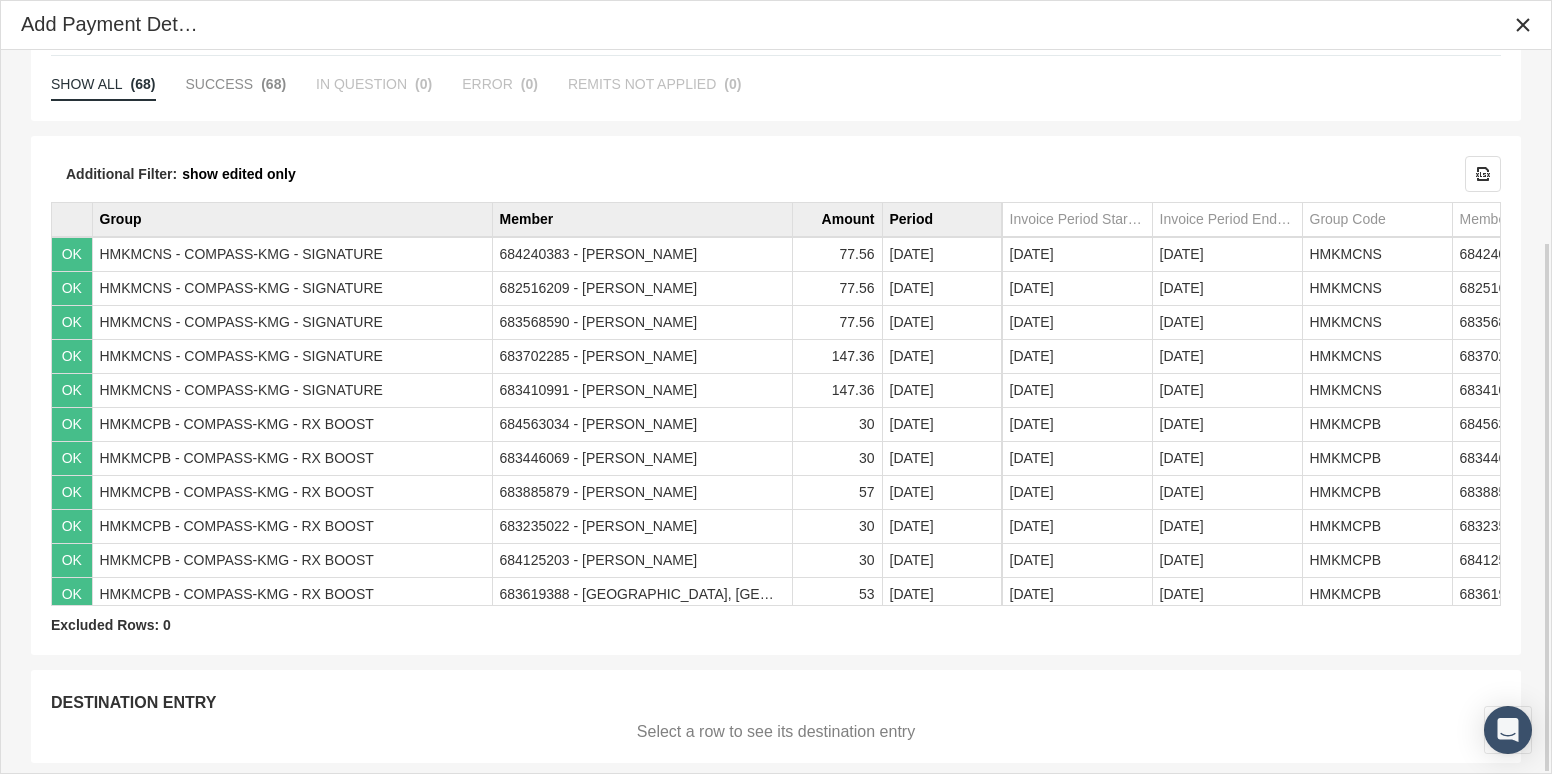 scroll, scrollTop: 262, scrollLeft: 0, axis: vertical 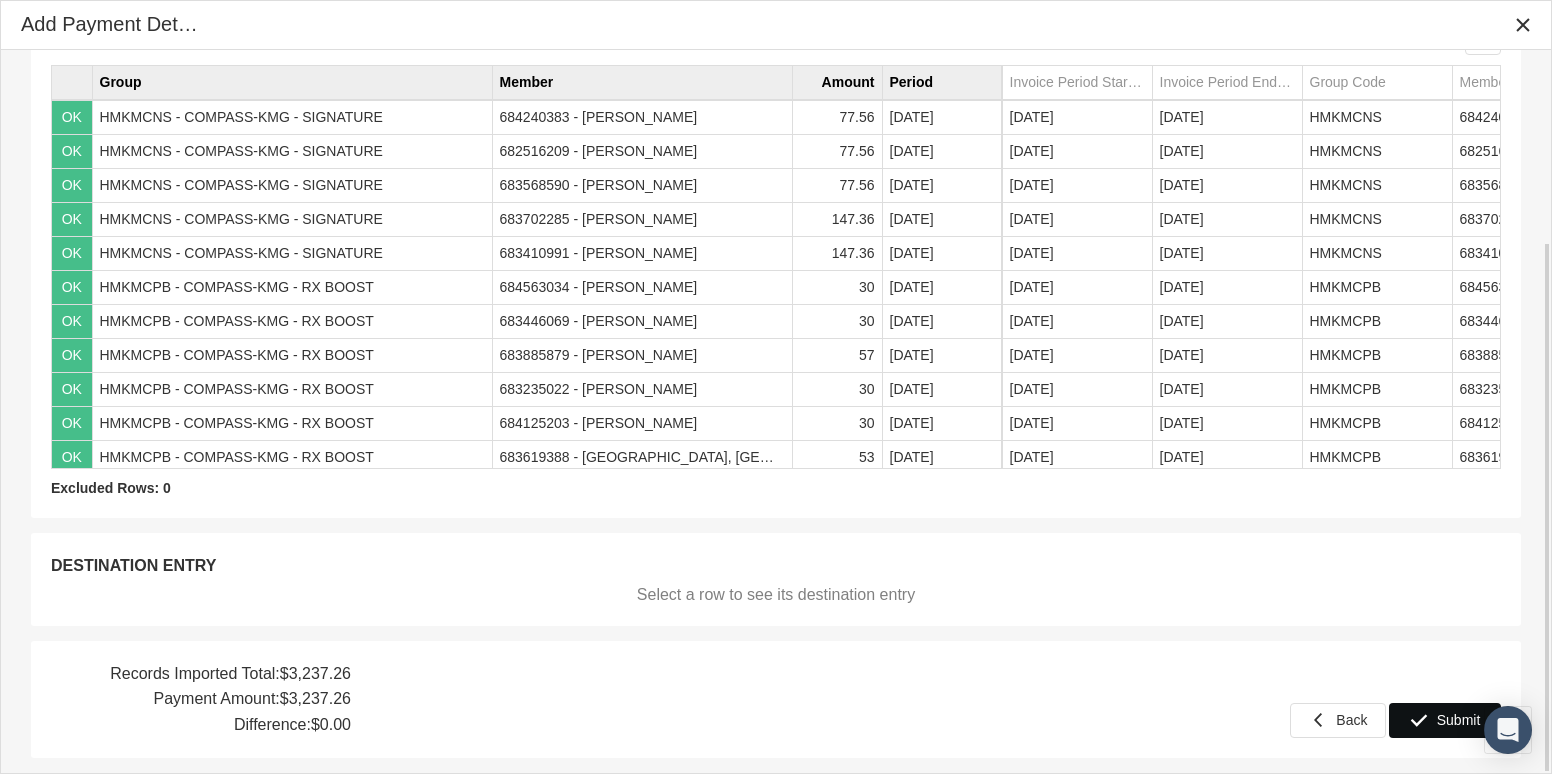 click on "Submit" at bounding box center [1459, 720] 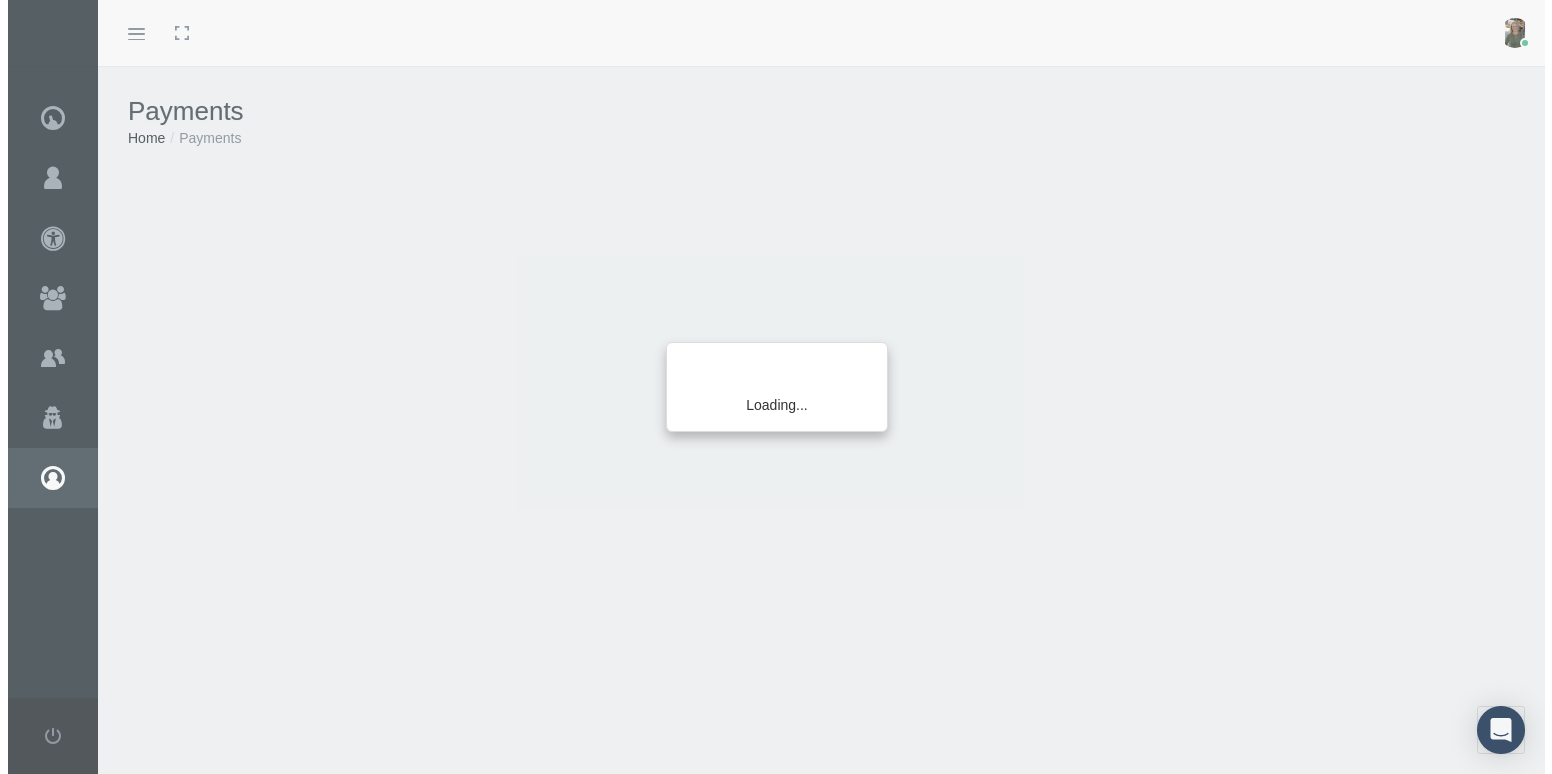 scroll, scrollTop: 0, scrollLeft: 0, axis: both 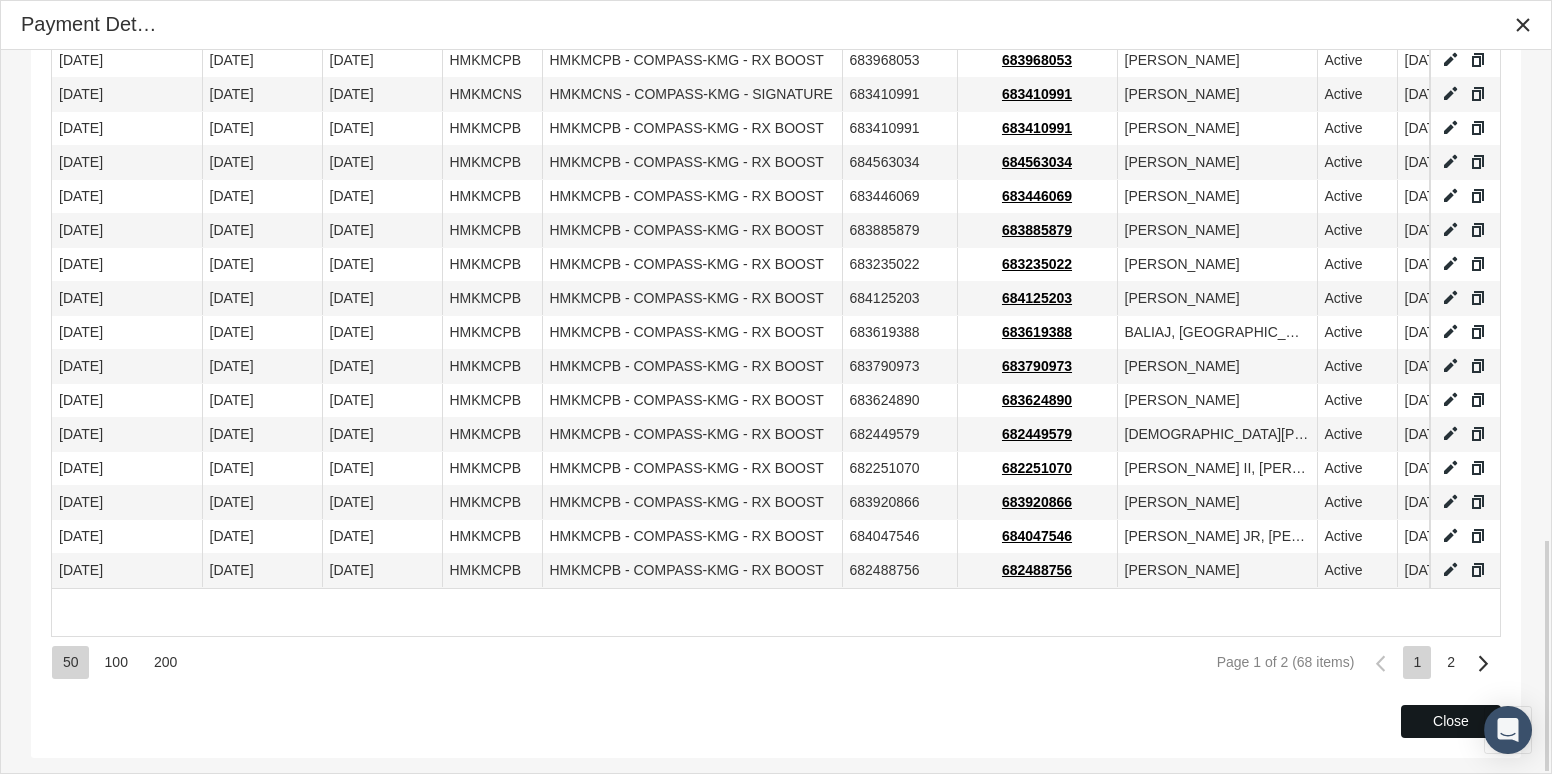 click on "Close" at bounding box center (1451, 721) 